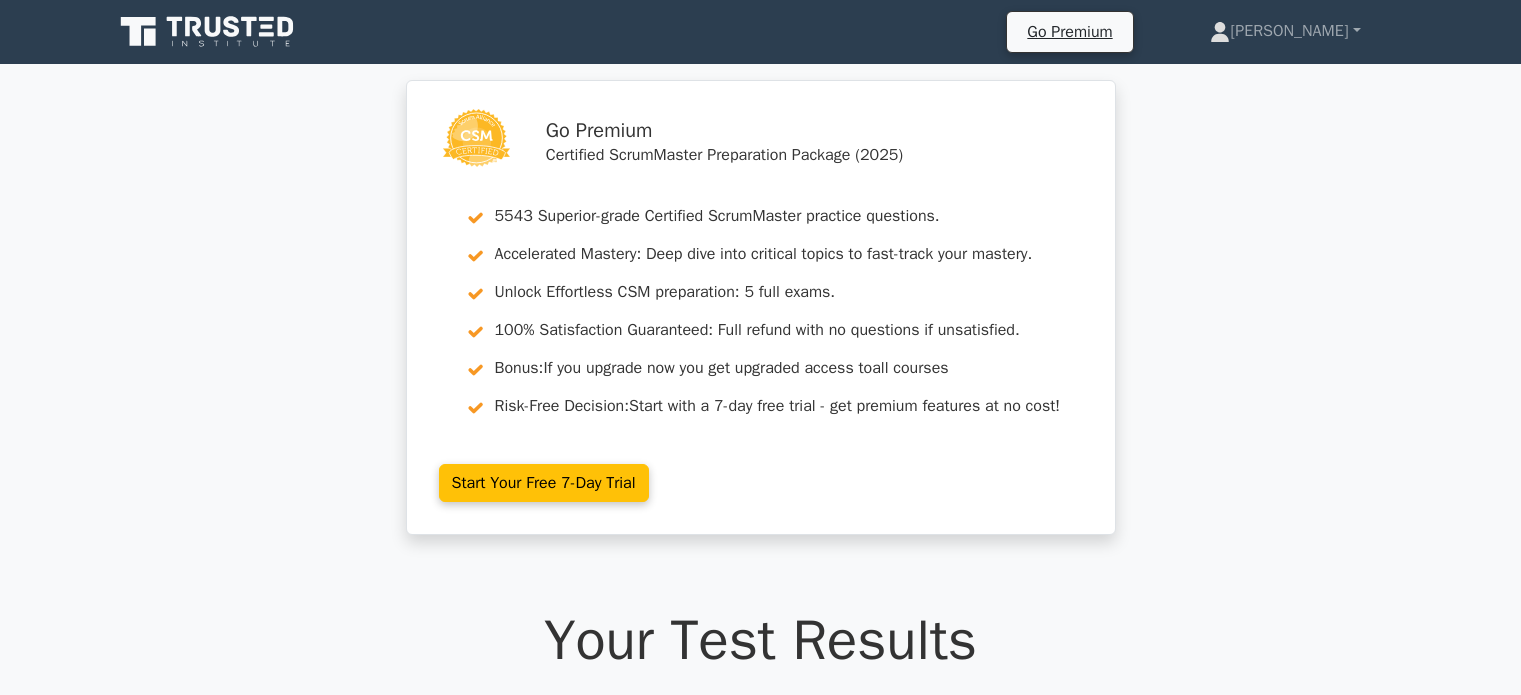 scroll, scrollTop: 0, scrollLeft: 0, axis: both 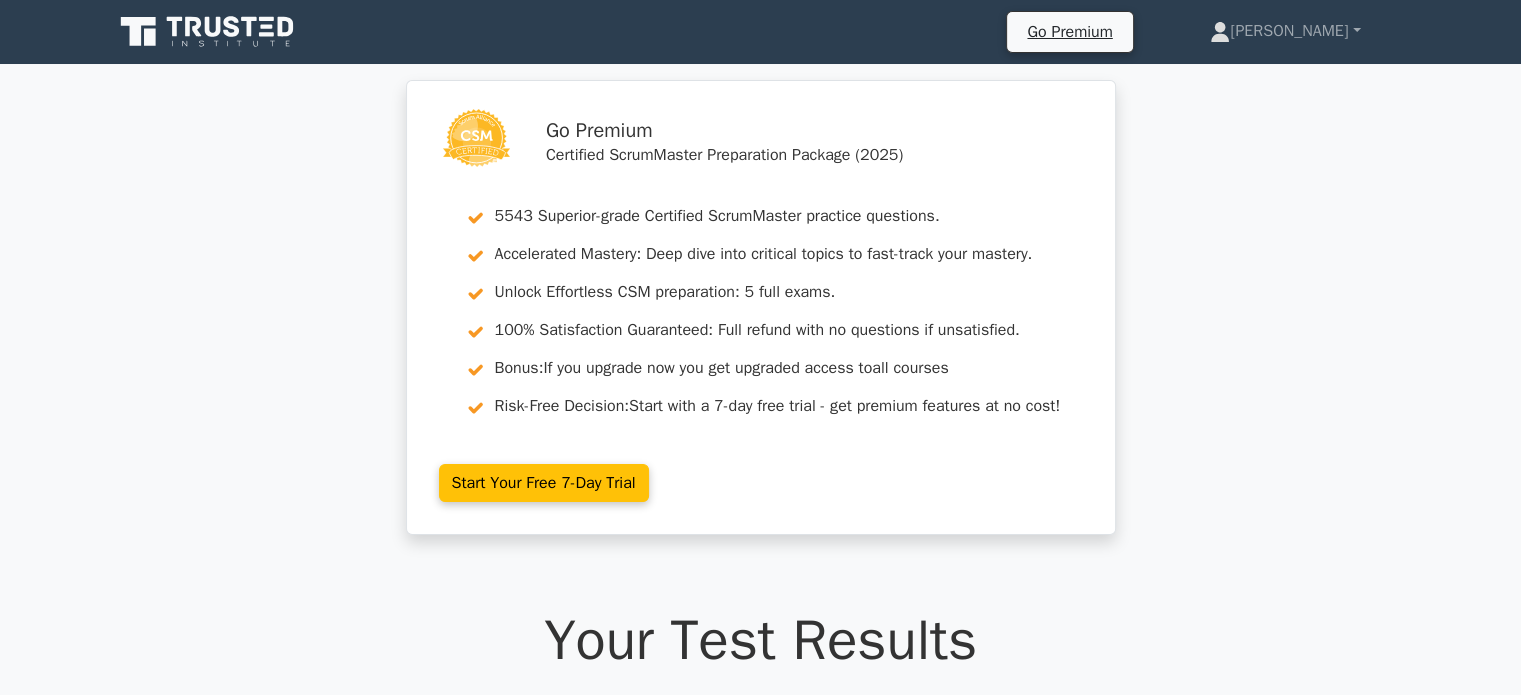 click 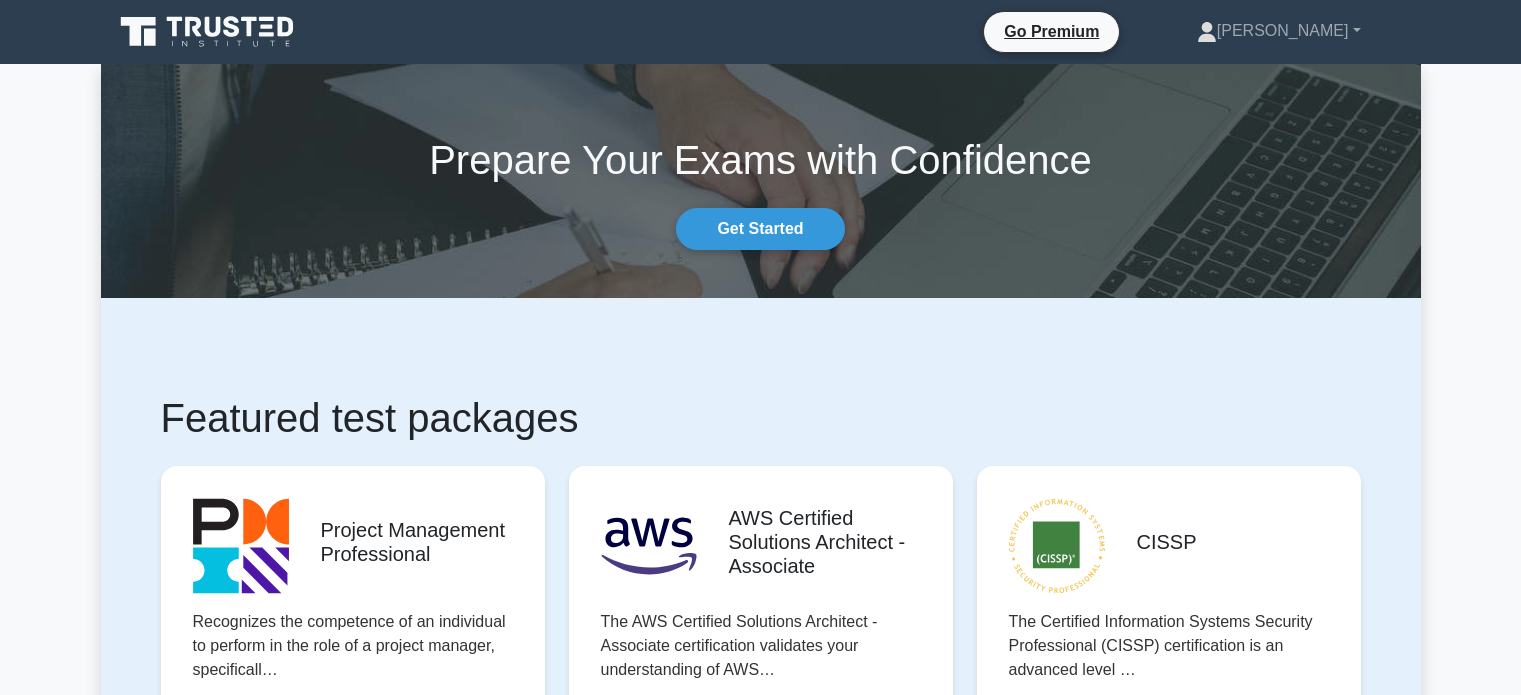 scroll, scrollTop: 0, scrollLeft: 0, axis: both 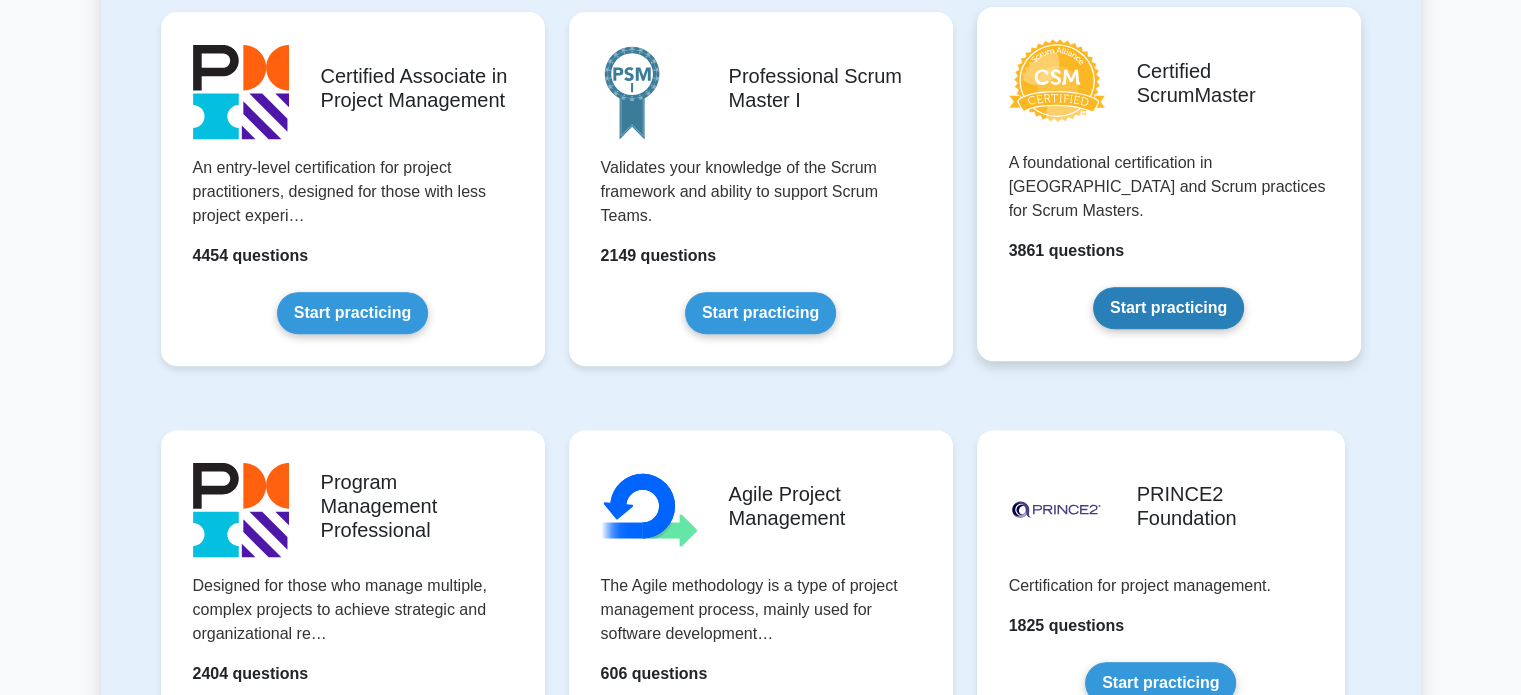 click on "Start practicing" at bounding box center [1168, 308] 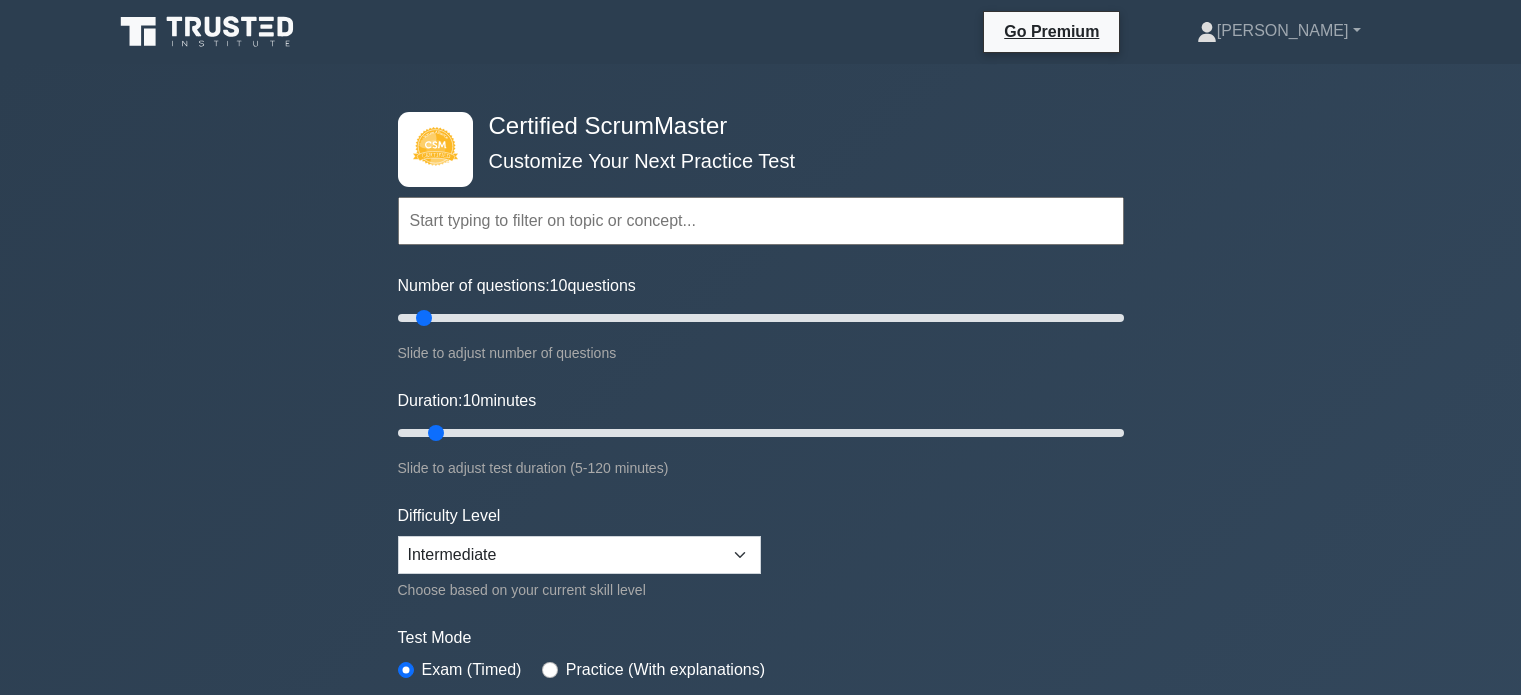 scroll, scrollTop: 0, scrollLeft: 0, axis: both 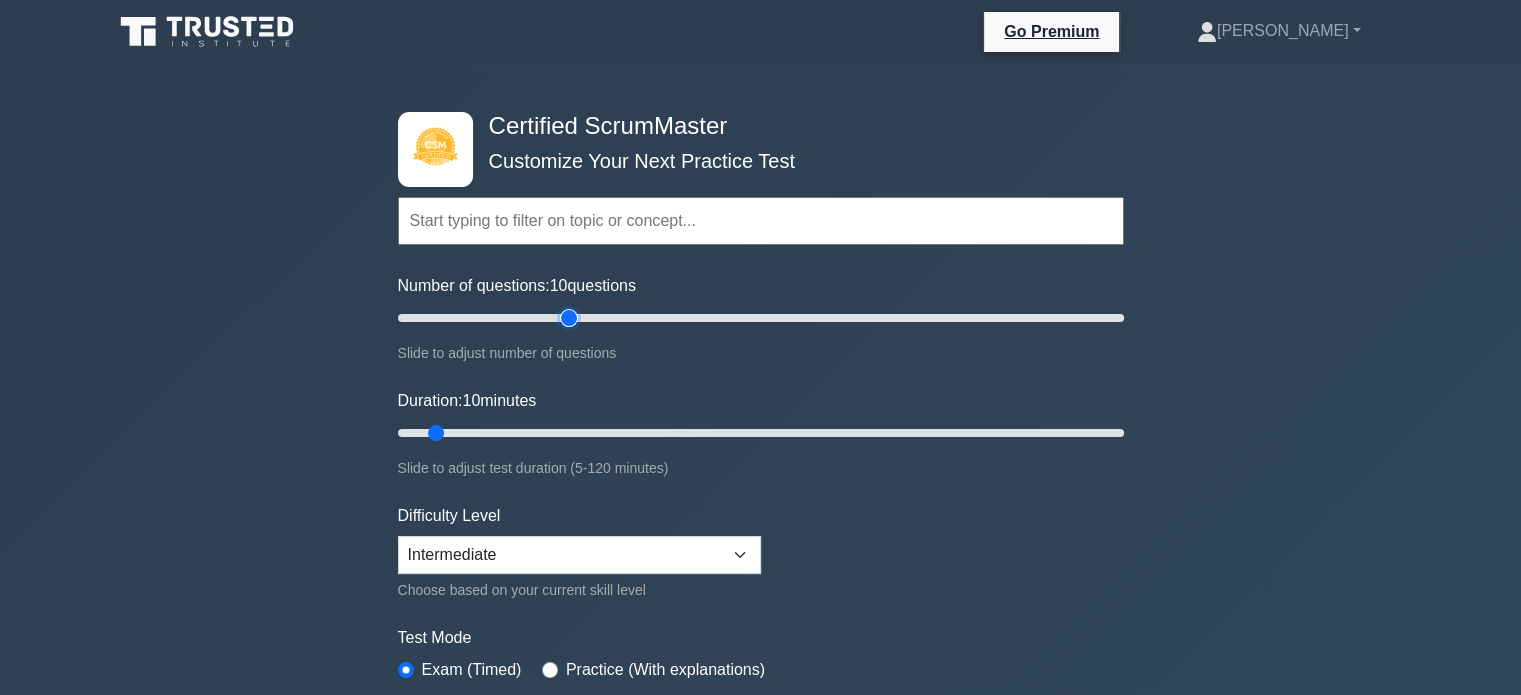 type on "50" 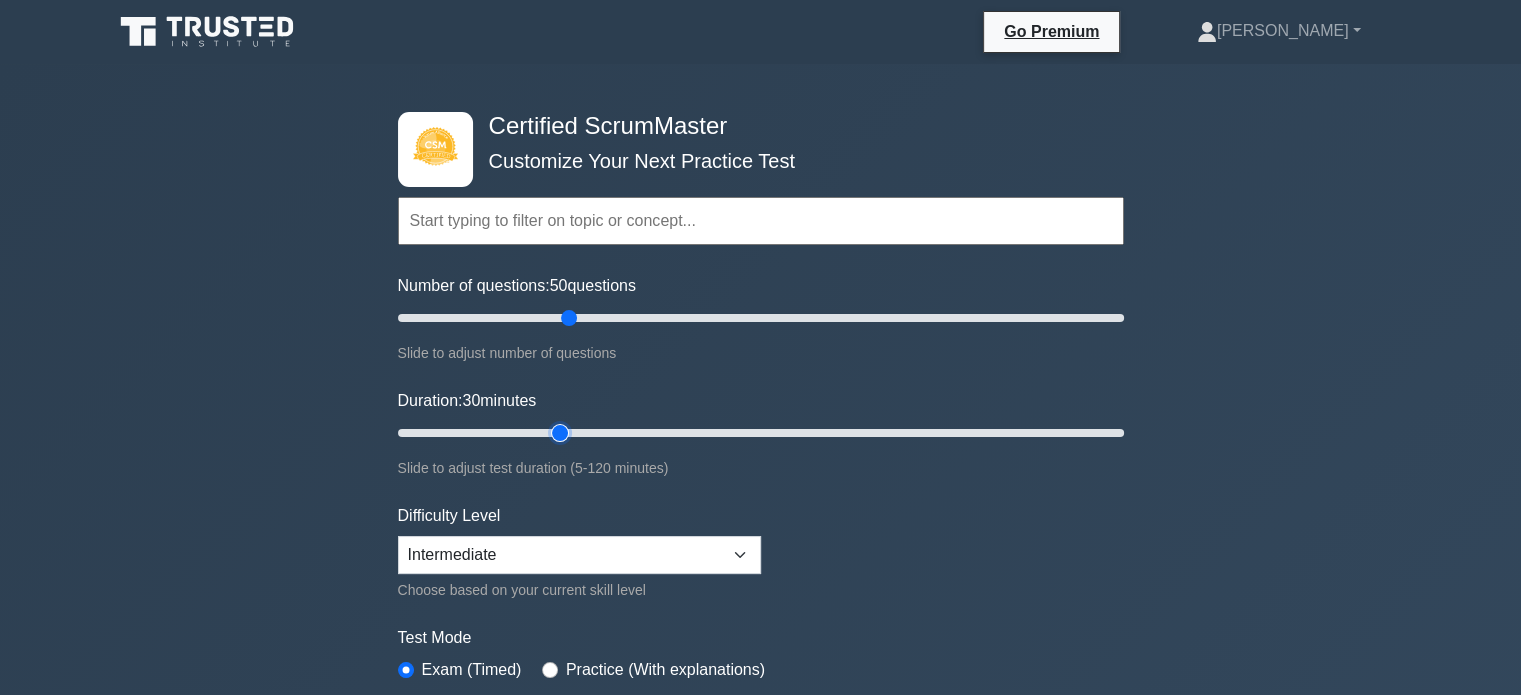click on "Duration:  30  minutes" at bounding box center [761, 433] 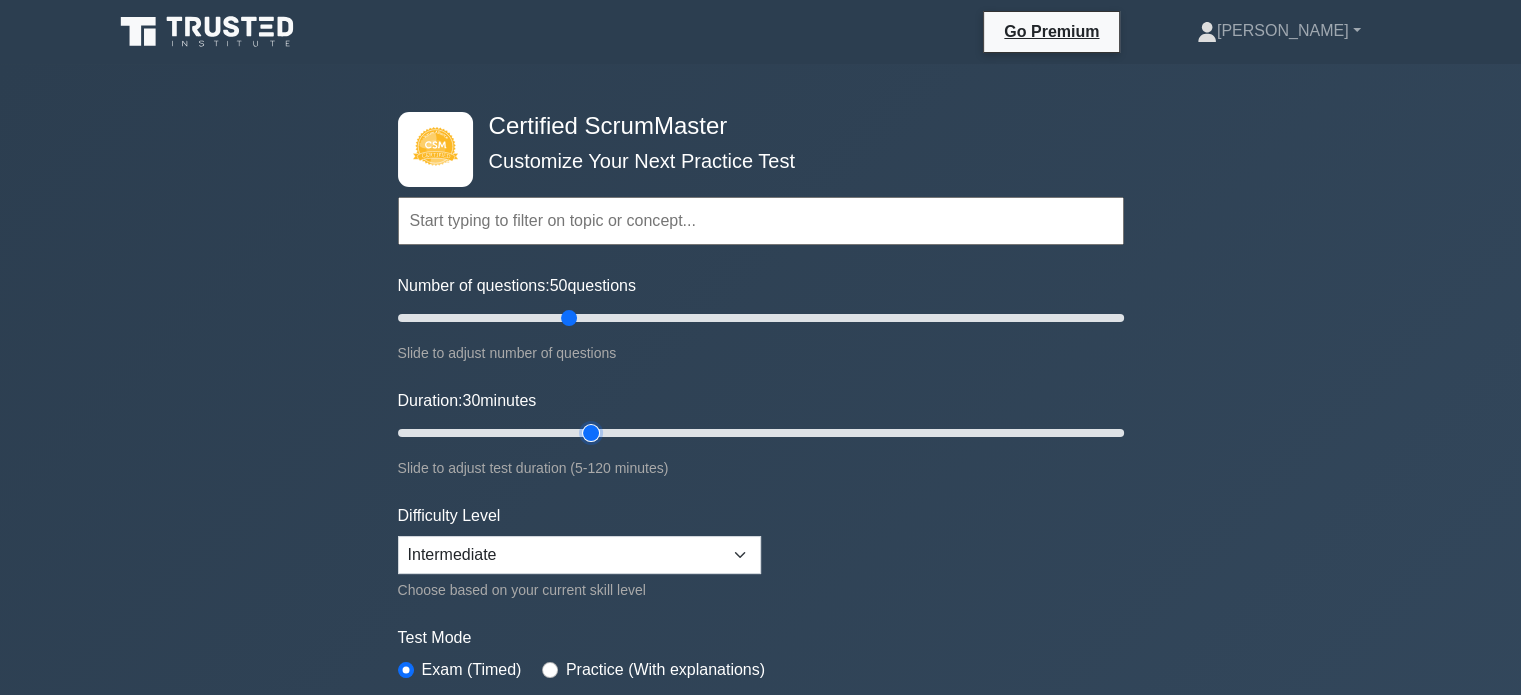 click on "Duration:  30  minutes" at bounding box center [761, 433] 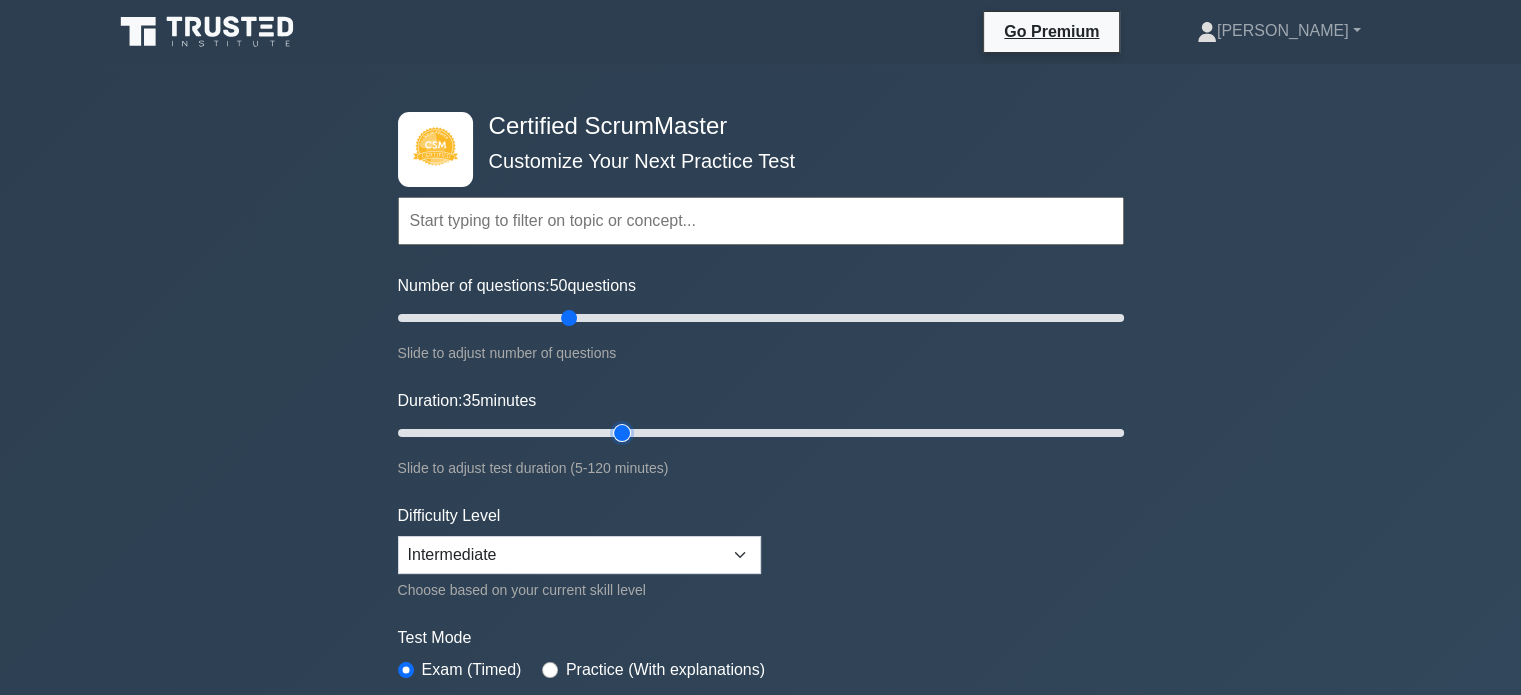 click on "Duration:  35  minutes" at bounding box center (761, 433) 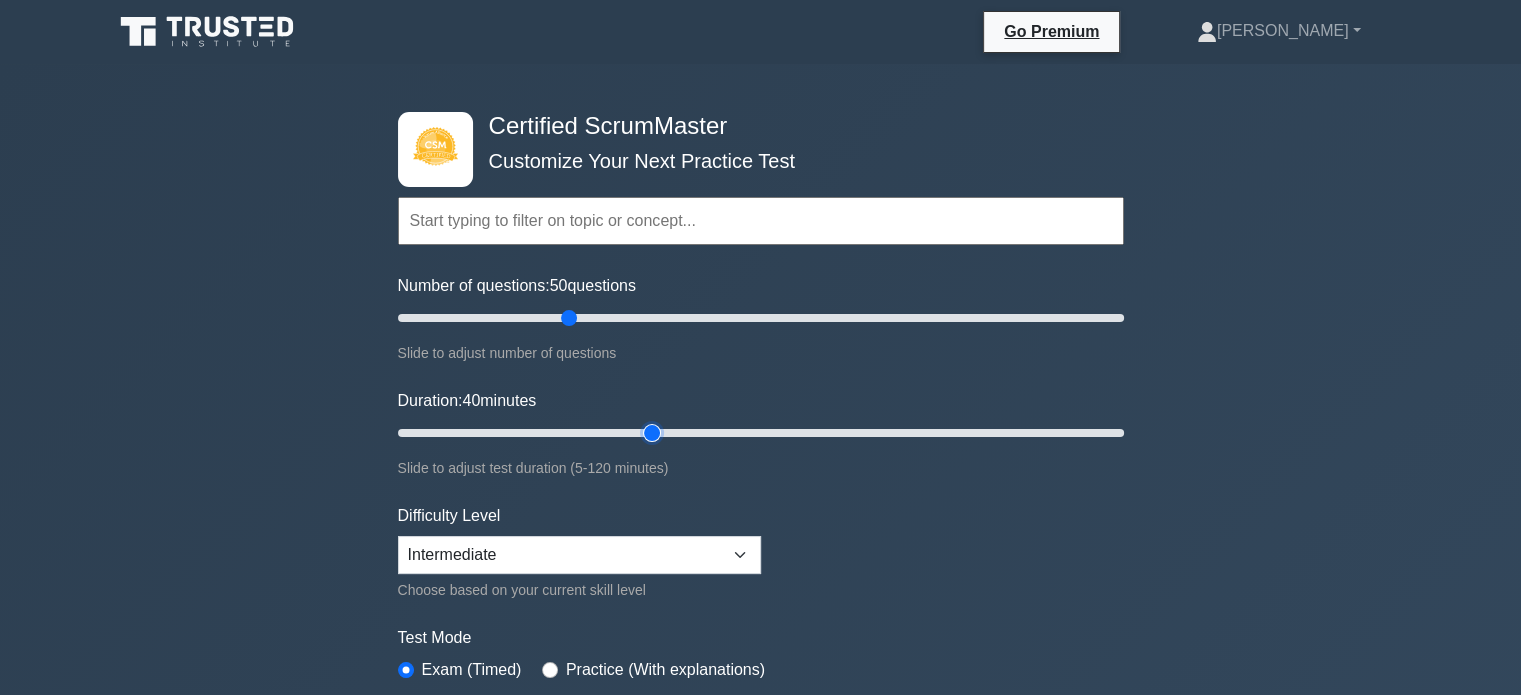 click on "Duration:  40  minutes" at bounding box center [761, 433] 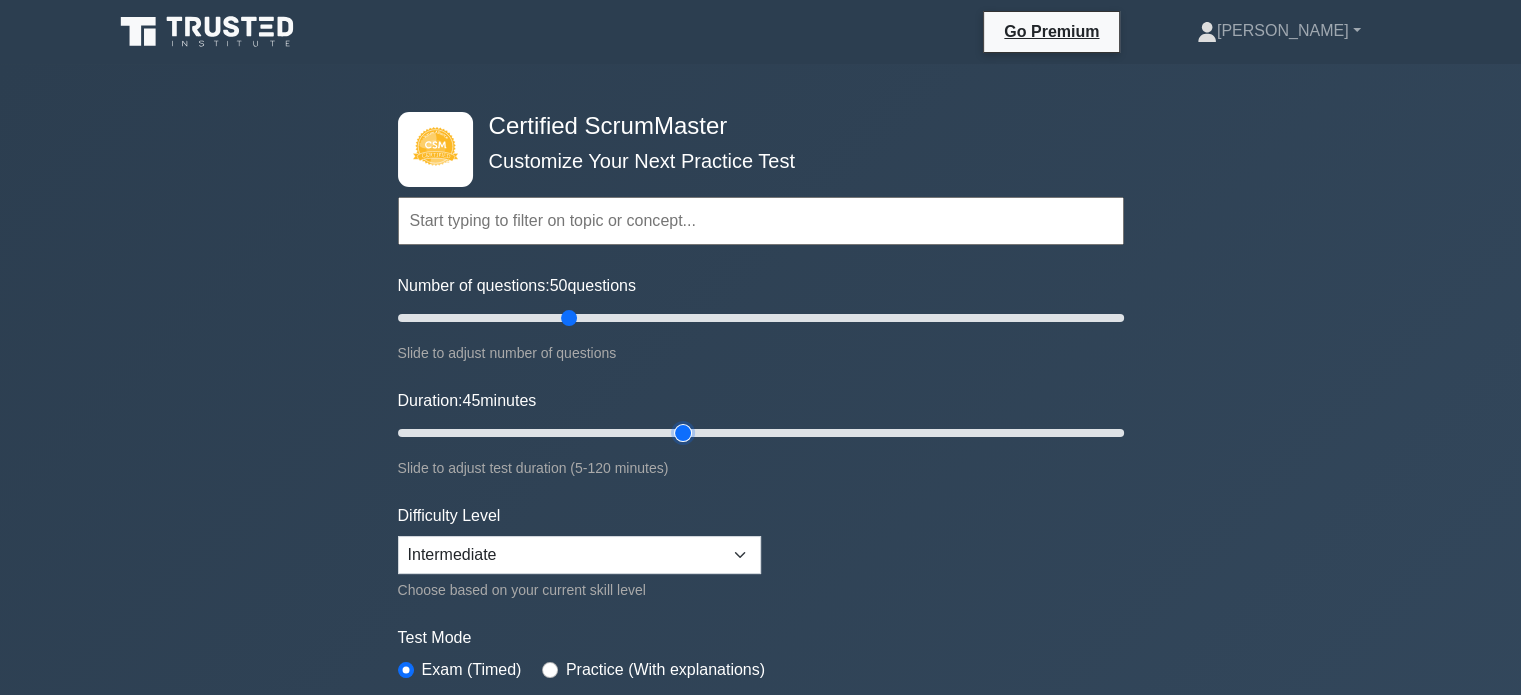 click on "Duration:  45  minutes" at bounding box center [761, 433] 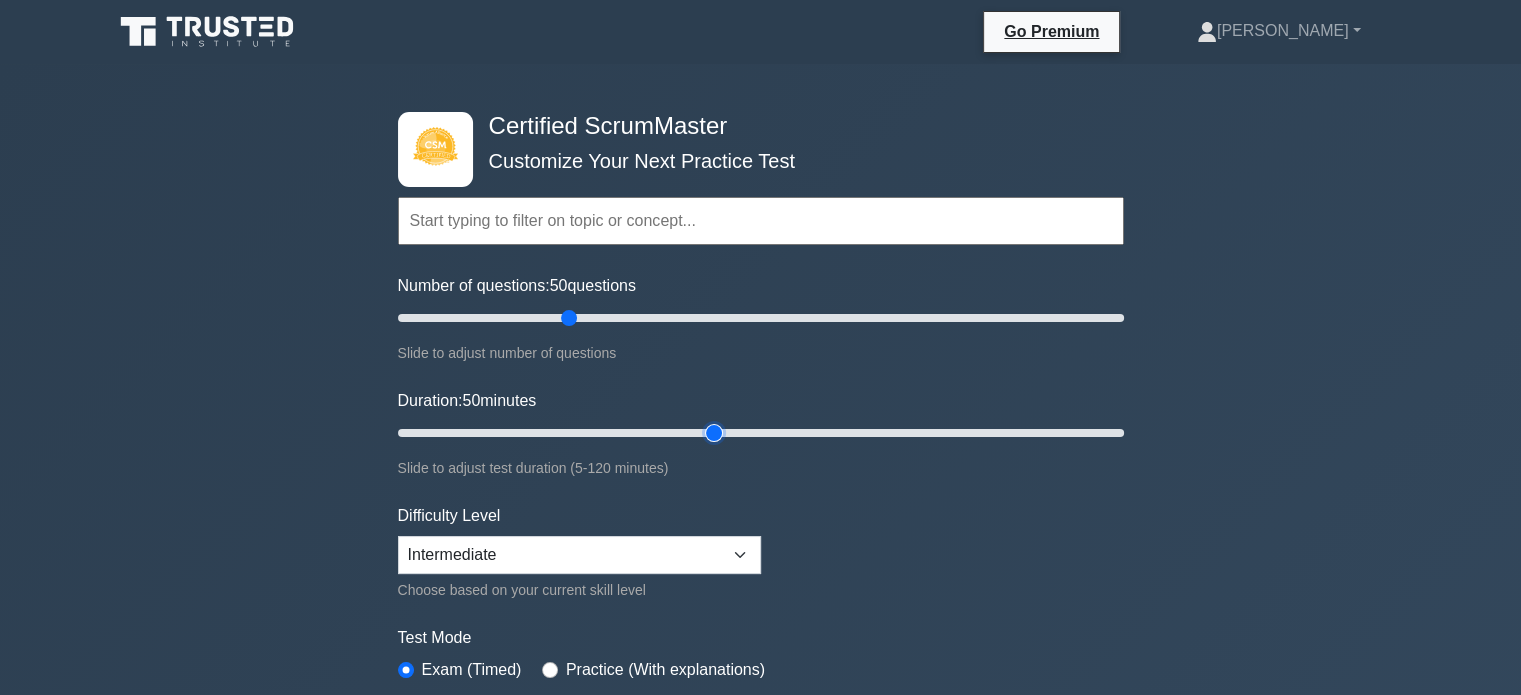 click on "Duration:  50  minutes" at bounding box center [761, 433] 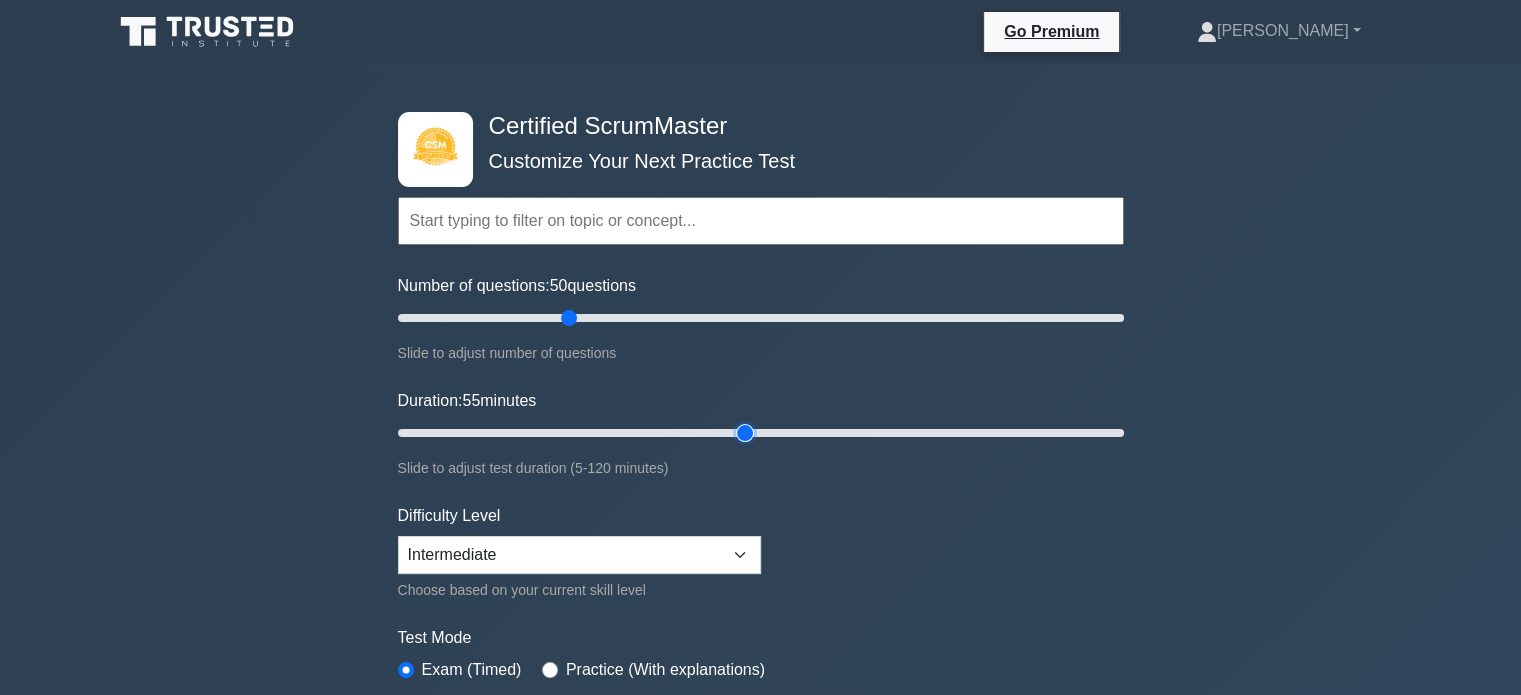 type on "60" 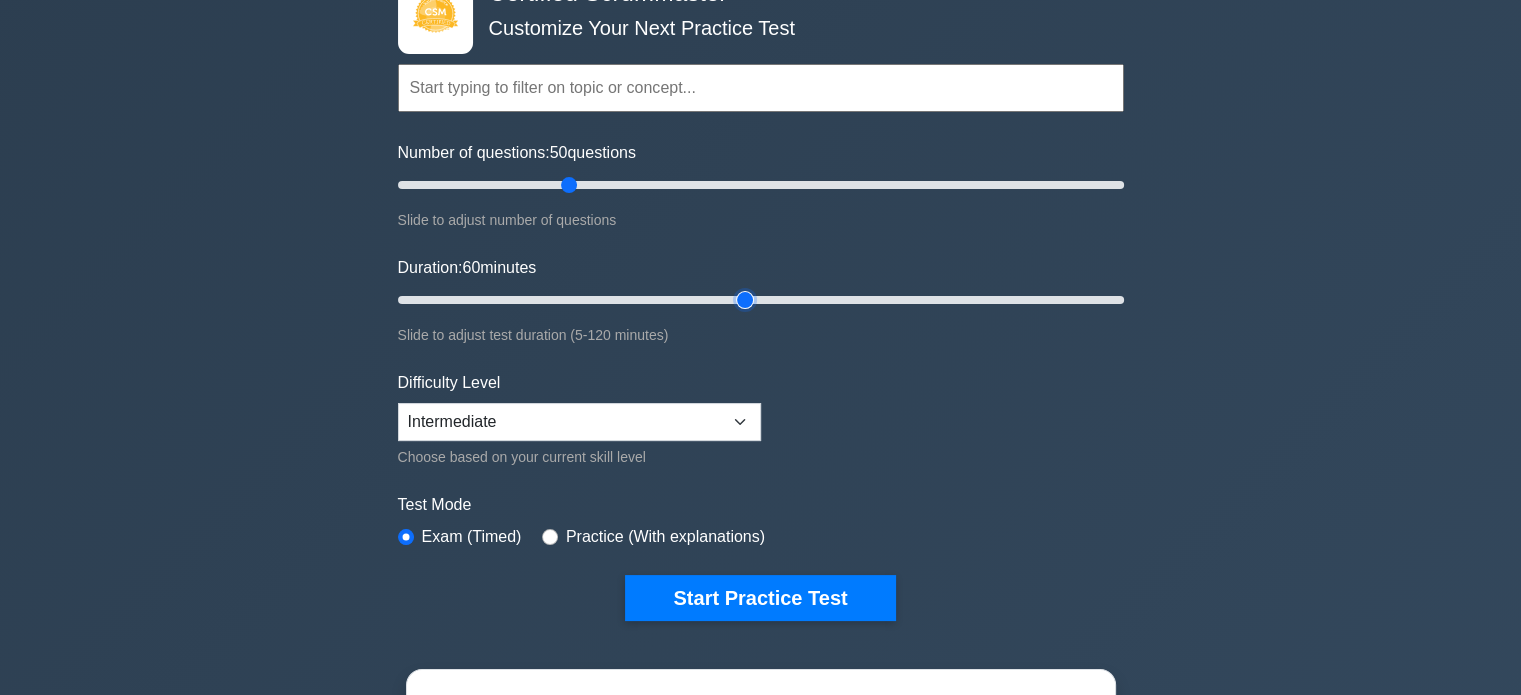 scroll, scrollTop: 144, scrollLeft: 0, axis: vertical 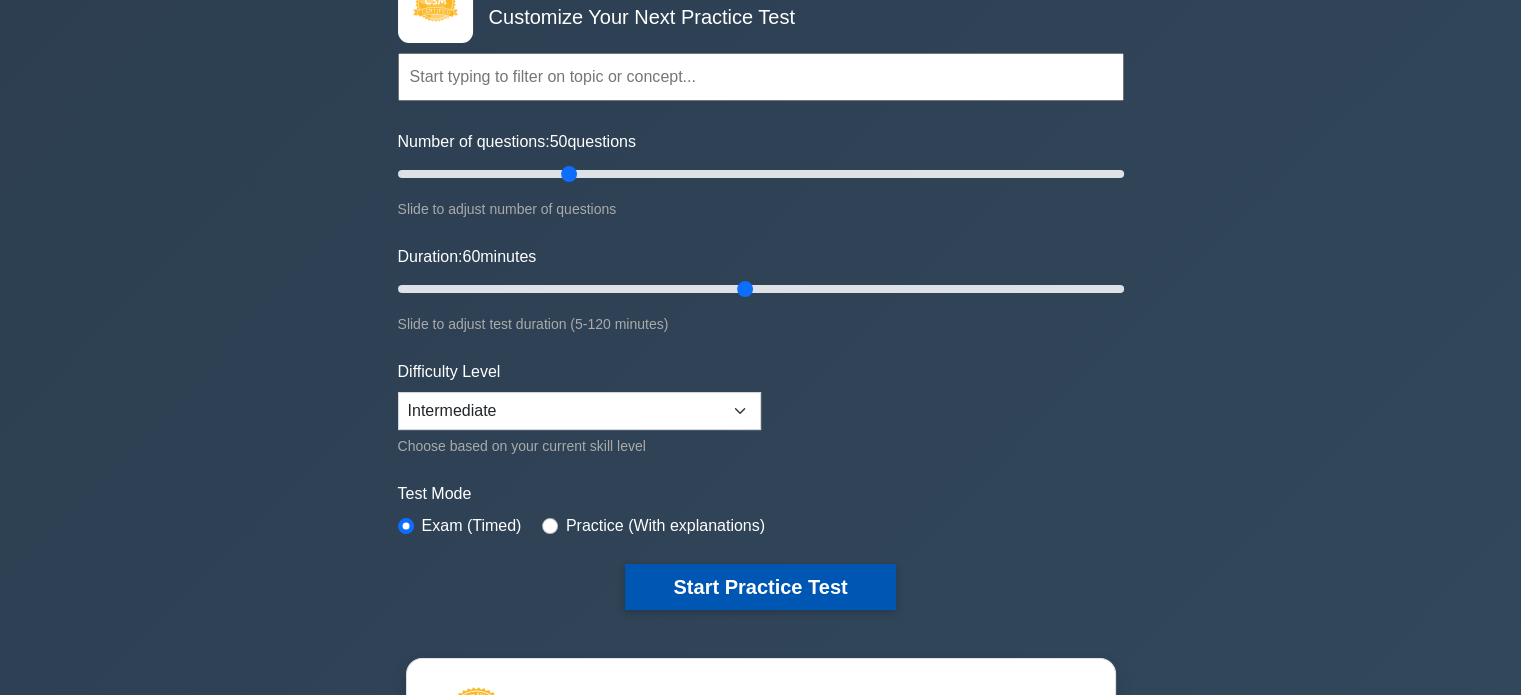 click on "Start Practice Test" at bounding box center [760, 587] 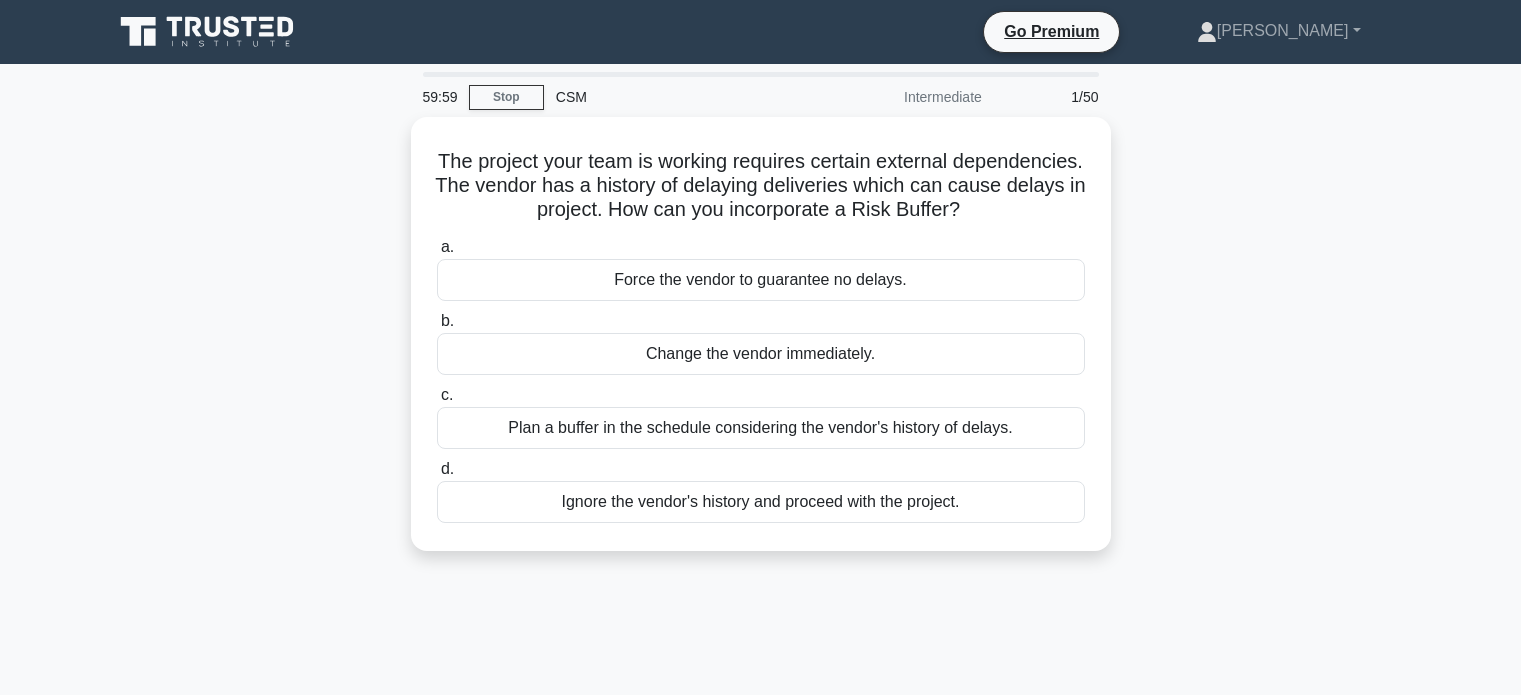 scroll, scrollTop: 0, scrollLeft: 0, axis: both 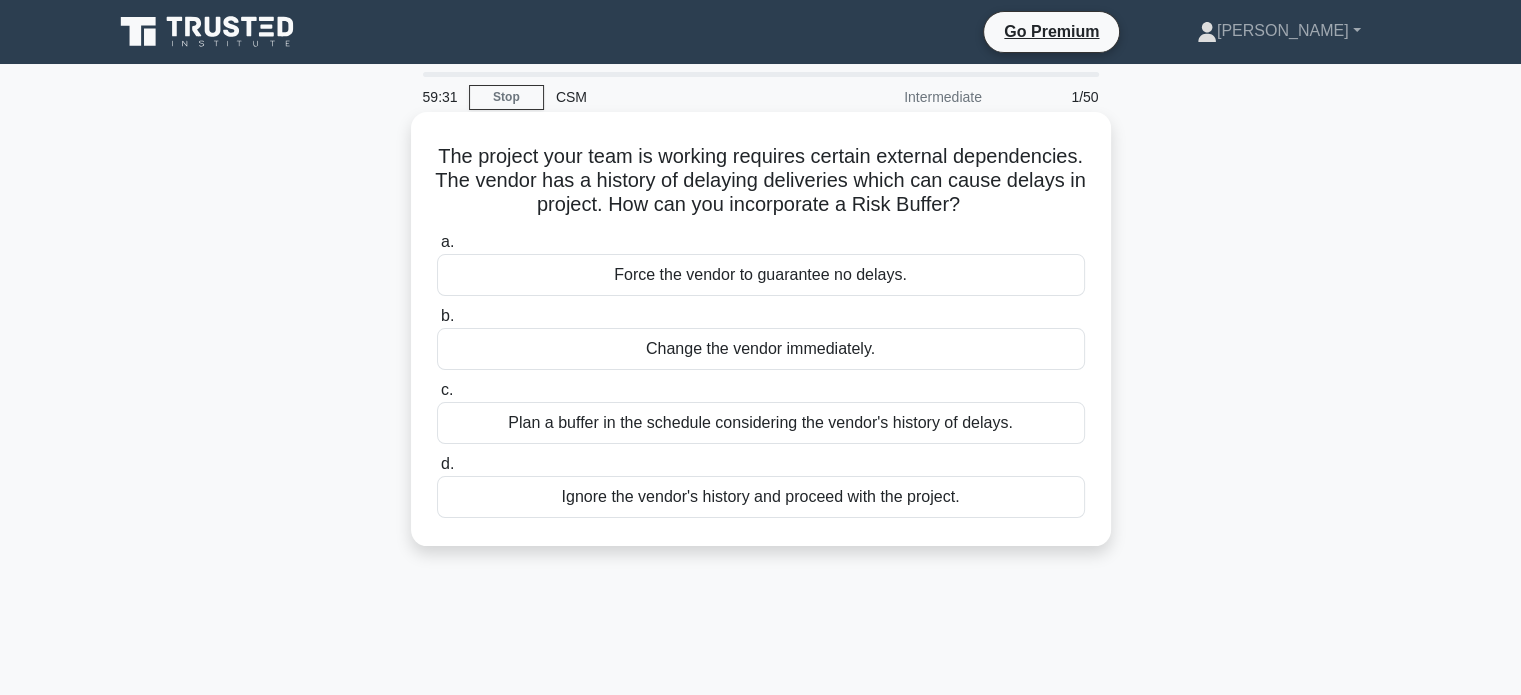 click on "Plan a buffer in the schedule considering the vendor's history of delays." at bounding box center (761, 423) 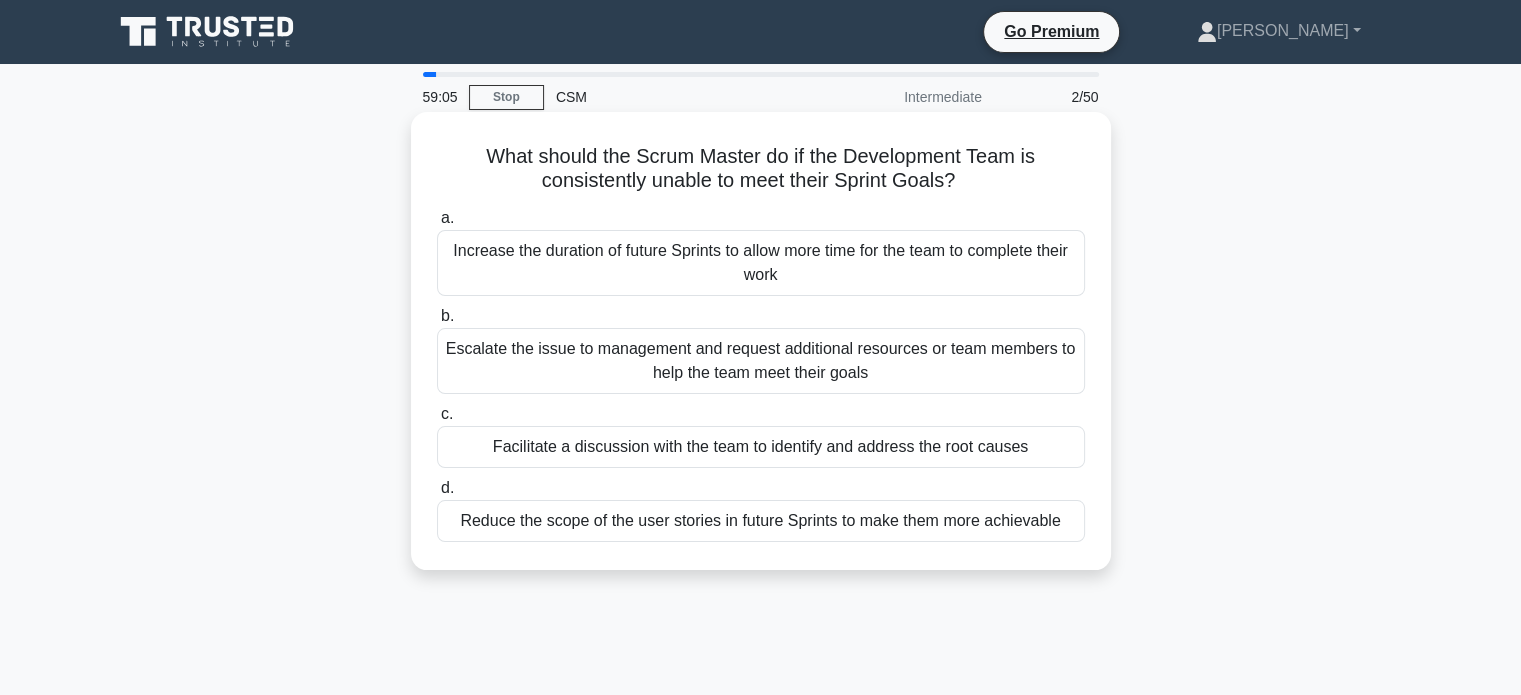 click on "Facilitate a discussion with the team to identify and address the root causes" at bounding box center [761, 447] 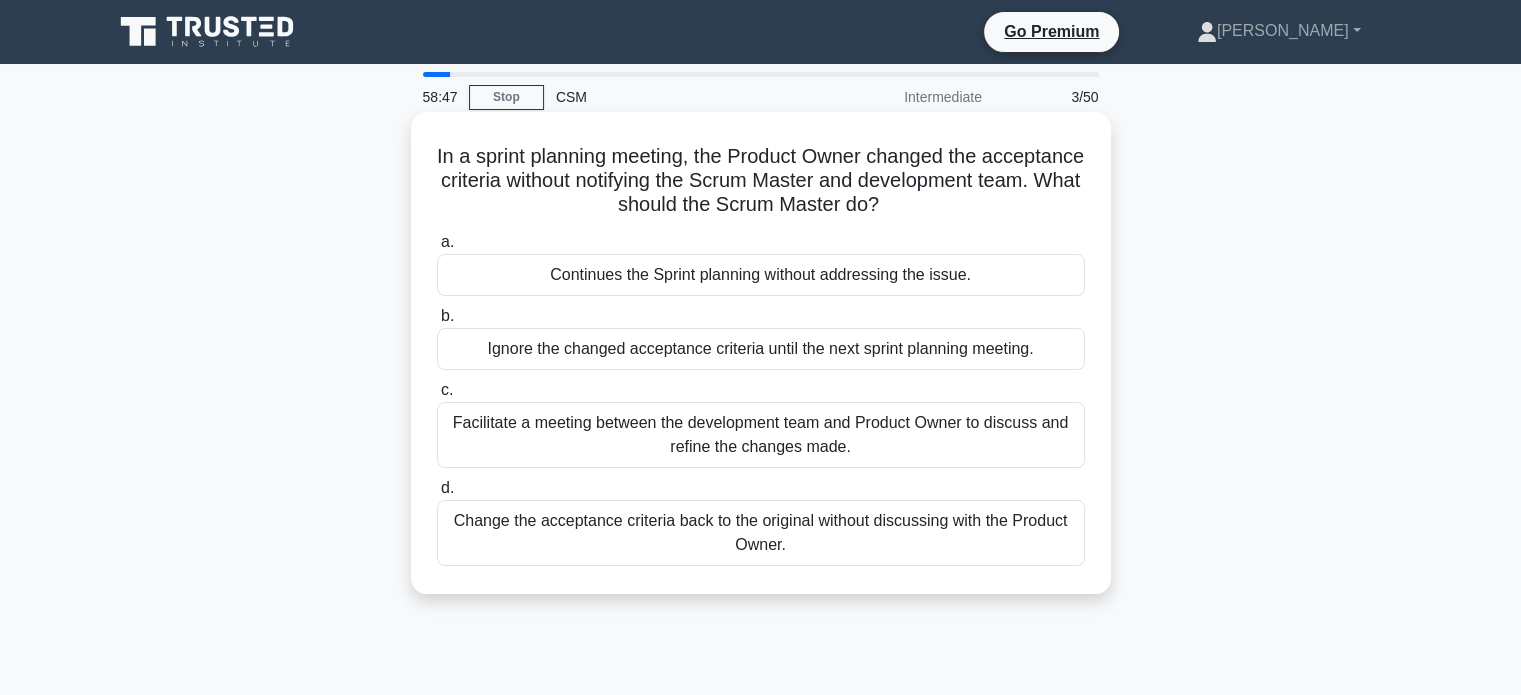 click on "Facilitate a meeting between the development team and Product Owner to discuss and refine the changes made." at bounding box center (761, 435) 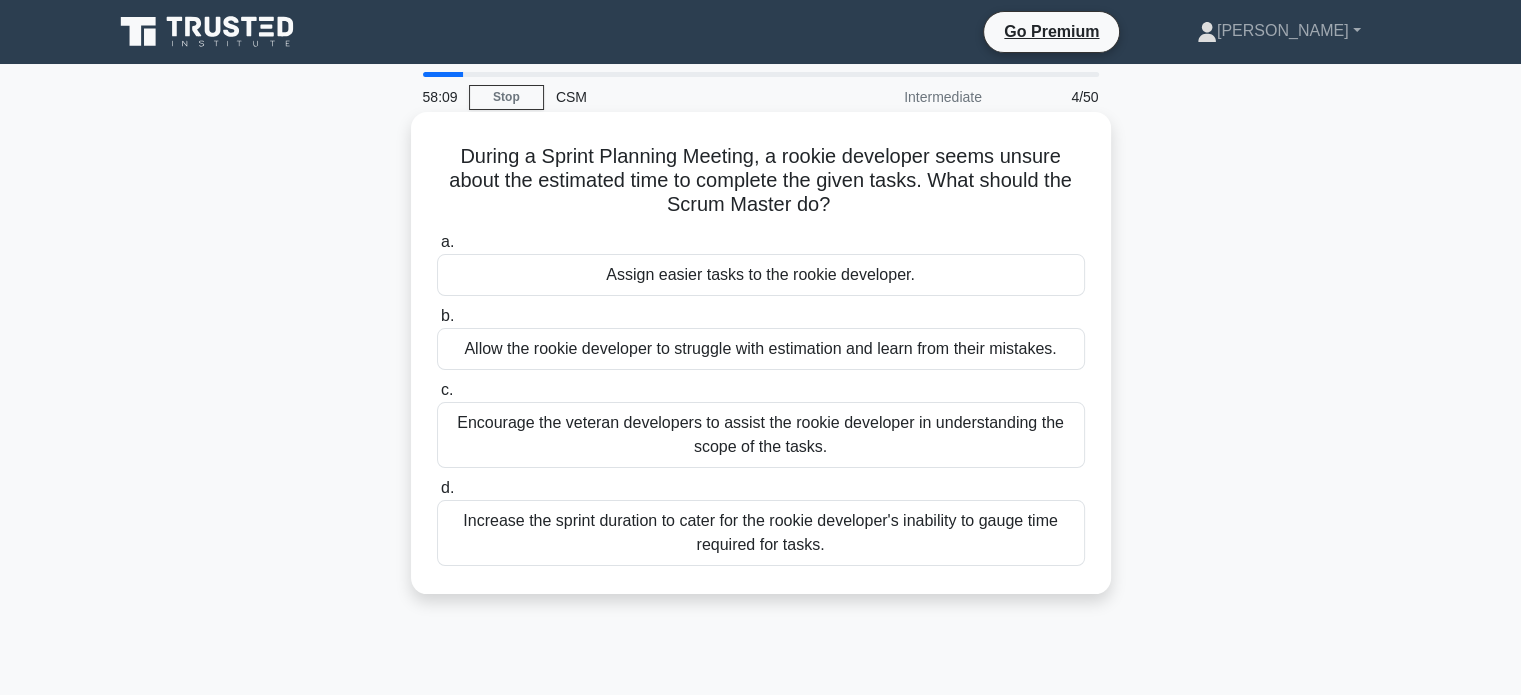 click on "Encourage the veteran developers to assist the rookie developer in understanding the scope of the tasks." at bounding box center (761, 435) 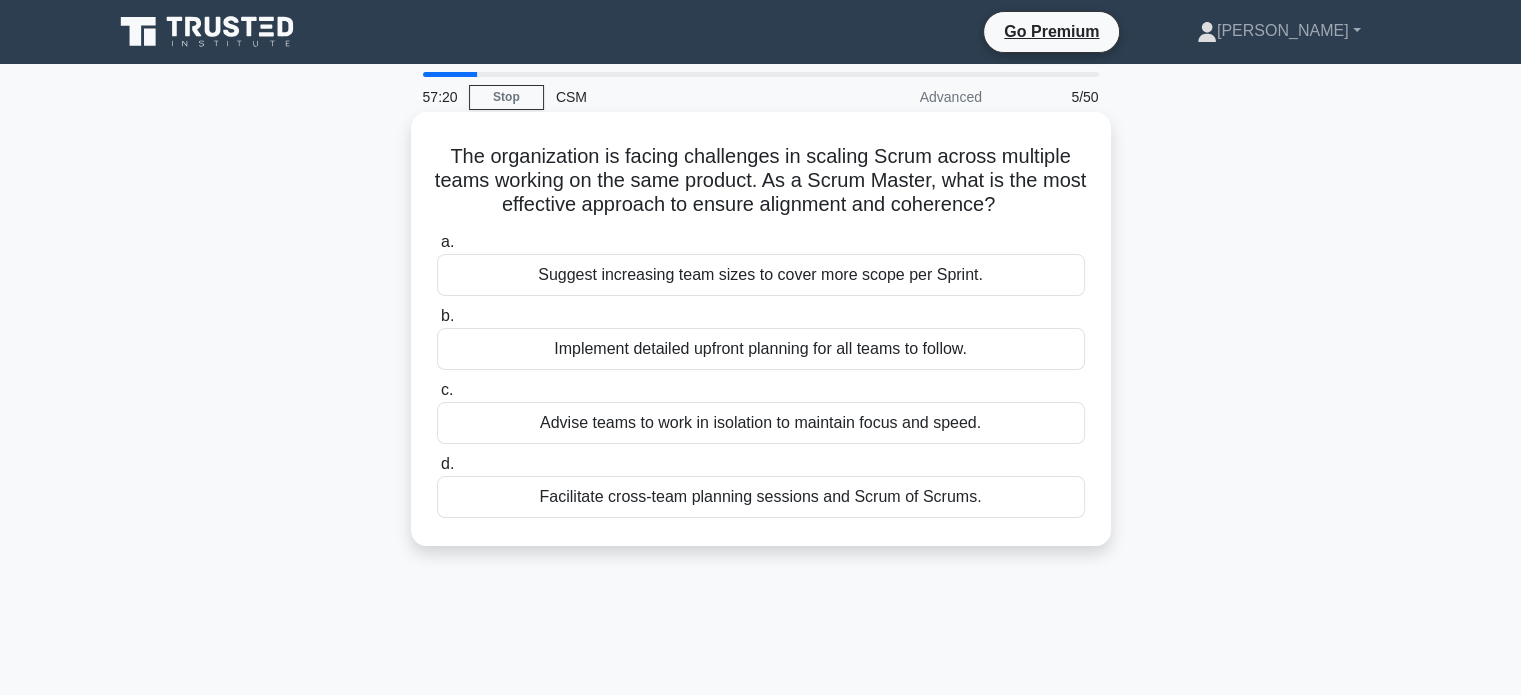 click on "Facilitate cross-team planning sessions and Scrum of Scrums." at bounding box center (761, 497) 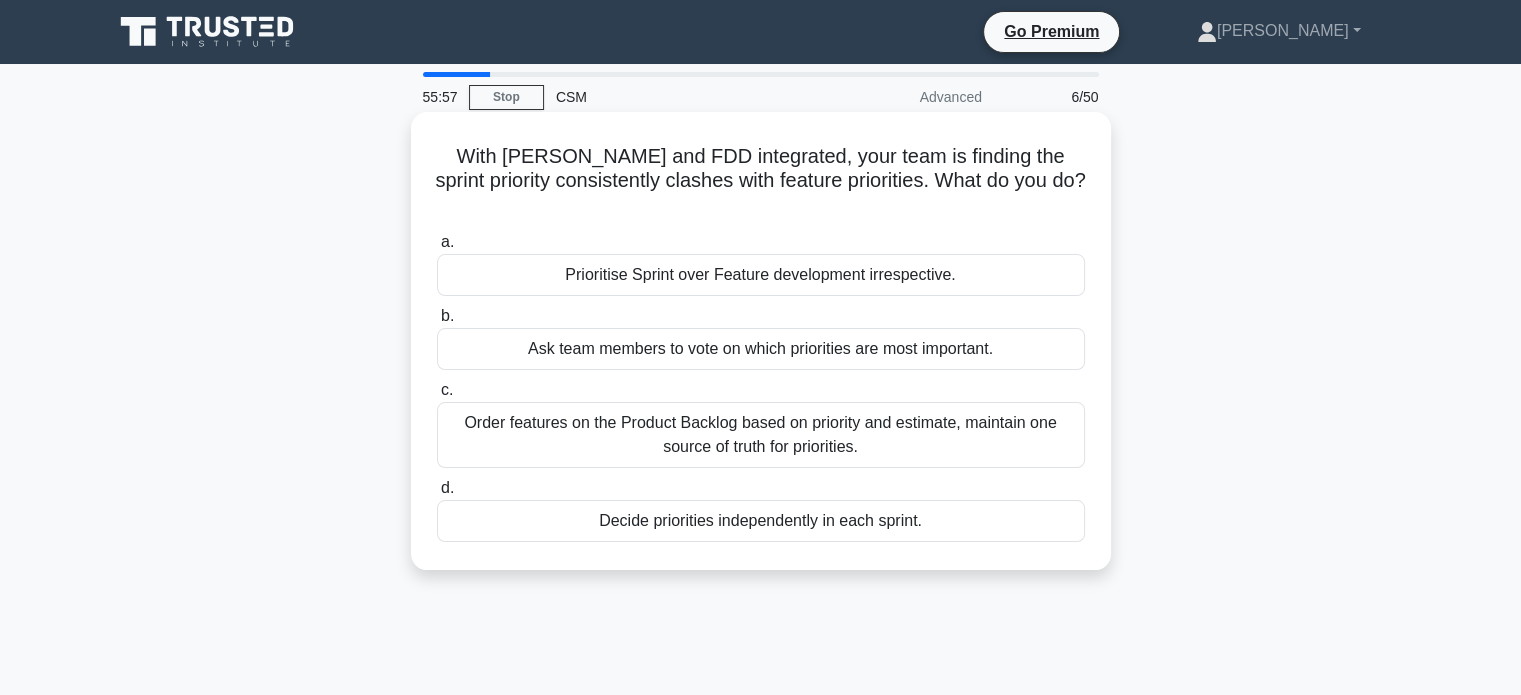 click on "Order features on the Product Backlog based on priority and estimate, maintain one source of truth for priorities." at bounding box center (761, 435) 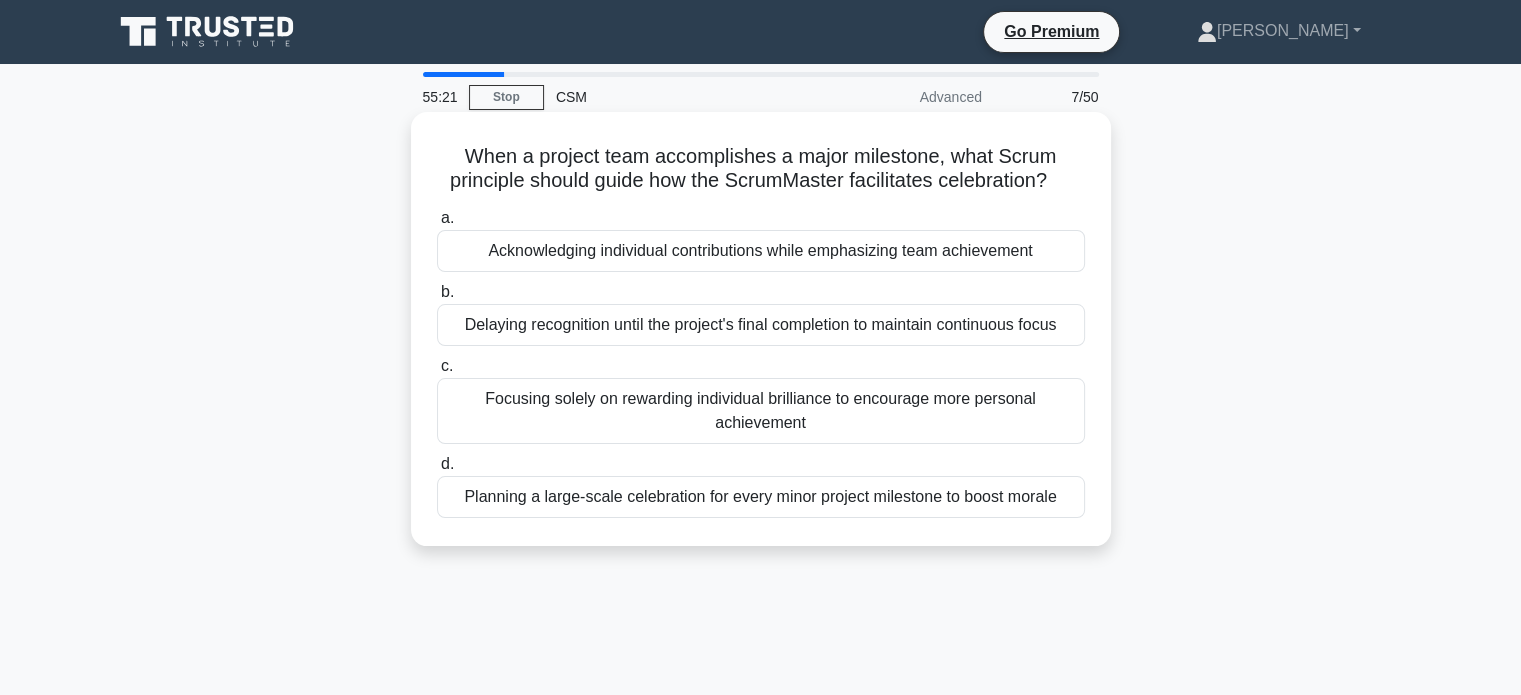 click on "Acknowledging individual contributions while emphasizing team achievement" at bounding box center [761, 251] 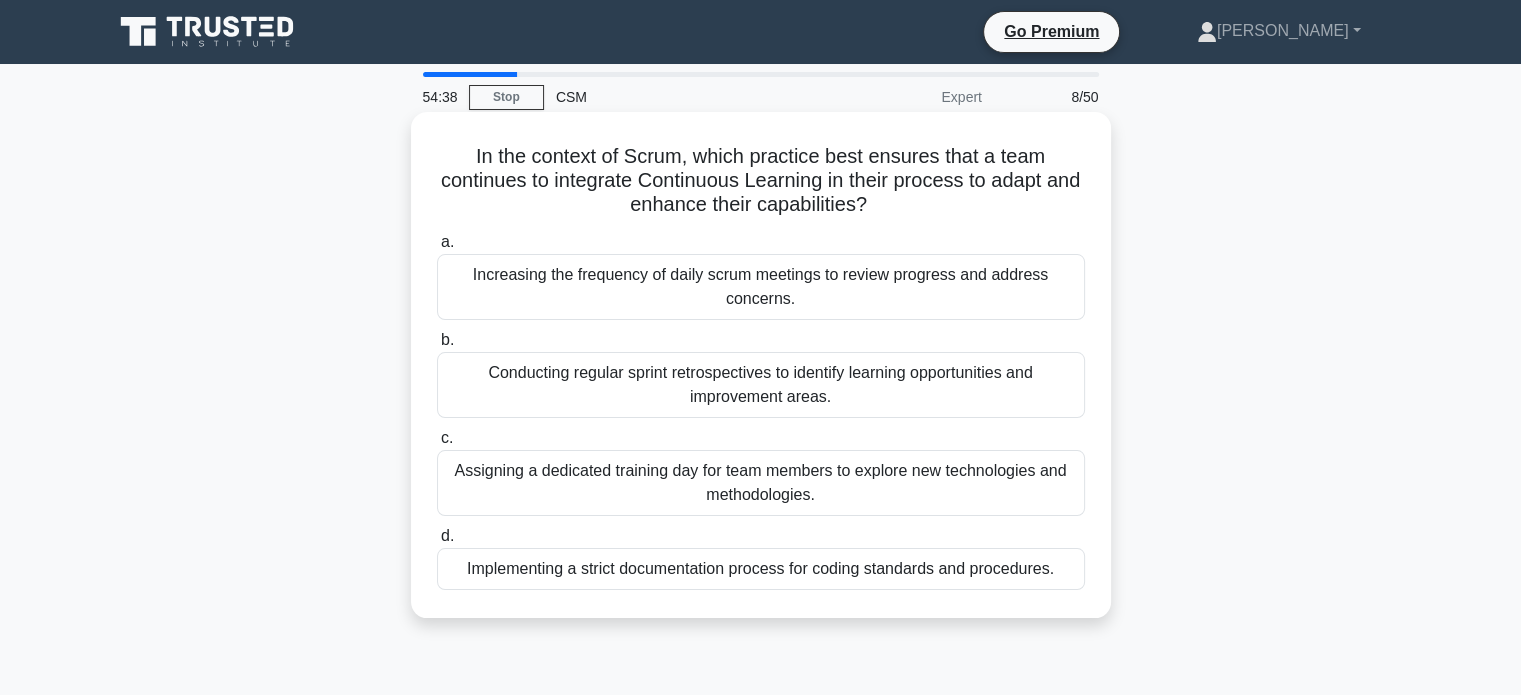 click on "Conducting regular sprint retrospectives to identify learning opportunities and improvement areas." at bounding box center [761, 385] 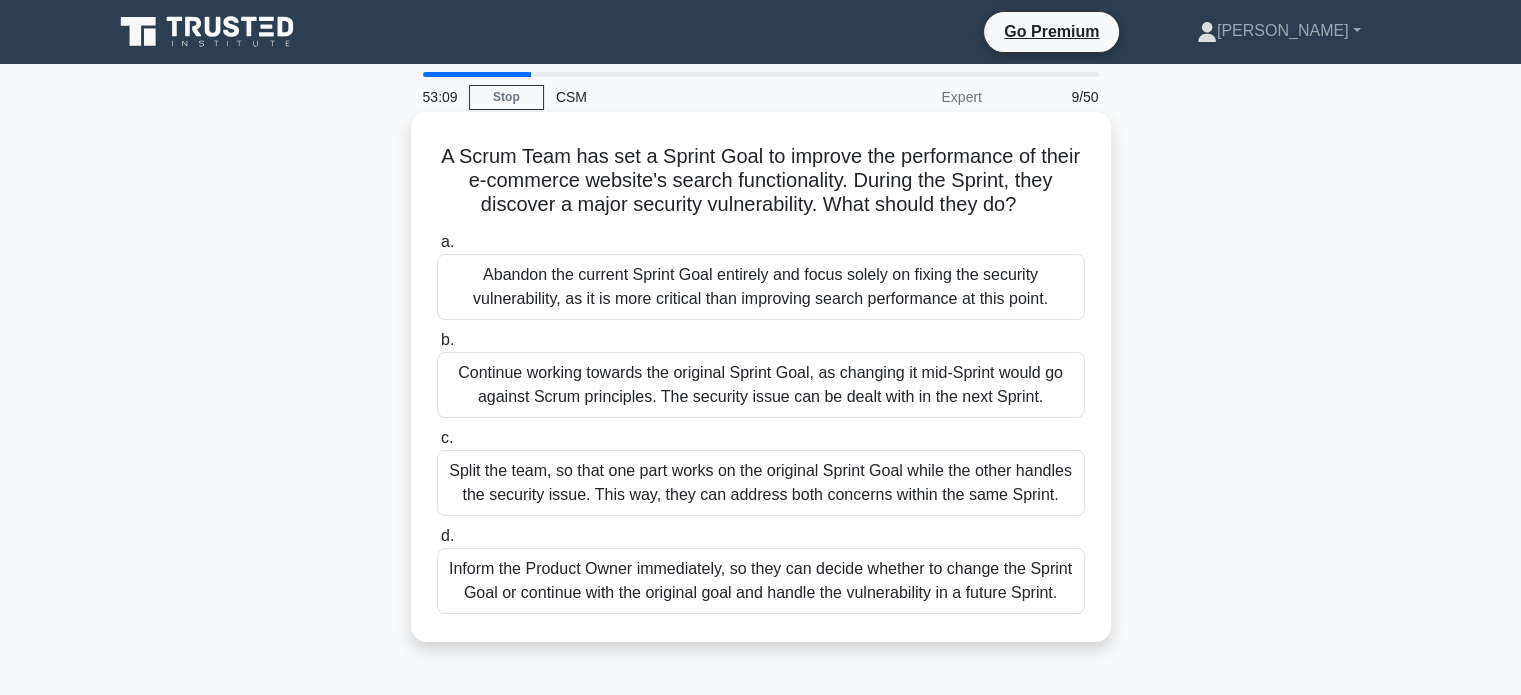 click on "Split the team, so that one part works on the original Sprint Goal while the other handles the security issue. This way, they can address both concerns within the same Sprint." at bounding box center [761, 483] 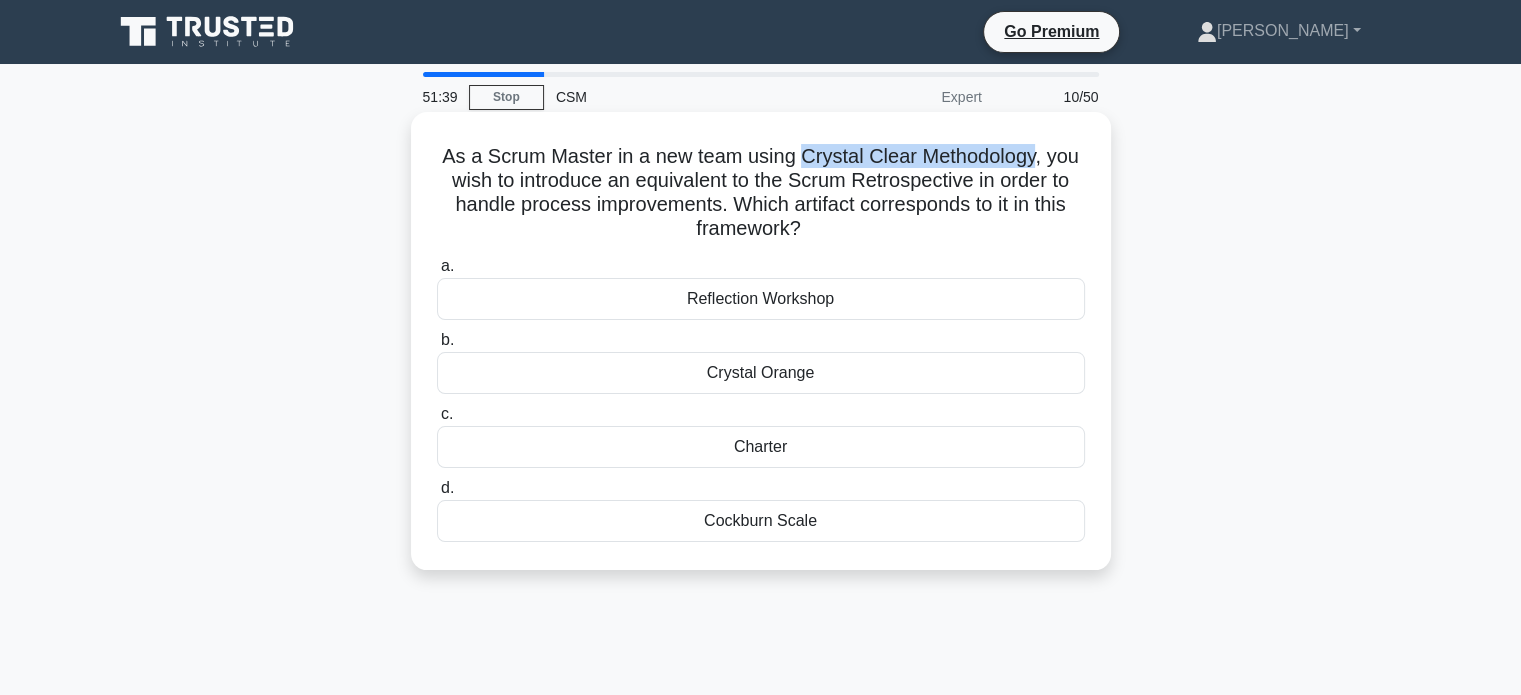 drag, startPoint x: 803, startPoint y: 153, endPoint x: 1041, endPoint y: 152, distance: 238.0021 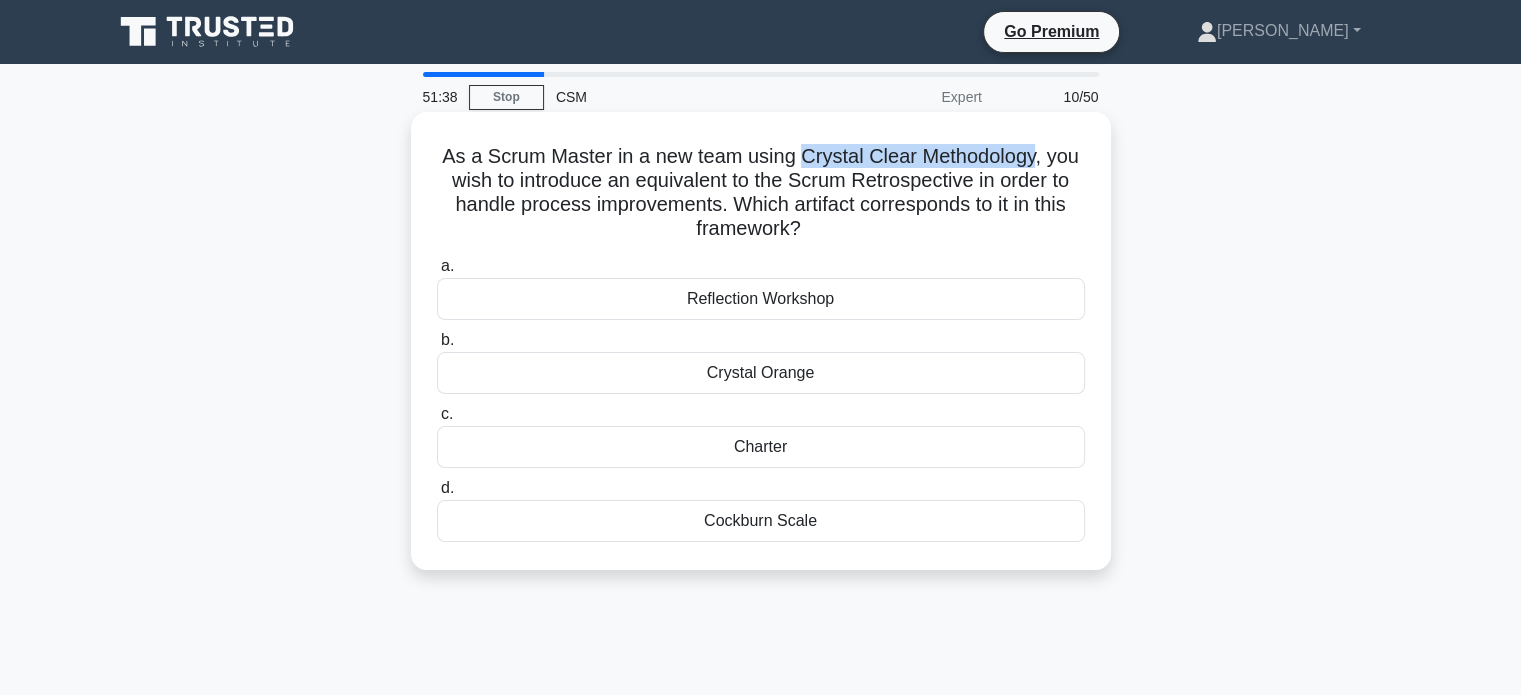 copy on "Crystal Clear Methodology" 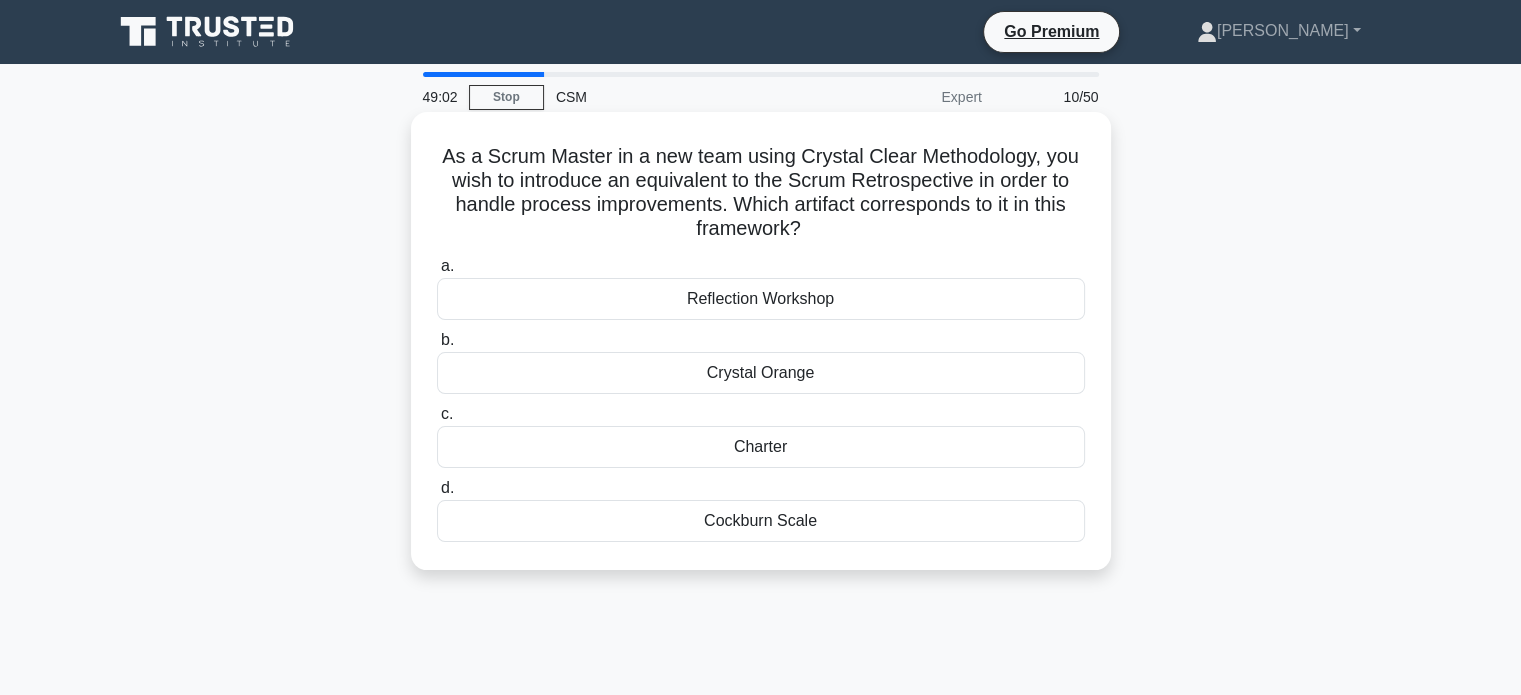 click on "Reflection Workshop" at bounding box center (761, 299) 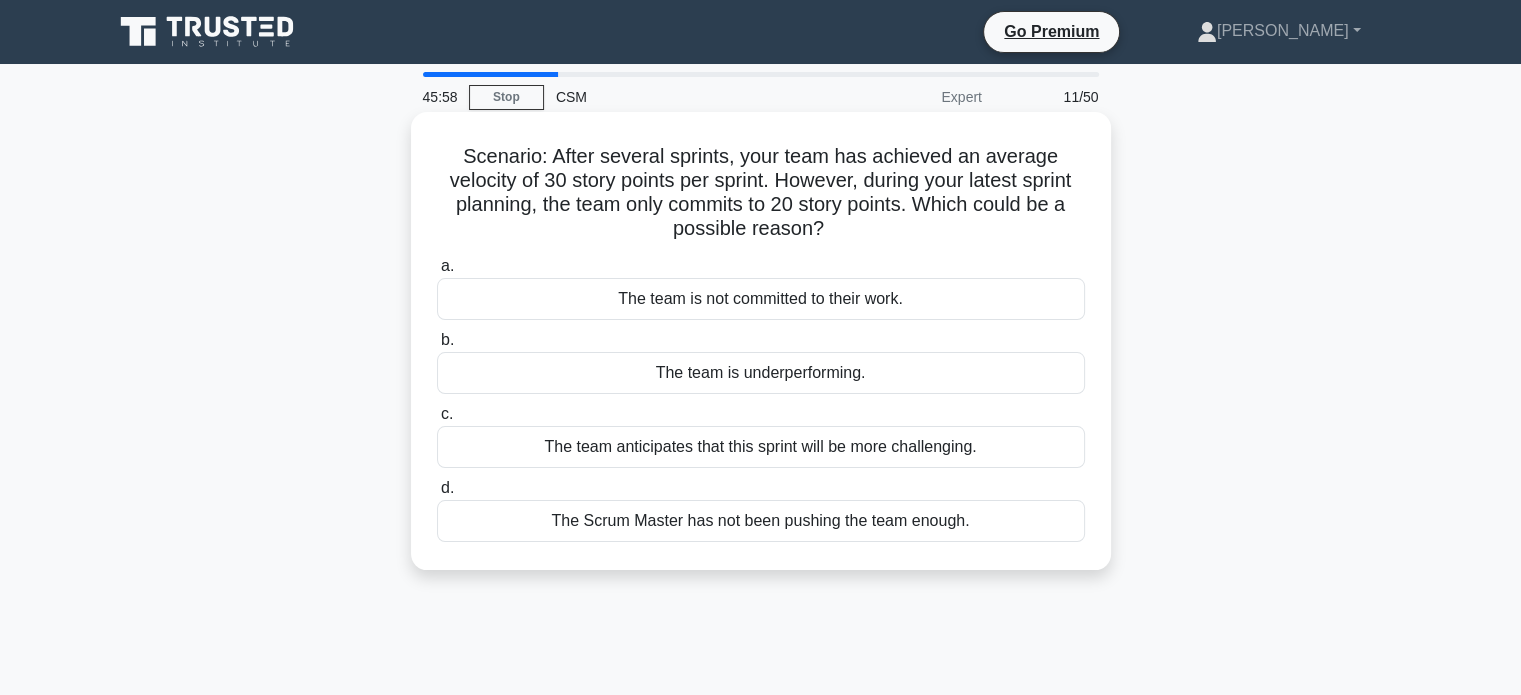 drag, startPoint x: 459, startPoint y: 149, endPoint x: 844, endPoint y: 224, distance: 392.23718 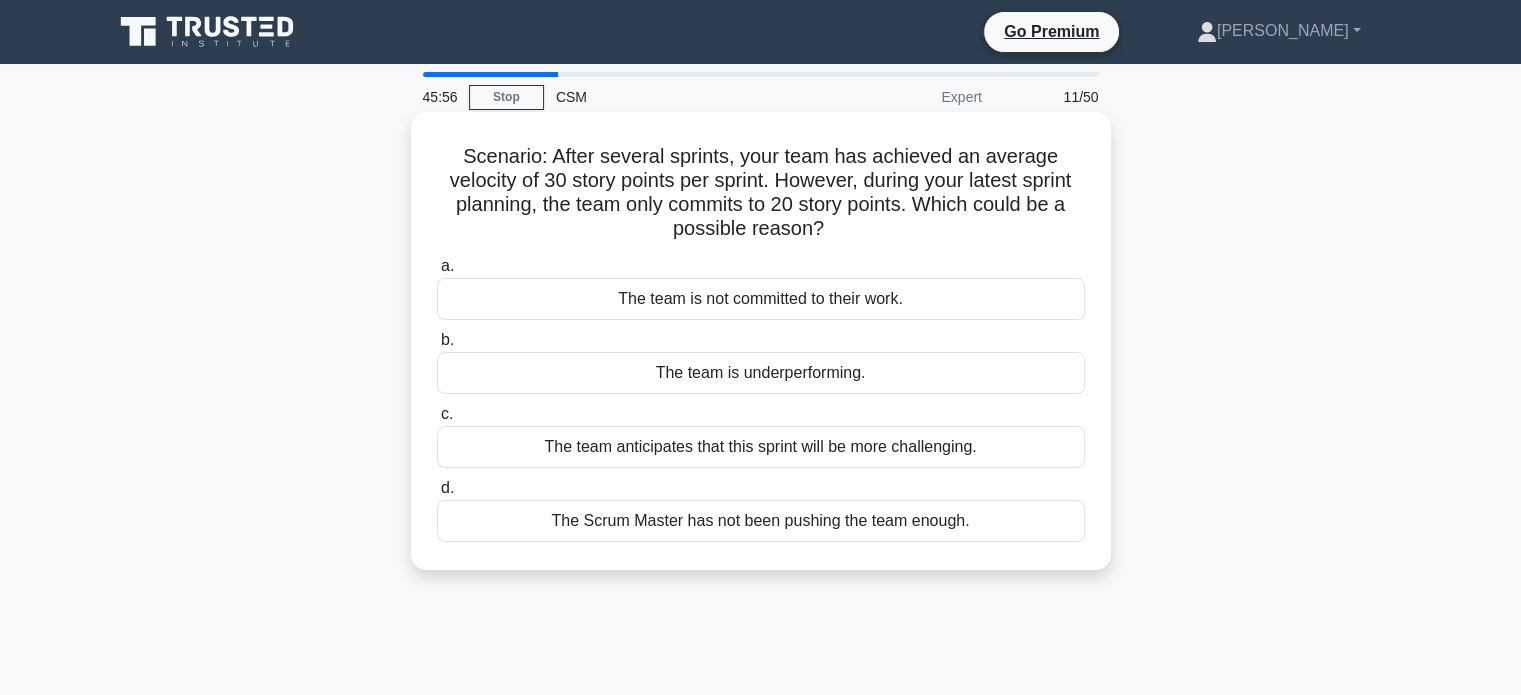 copy on "Scenario: After several sprints, your team has achieved an average velocity of 30 story points per sprint. However, during your latest sprint planning, the team only commits to 20 story points. Which could be a possible reason?" 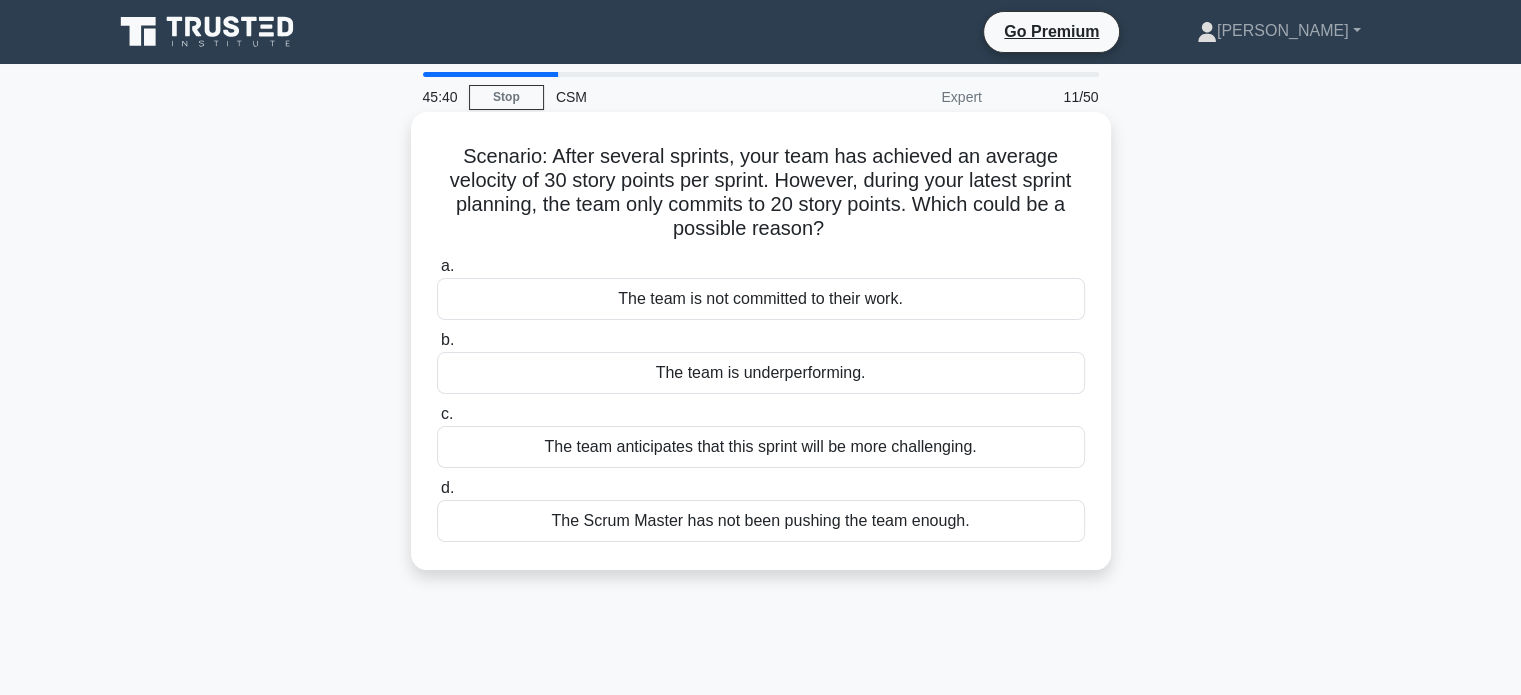 click on "The team anticipates that this sprint will be more challenging." at bounding box center [761, 447] 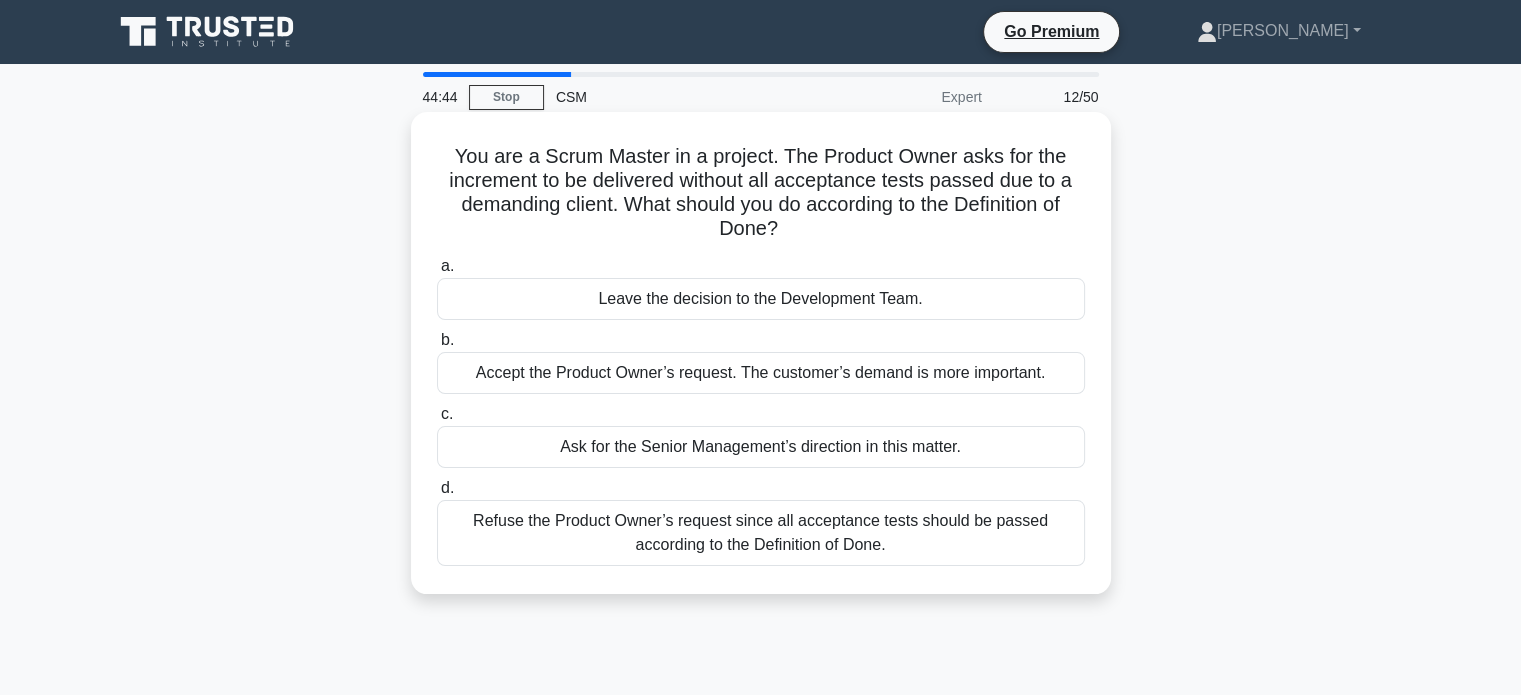 click on "Refuse the Product Owner’s request since all acceptance tests should be passed according to the Definition of Done." at bounding box center [761, 533] 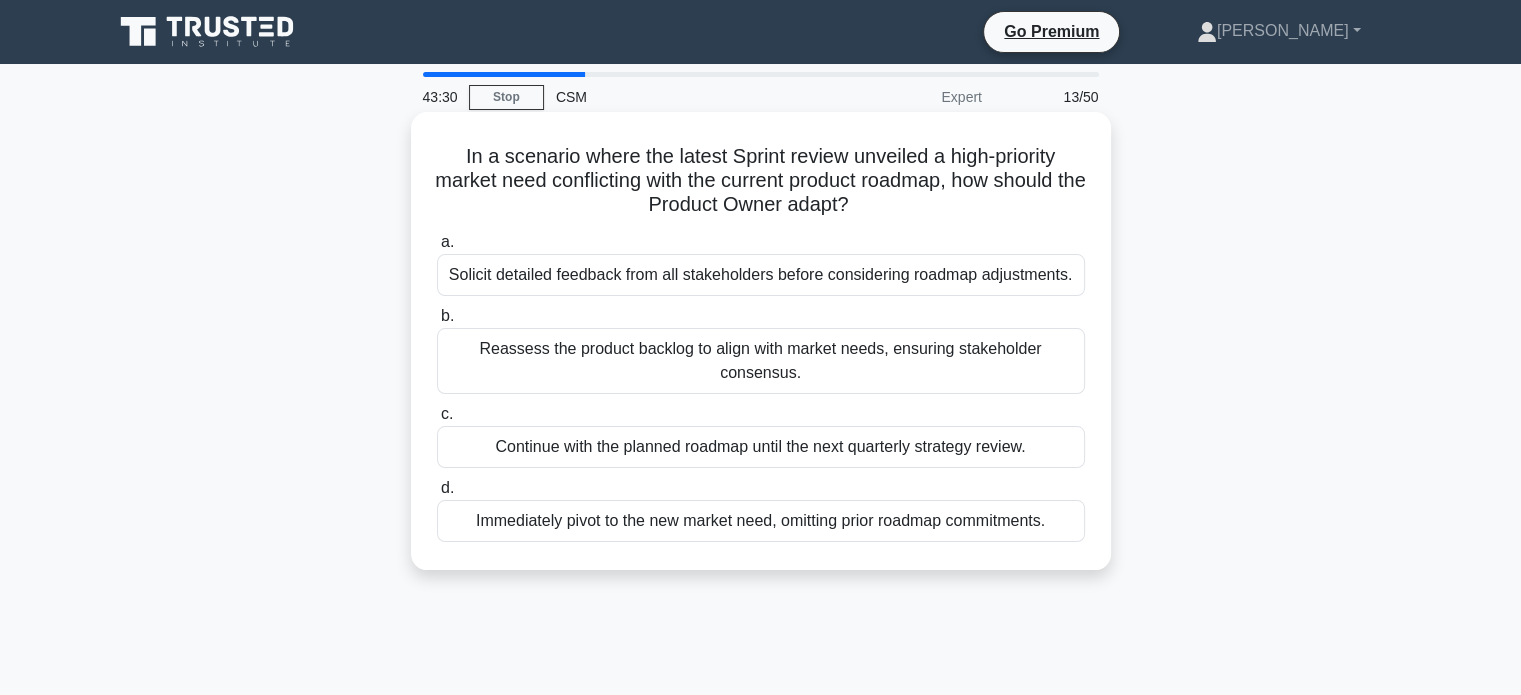 click on "Reassess the product backlog to align with market needs, ensuring stakeholder consensus." at bounding box center (761, 361) 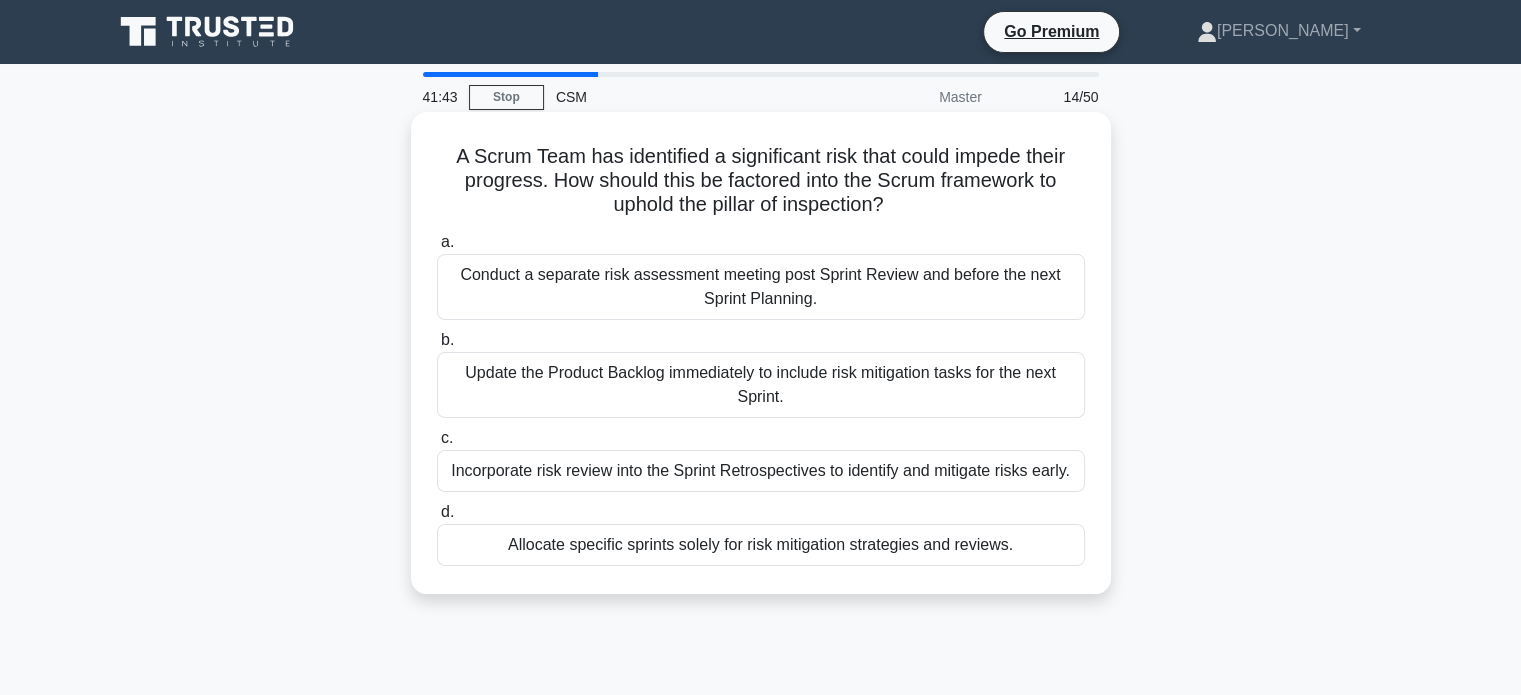 drag, startPoint x: 896, startPoint y: 205, endPoint x: 428, endPoint y: 154, distance: 470.77063 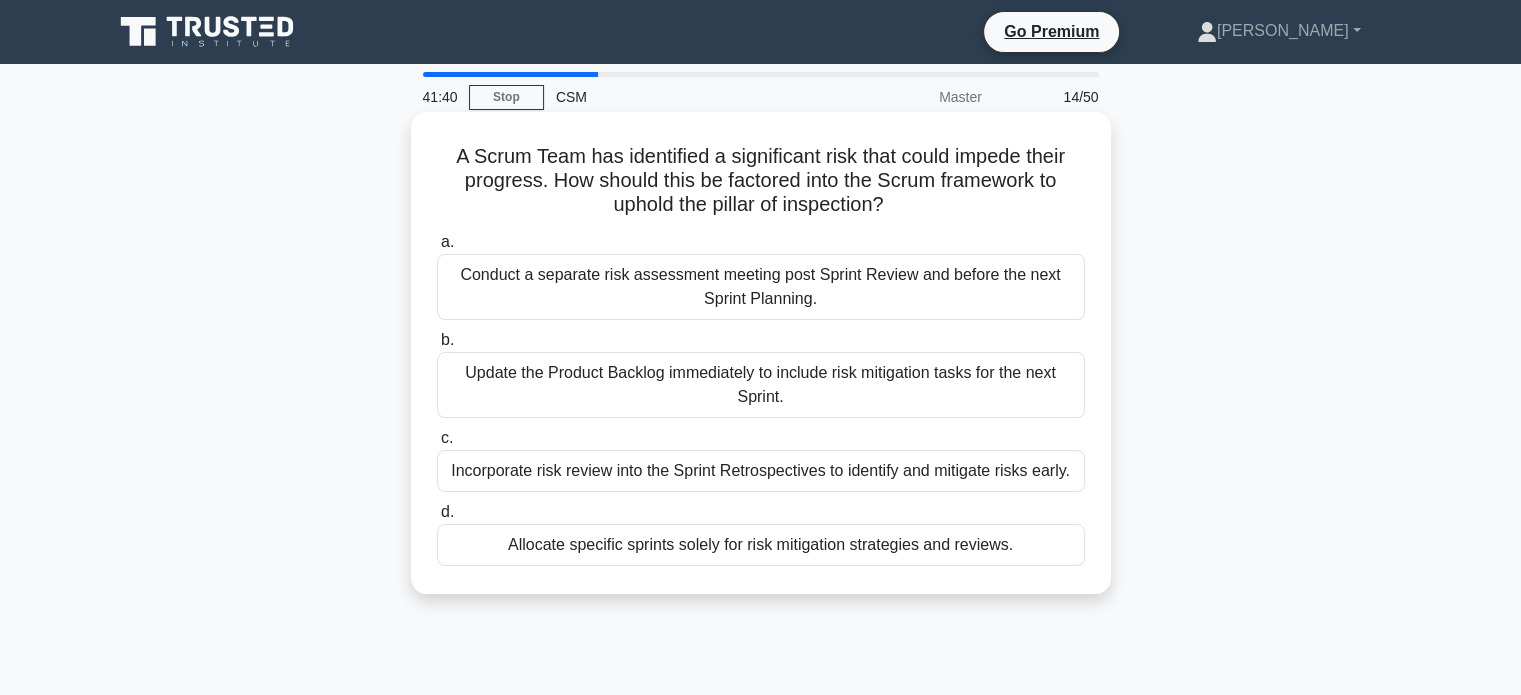 copy on "A Scrum Team has identified a significant risk that could impede their progress. How should this be factored into the Scrum framework to uphold the pillar of inspection?" 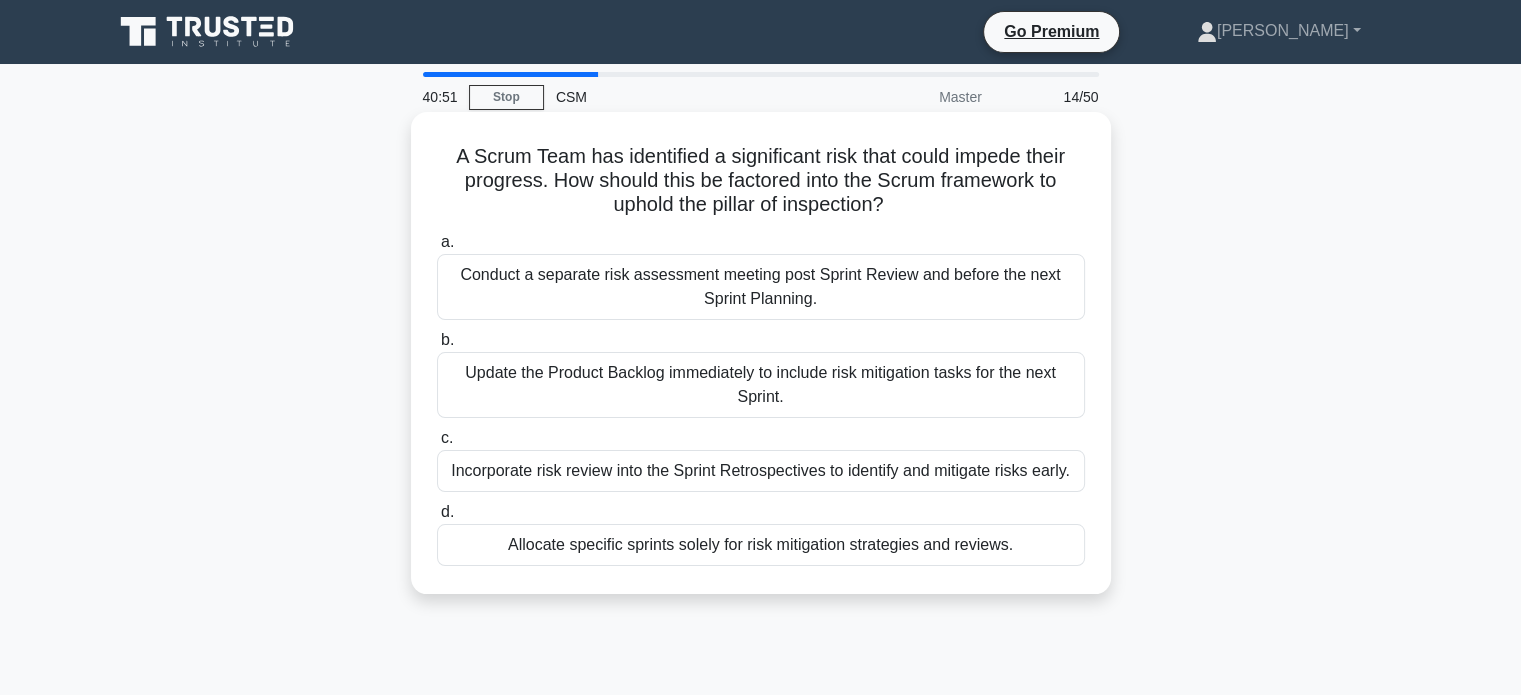 click on "Incorporate risk review into the Sprint Retrospectives to identify and mitigate risks early." at bounding box center (761, 471) 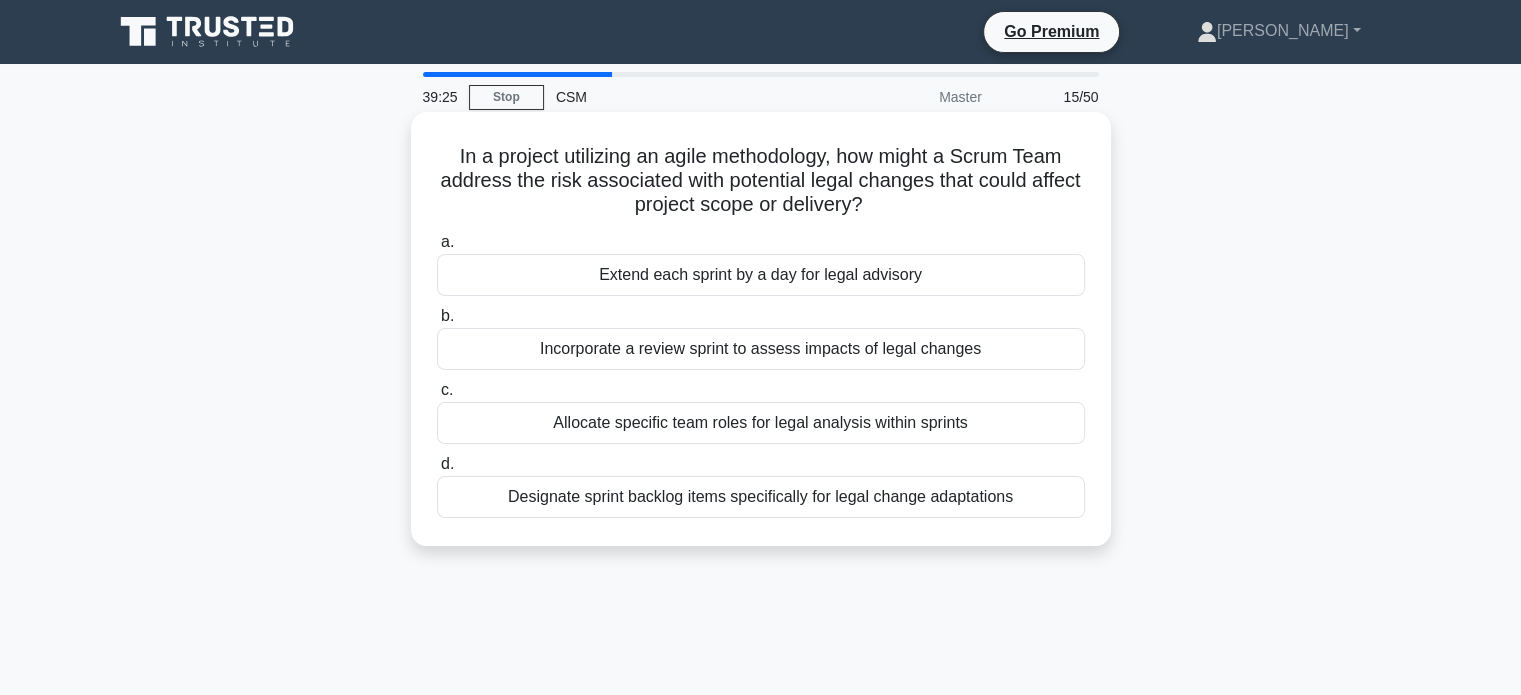 click on "Incorporate a review sprint to assess impacts of legal changes" at bounding box center (761, 349) 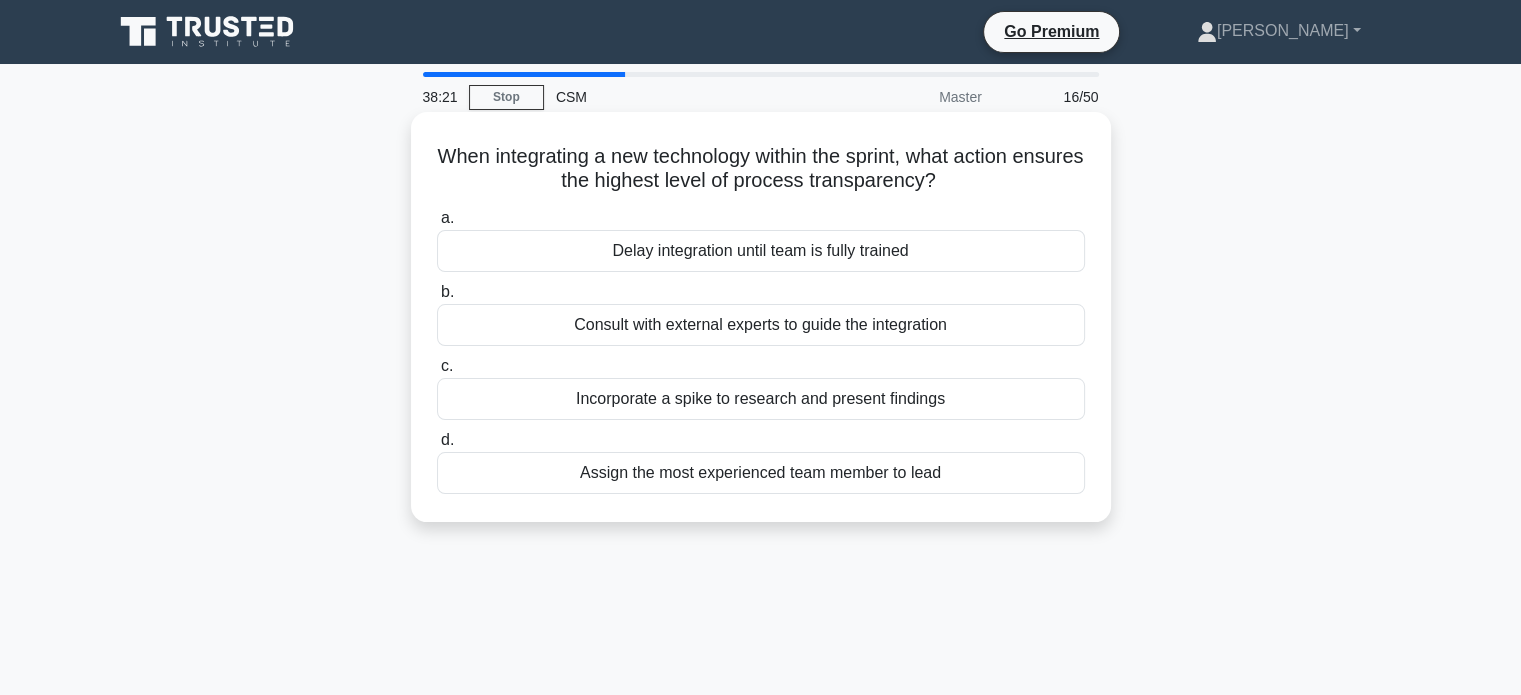 click on "Incorporate a spike to research and present findings" at bounding box center [761, 399] 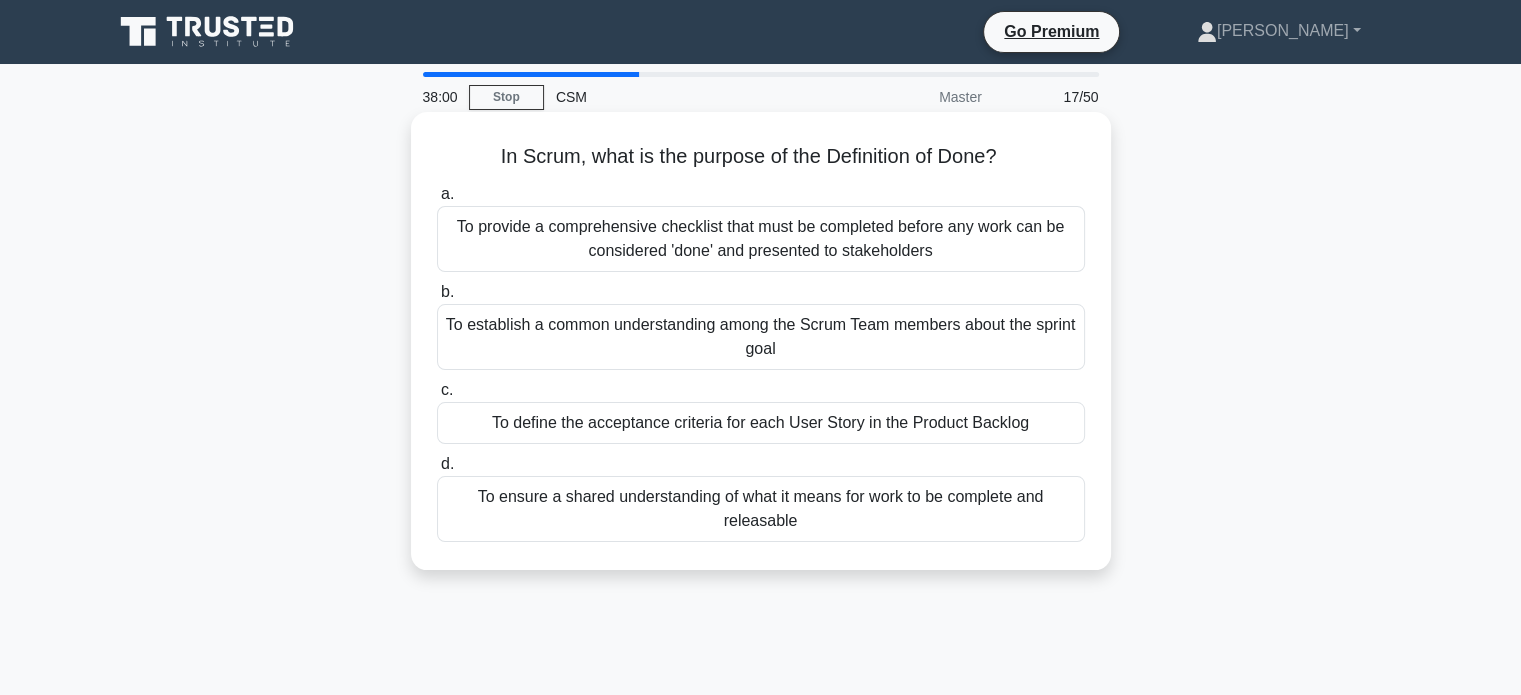 click on "To provide a comprehensive checklist that must be completed before any work can be considered 'done' and presented to stakeholders" at bounding box center [761, 239] 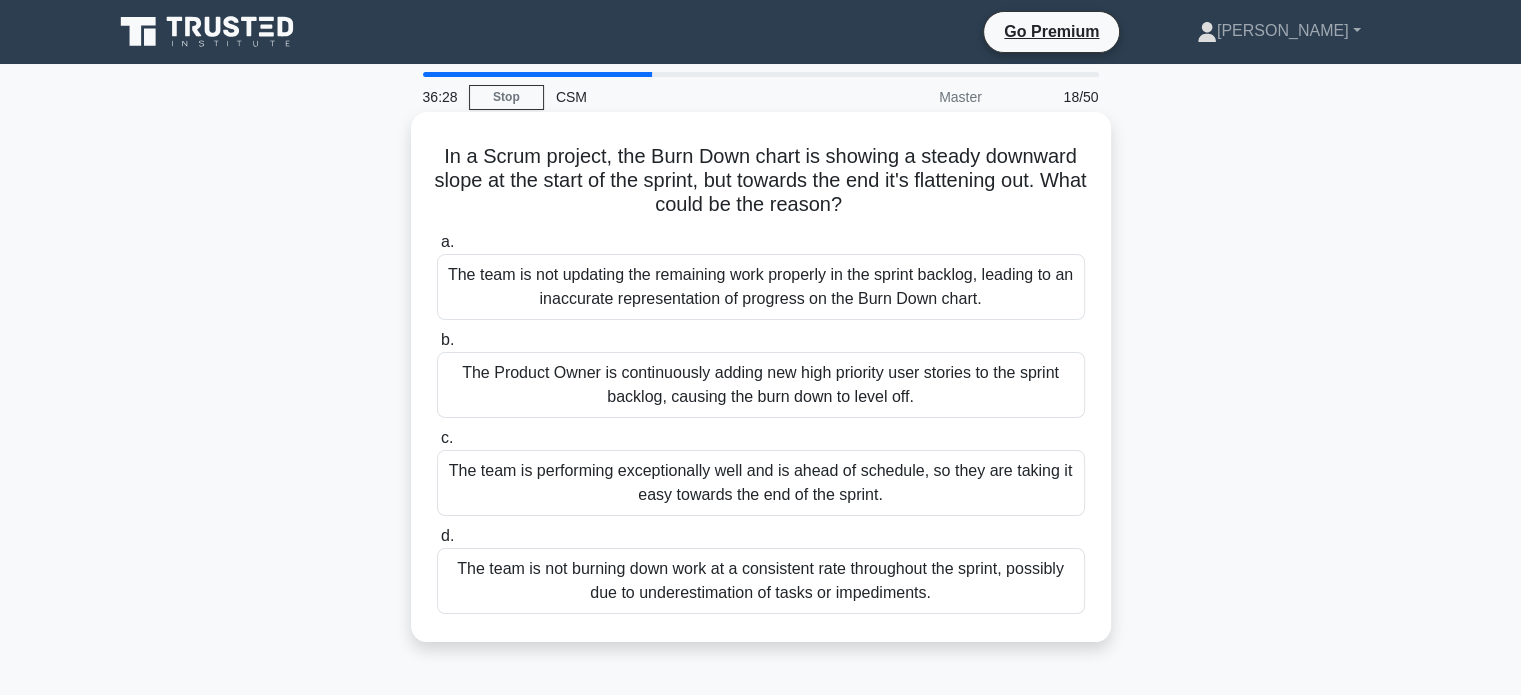 click on "The Product Owner is continuously adding new high priority user stories to the sprint backlog, causing the burn down to level off." at bounding box center (761, 385) 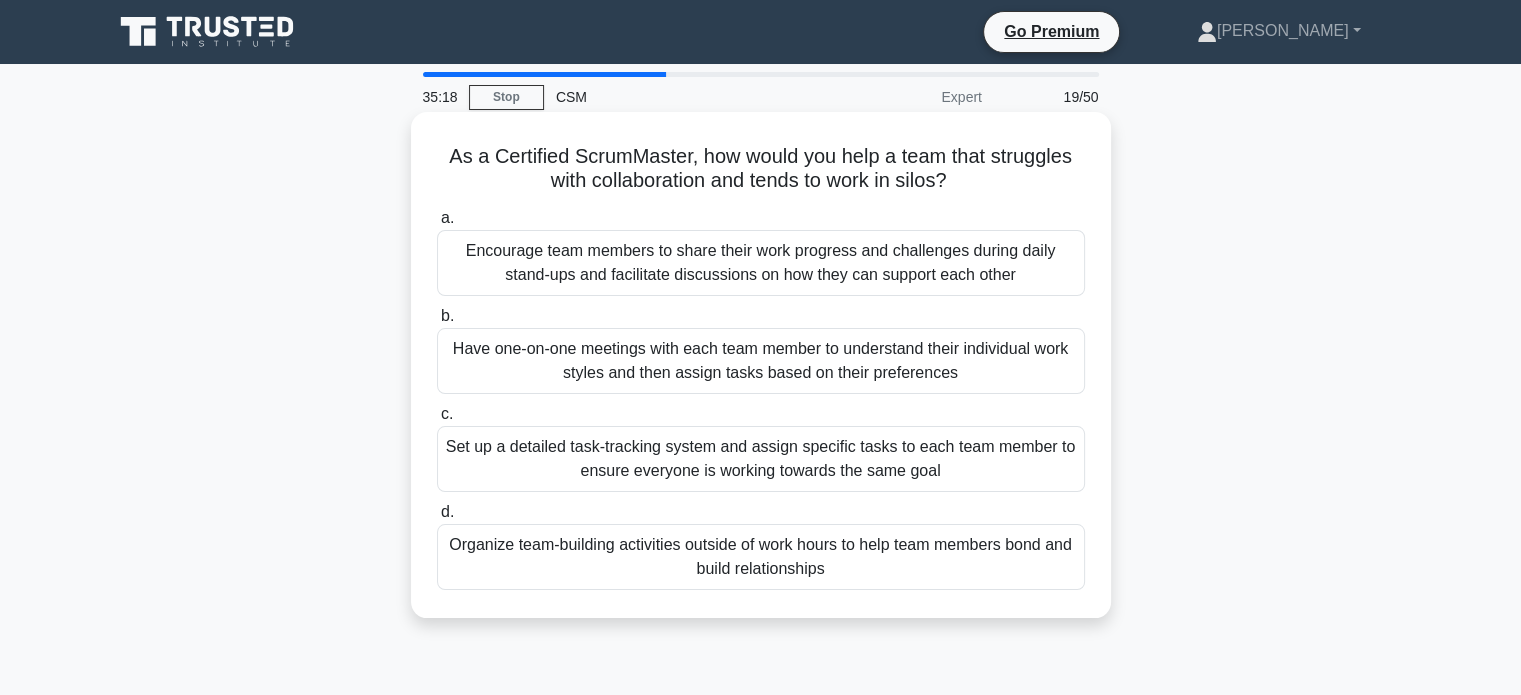 click on "Encourage team members to share their work progress and challenges during daily stand-ups and facilitate discussions on how they can support each other" at bounding box center [761, 263] 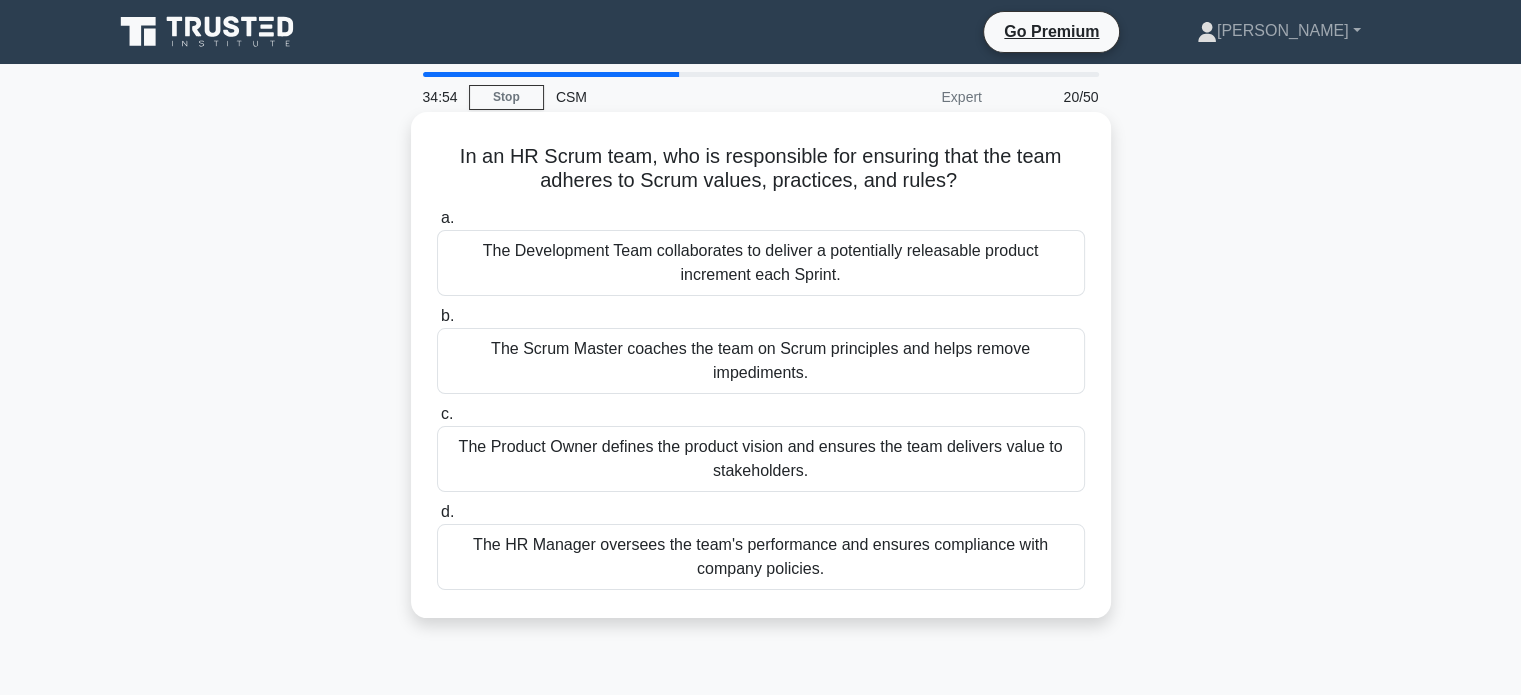 click on "The Scrum Master coaches the team on Scrum principles and helps remove impediments." at bounding box center [761, 361] 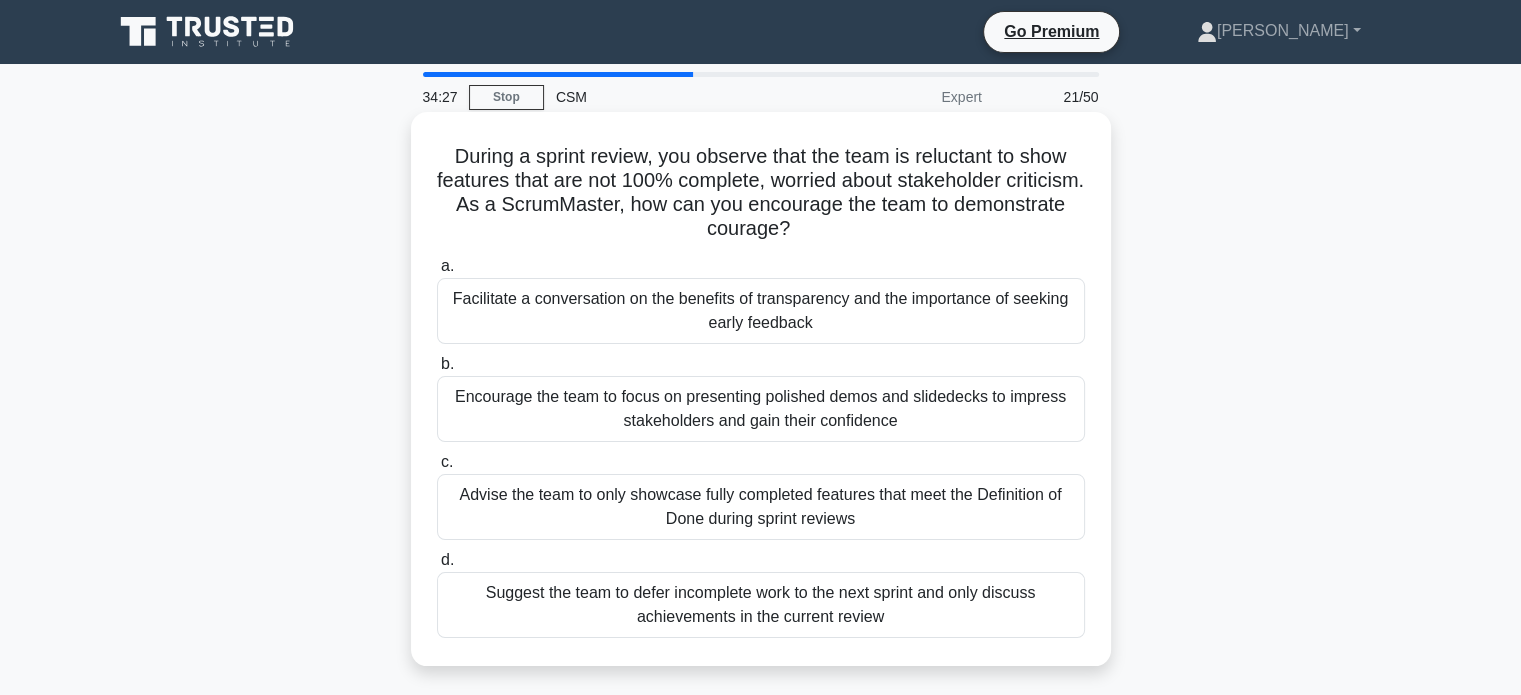 click on "Facilitate a conversation on the benefits of transparency and the importance of seeking early feedback" at bounding box center [761, 311] 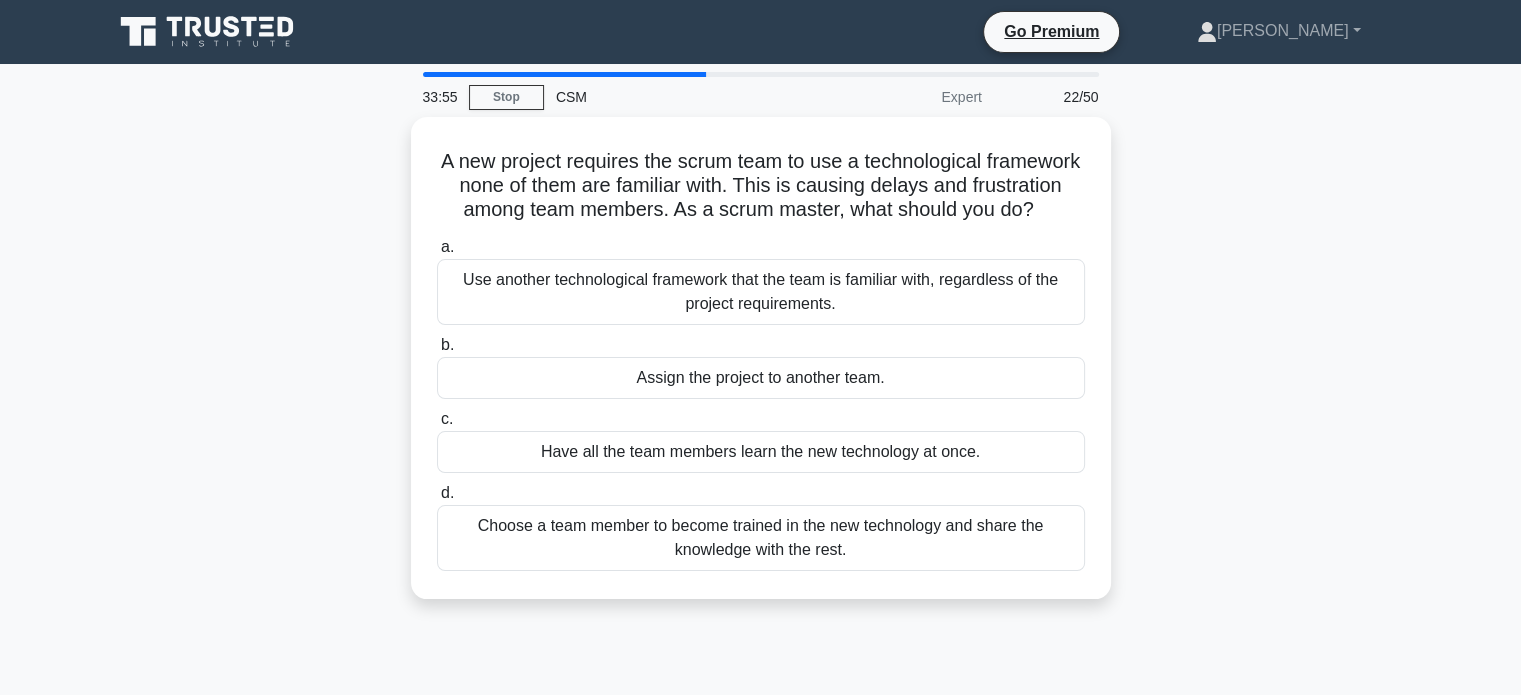 click on "Use another technological framework that the team is familiar with, regardless of the project requirements." at bounding box center (761, 292) 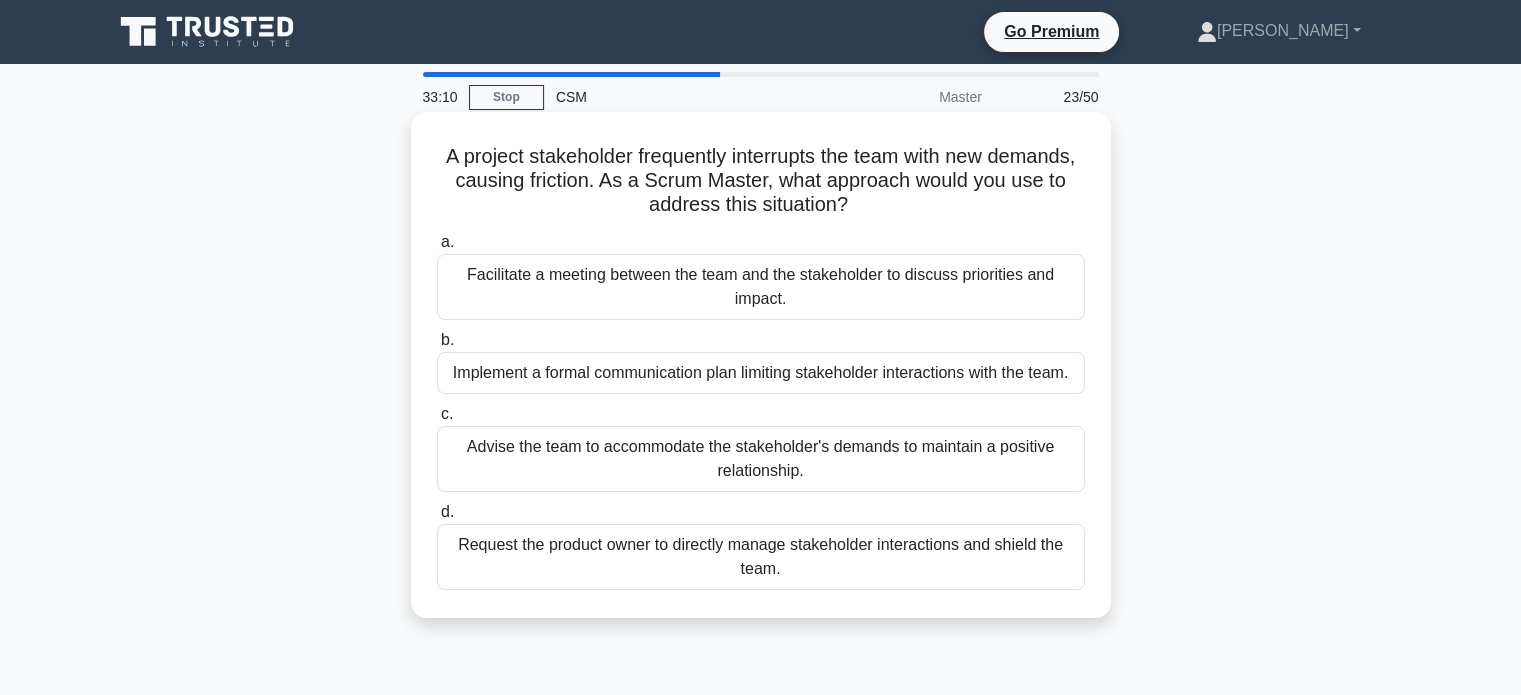 click on "Request the product owner to directly manage stakeholder interactions and shield the team." at bounding box center [761, 557] 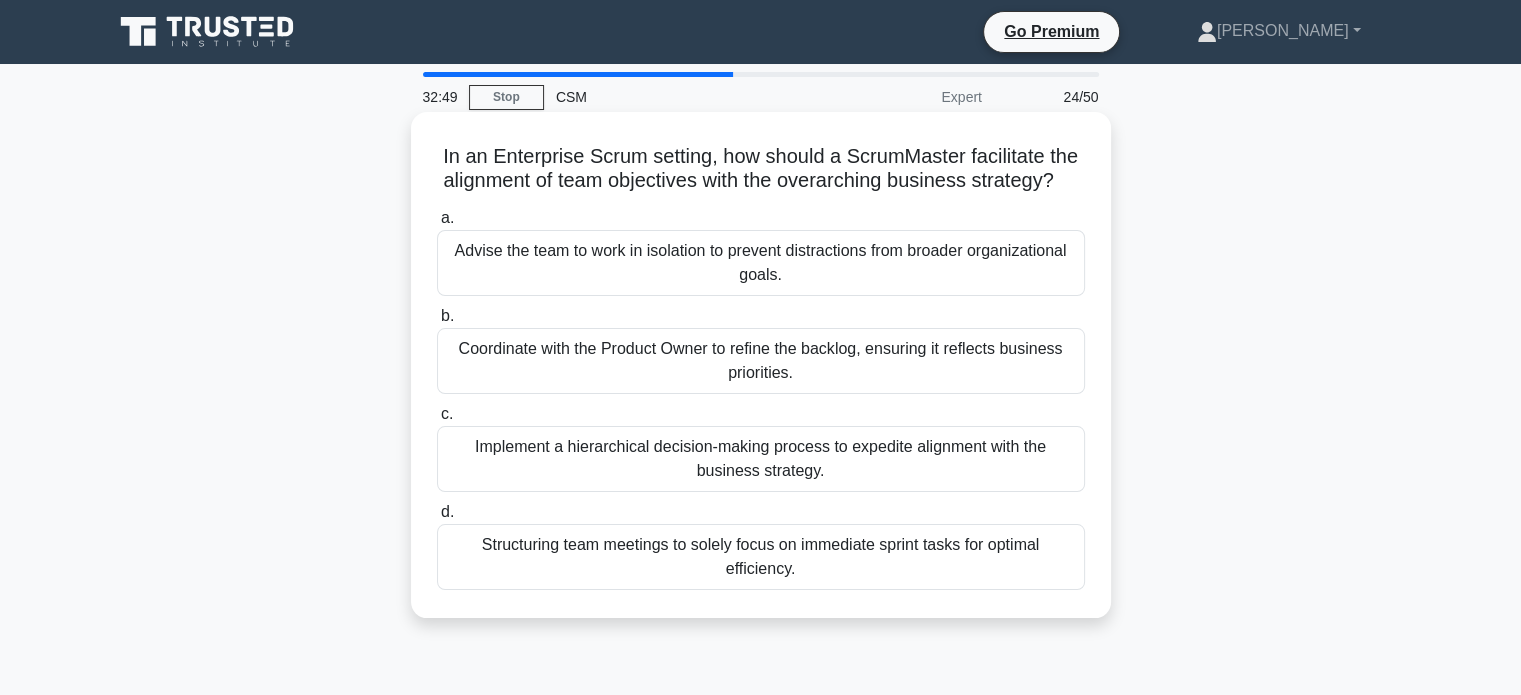 click on "Coordinate with the Product Owner to refine the backlog, ensuring it reflects business priorities." at bounding box center (761, 361) 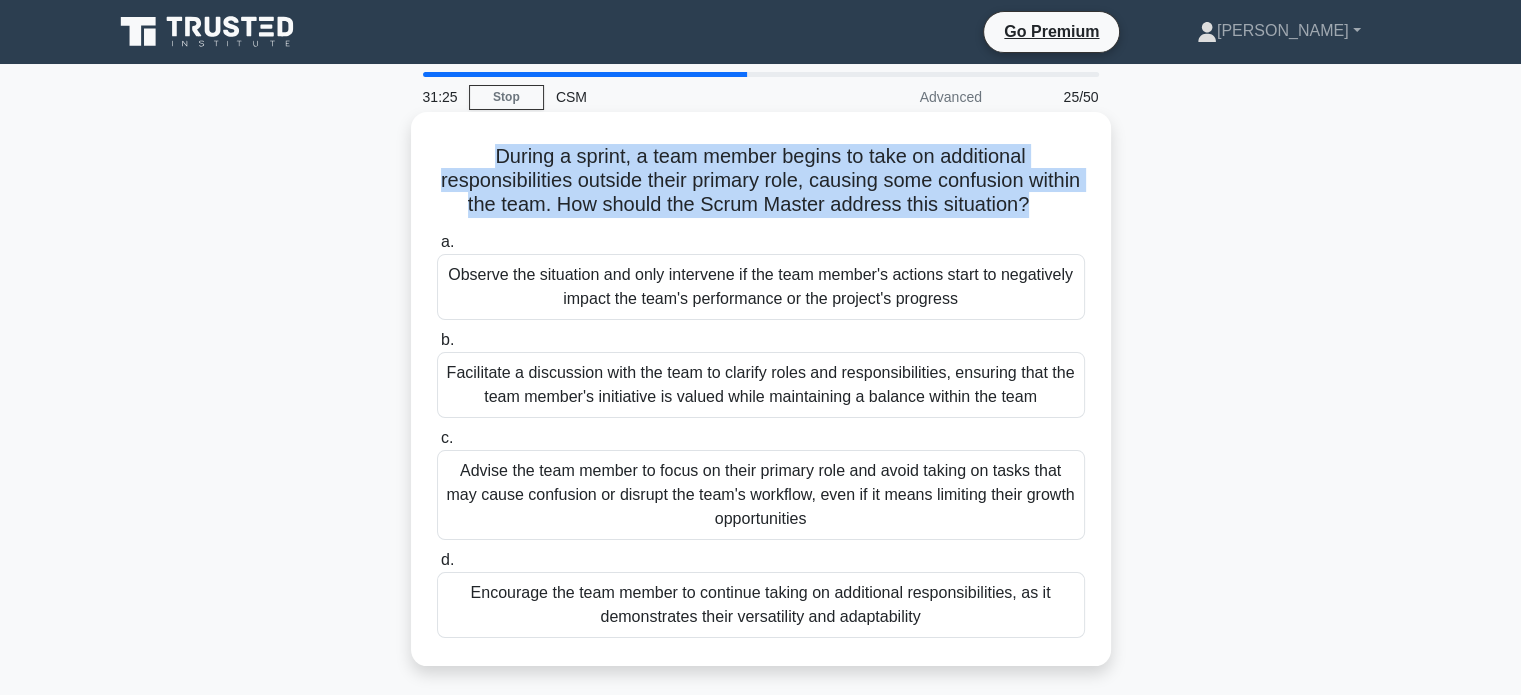 drag, startPoint x: 1090, startPoint y: 209, endPoint x: 466, endPoint y: 146, distance: 627.17224 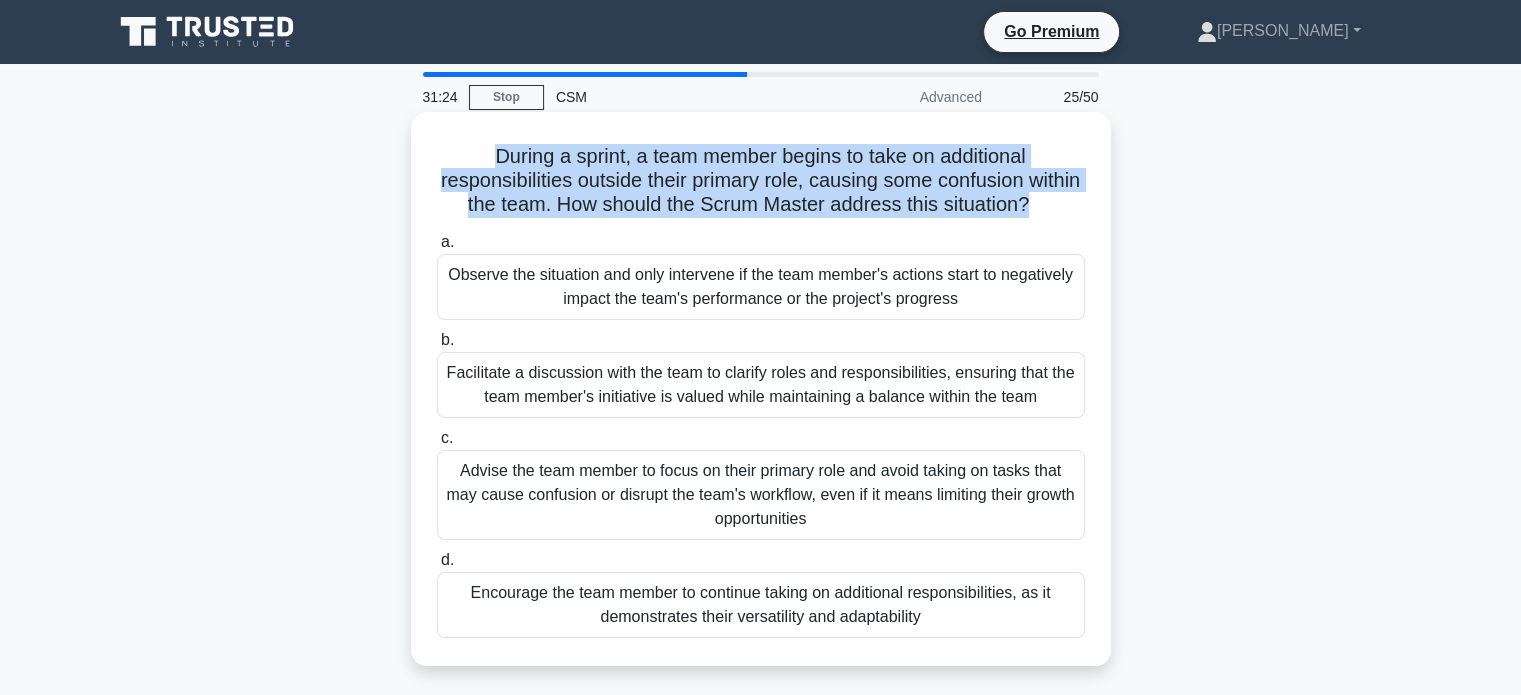 copy on "During a sprint, a team member begins to take on additional responsibilities outside their primary role, causing some confusion within the team. How should the Scrum Master address this situation?" 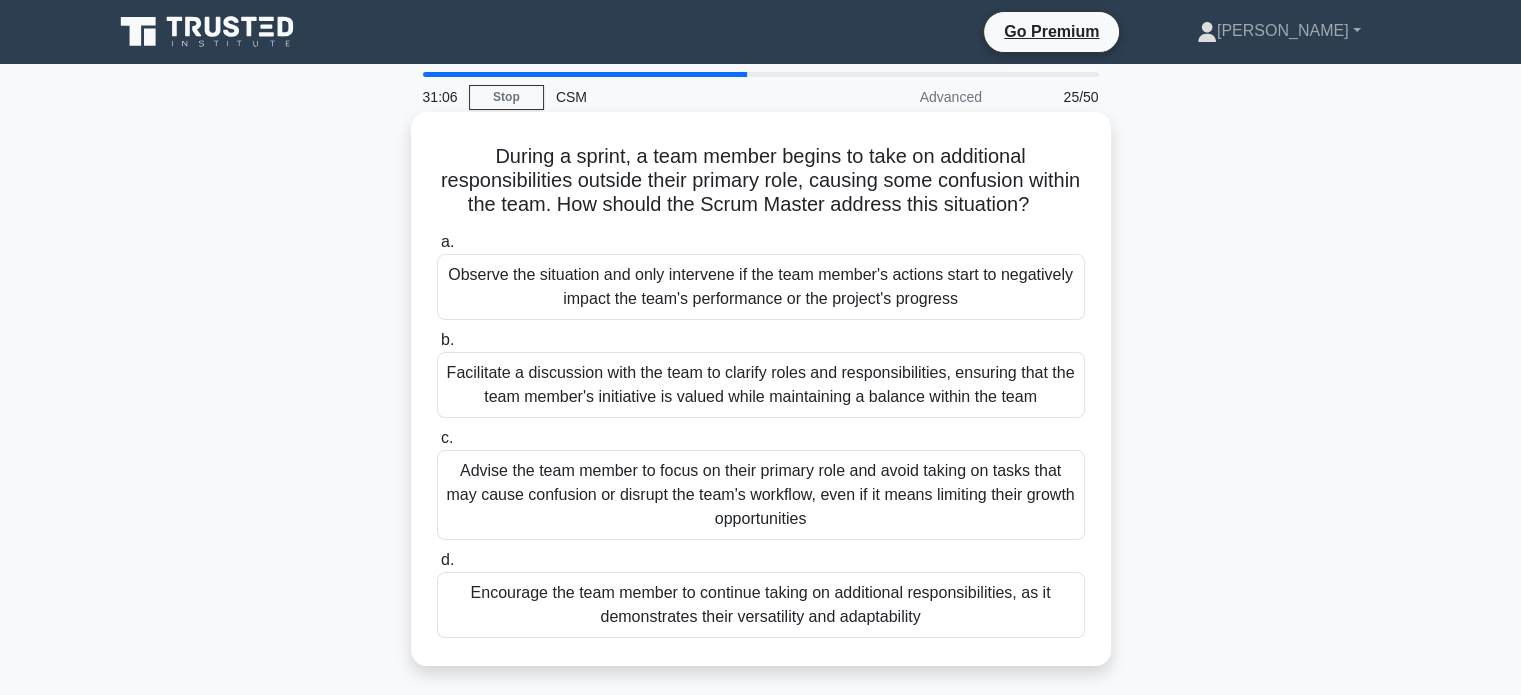 click on "Facilitate a discussion with the team to clarify roles and responsibilities, ensuring that the team member's initiative is valued while maintaining a balance within the team" at bounding box center (761, 385) 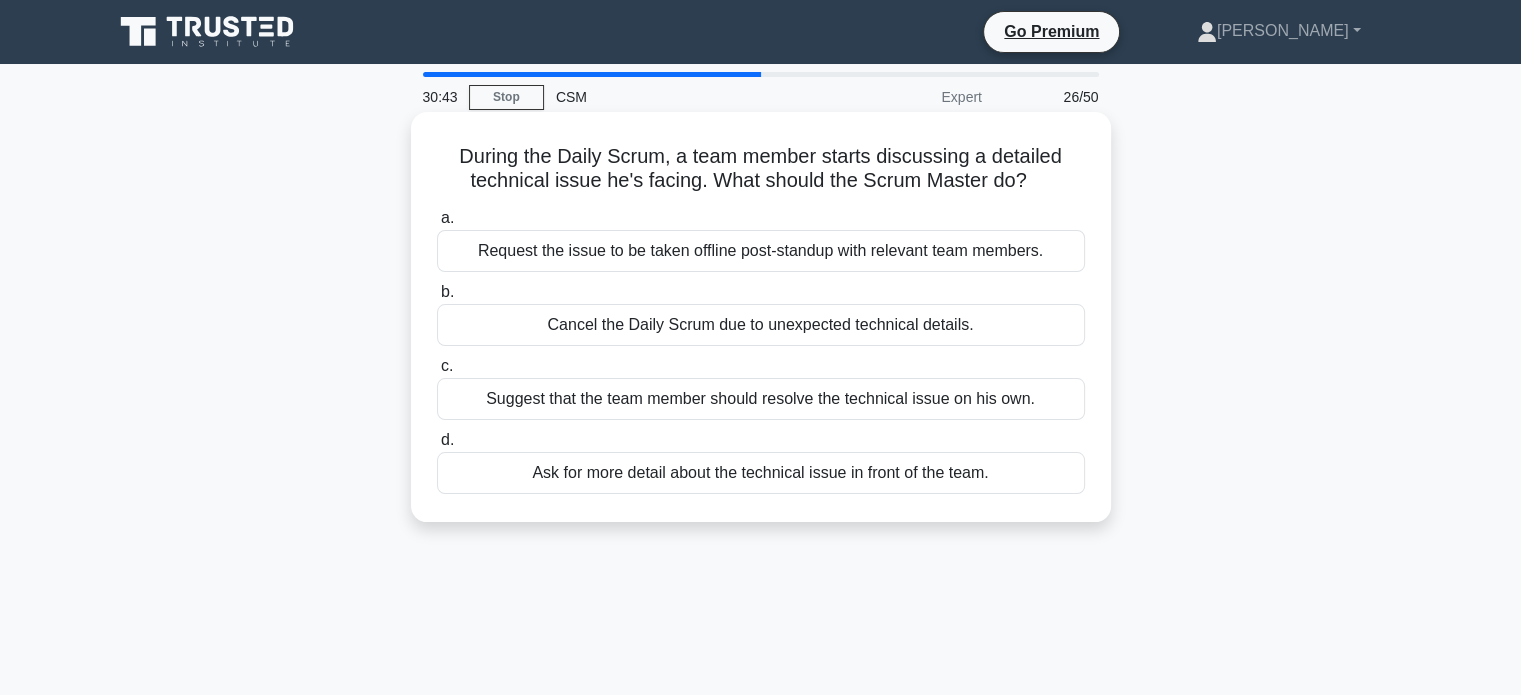 click on "Request the issue to be taken offline post-standup with relevant team members." at bounding box center [761, 251] 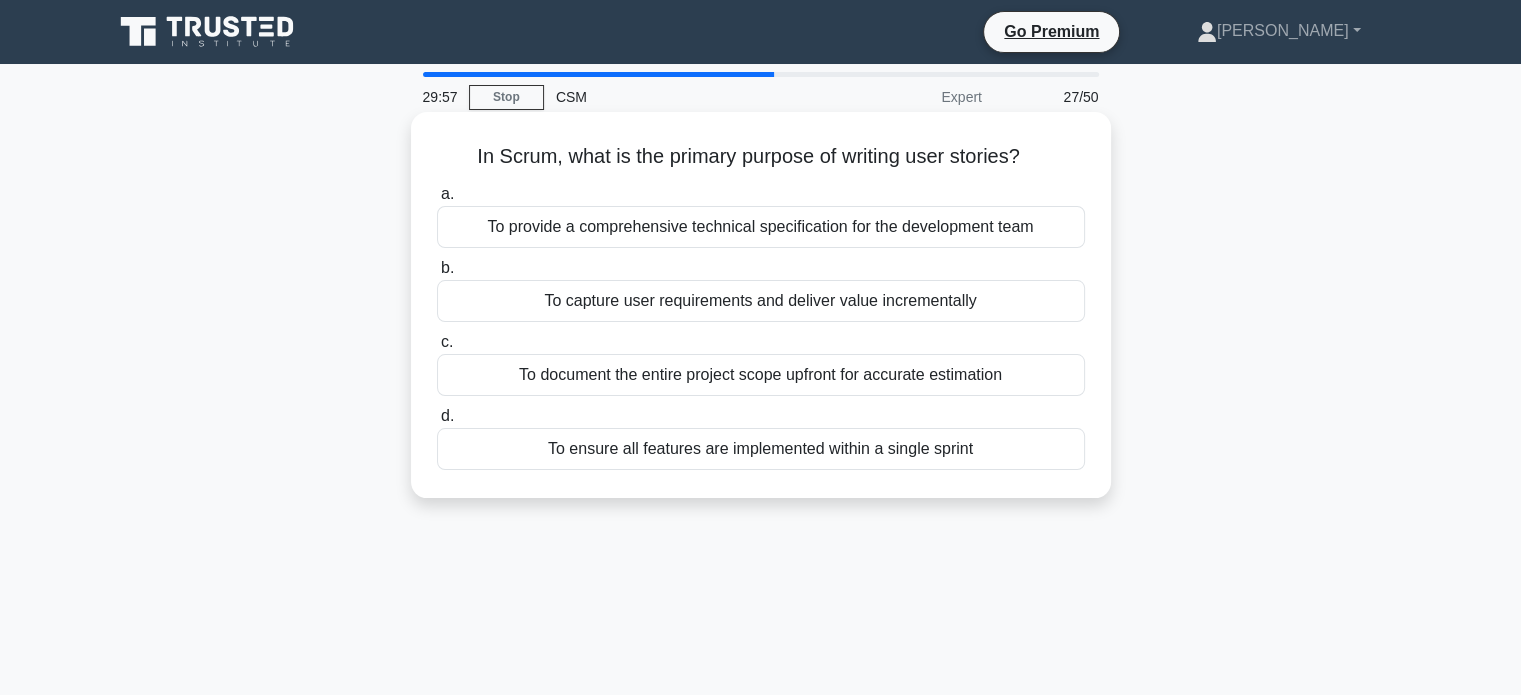 drag, startPoint x: 1039, startPoint y: 159, endPoint x: 460, endPoint y: 163, distance: 579.0138 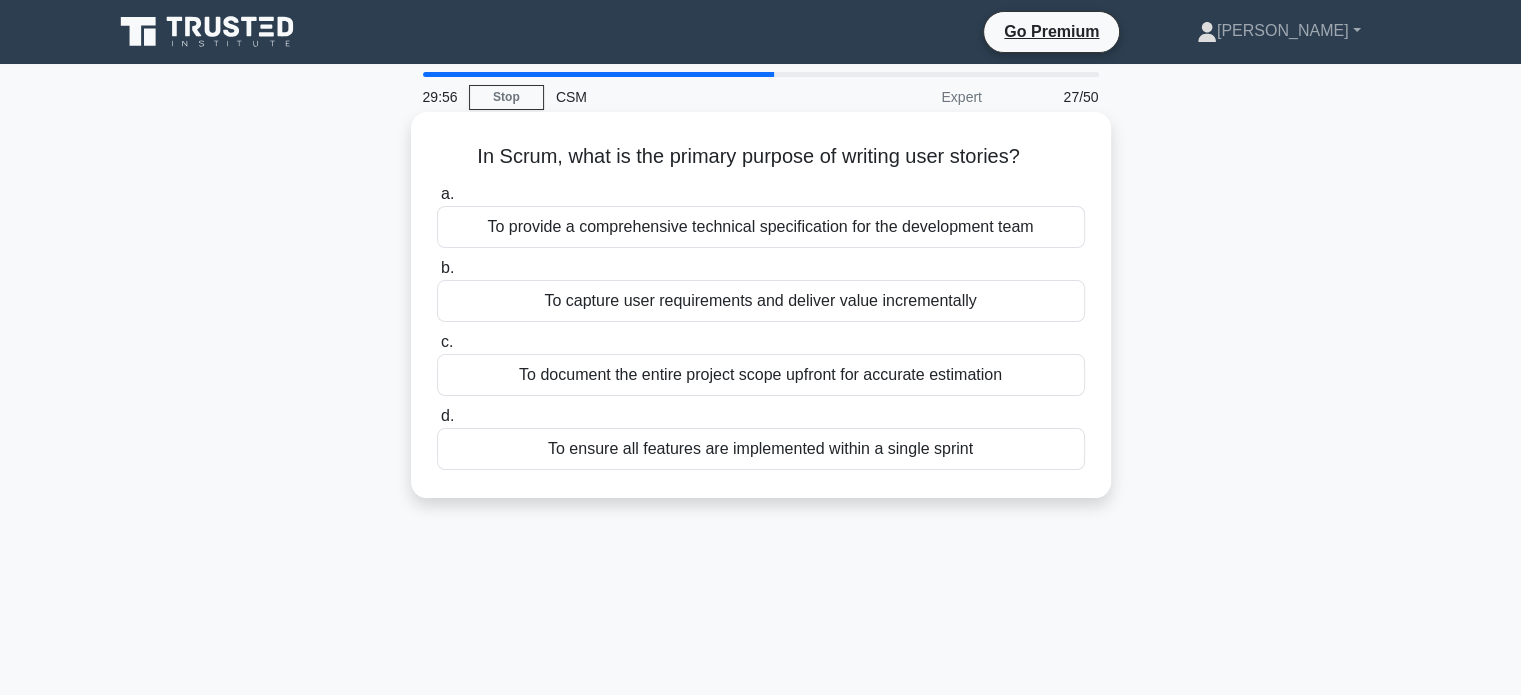 copy on "In Scrum, what is the primary purpose of writing user stories?" 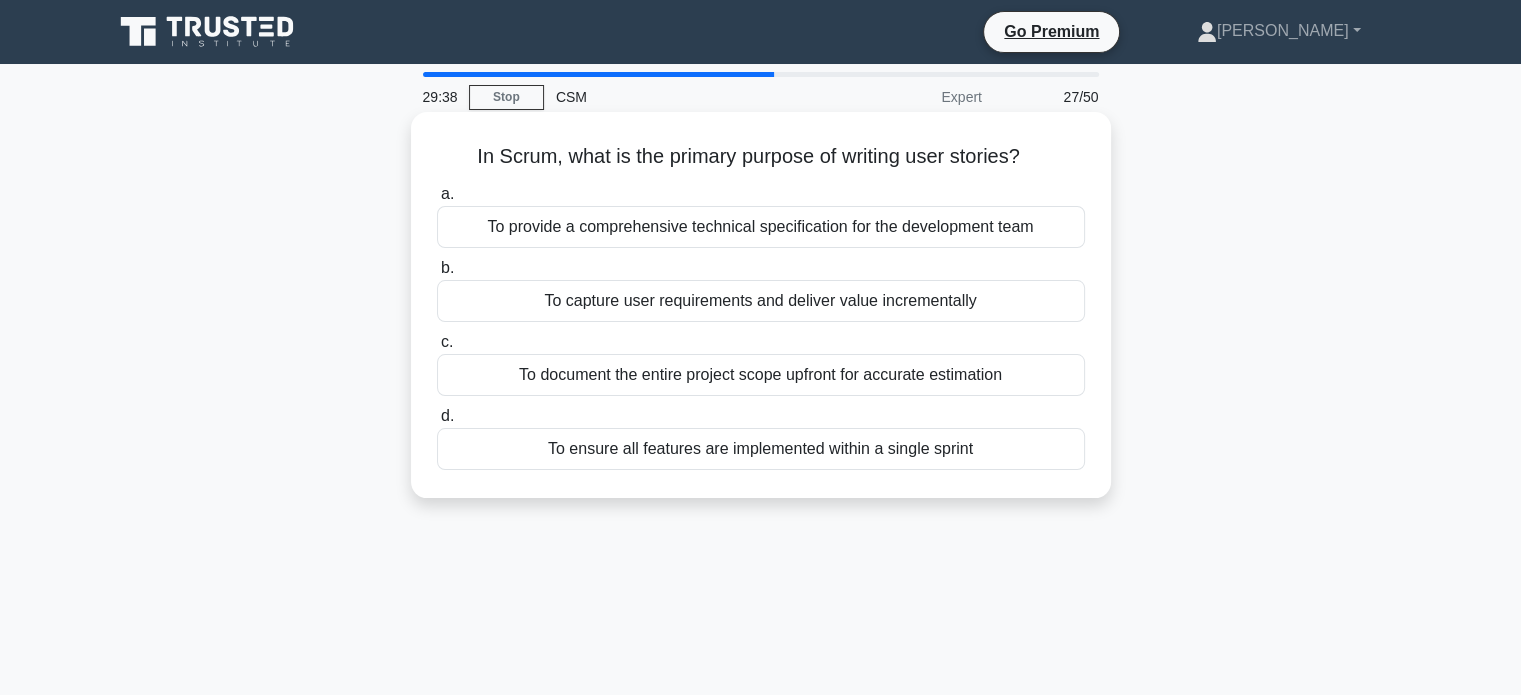 click on "To capture user requirements and deliver value incrementally" at bounding box center [761, 301] 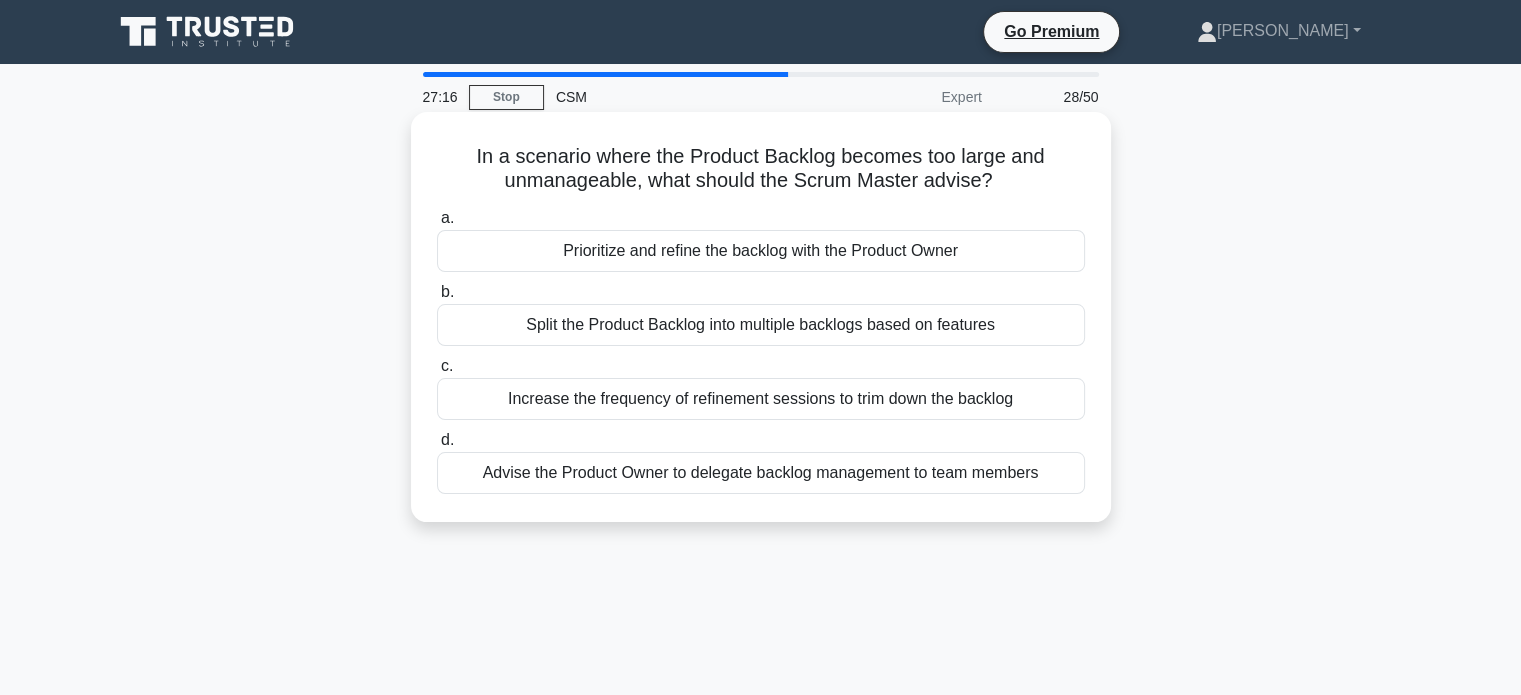 click on "Prioritize and refine the backlog with the Product Owner" at bounding box center (761, 251) 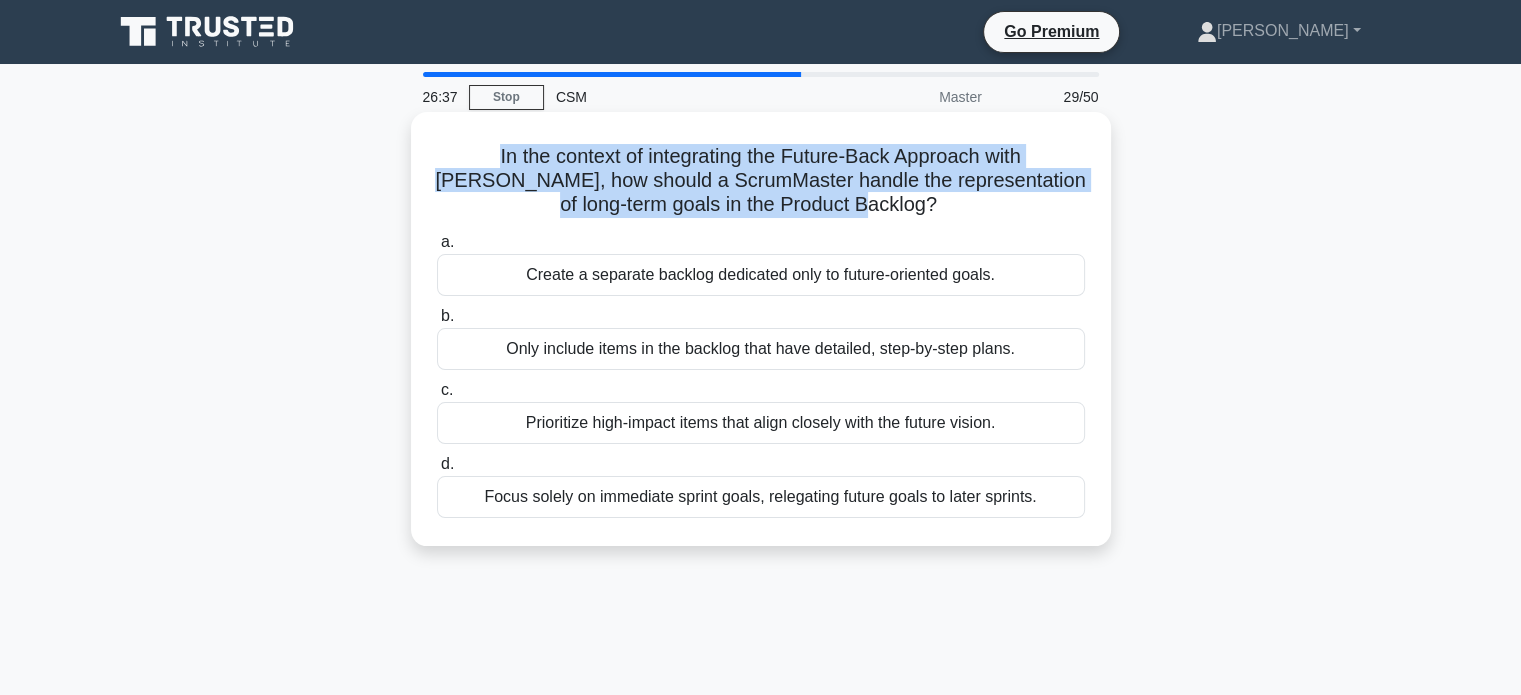 drag, startPoint x: 906, startPoint y: 214, endPoint x: 439, endPoint y: 146, distance: 471.92477 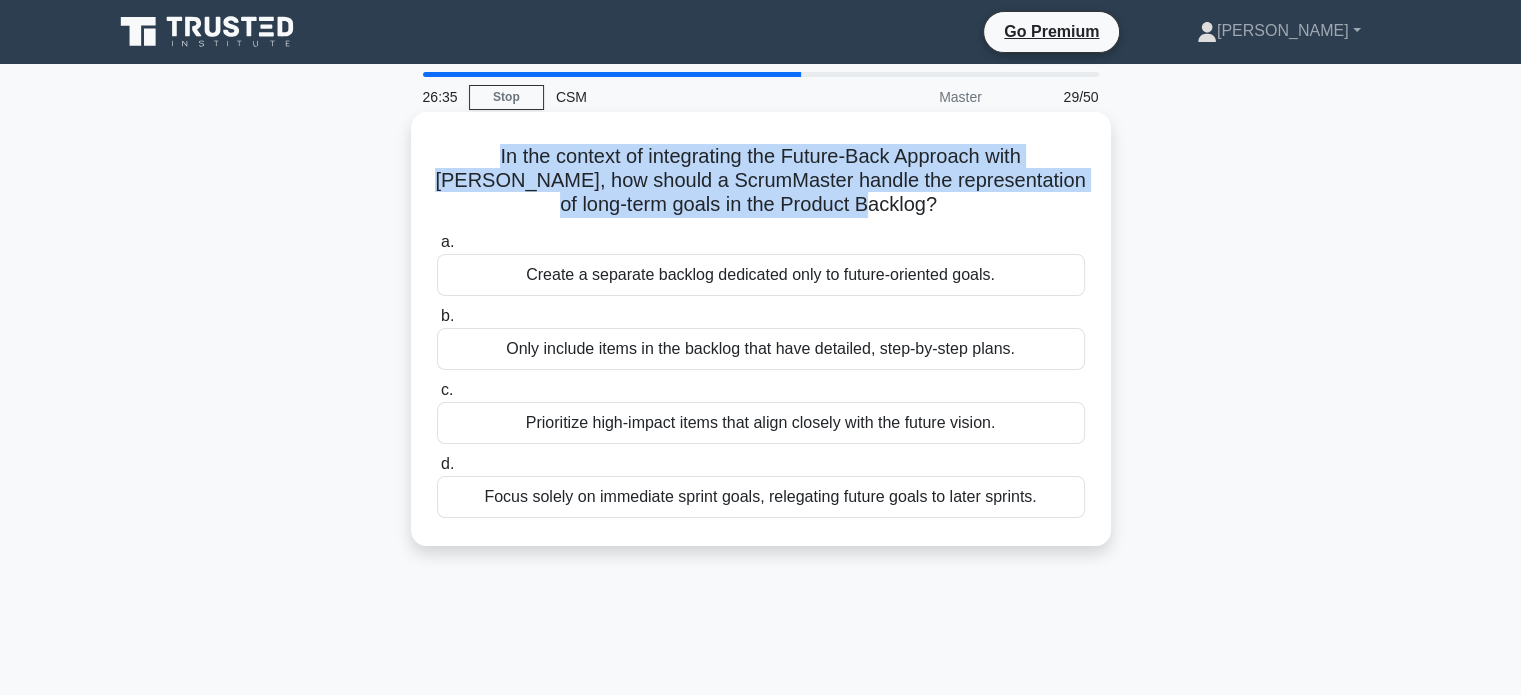copy on "In the context of integrating the Future-Back Approach with Scrum, how should a ScrumMaster handle the representation of long-term goals in the Product Backlog?" 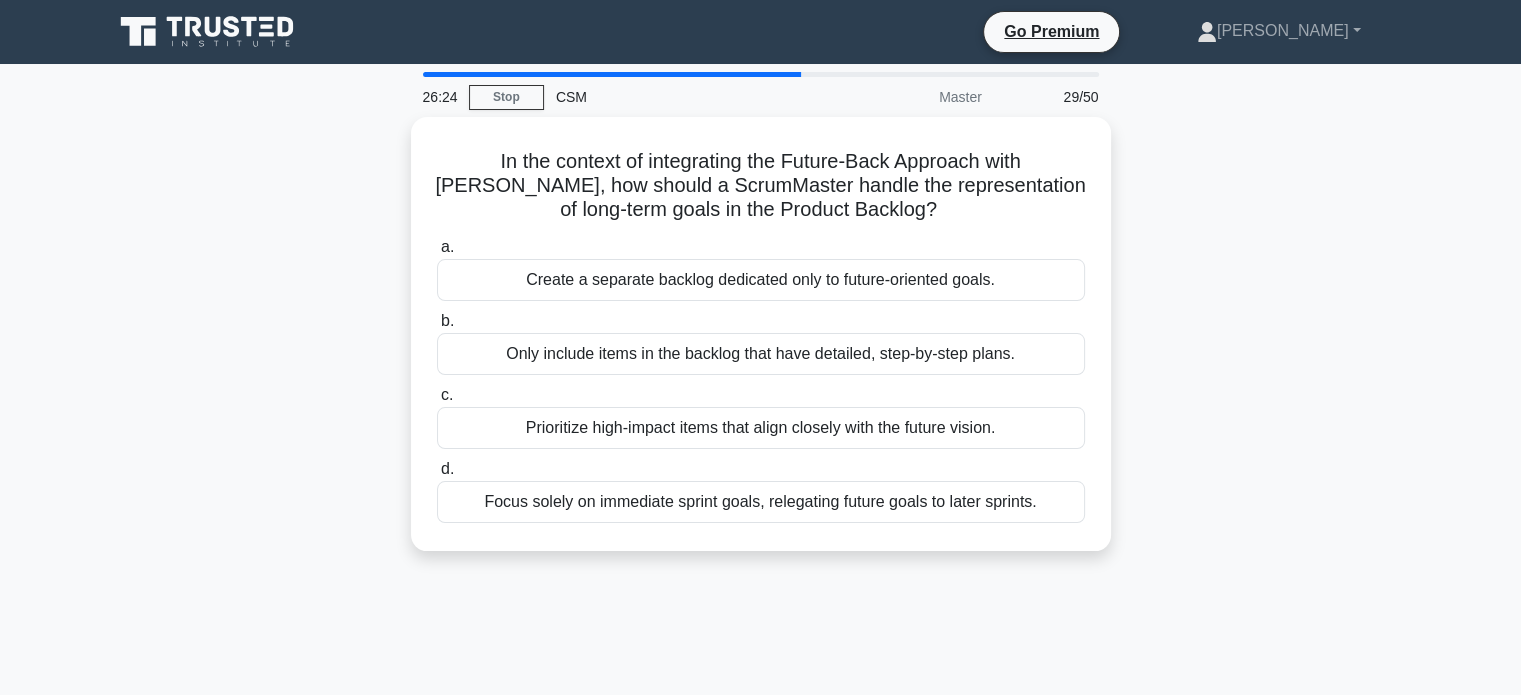 click on "In the context of integrating the Future-Back Approach with Scrum, how should a ScrumMaster handle the representation of long-term goals in the Product Backlog?
.spinner_0XTQ{transform-origin:center;animation:spinner_y6GP .75s linear infinite}@keyframes spinner_y6GP{100%{transform:rotate(360deg)}}
a.
Create a separate backlog dedicated only to future-oriented goals." at bounding box center [761, 346] 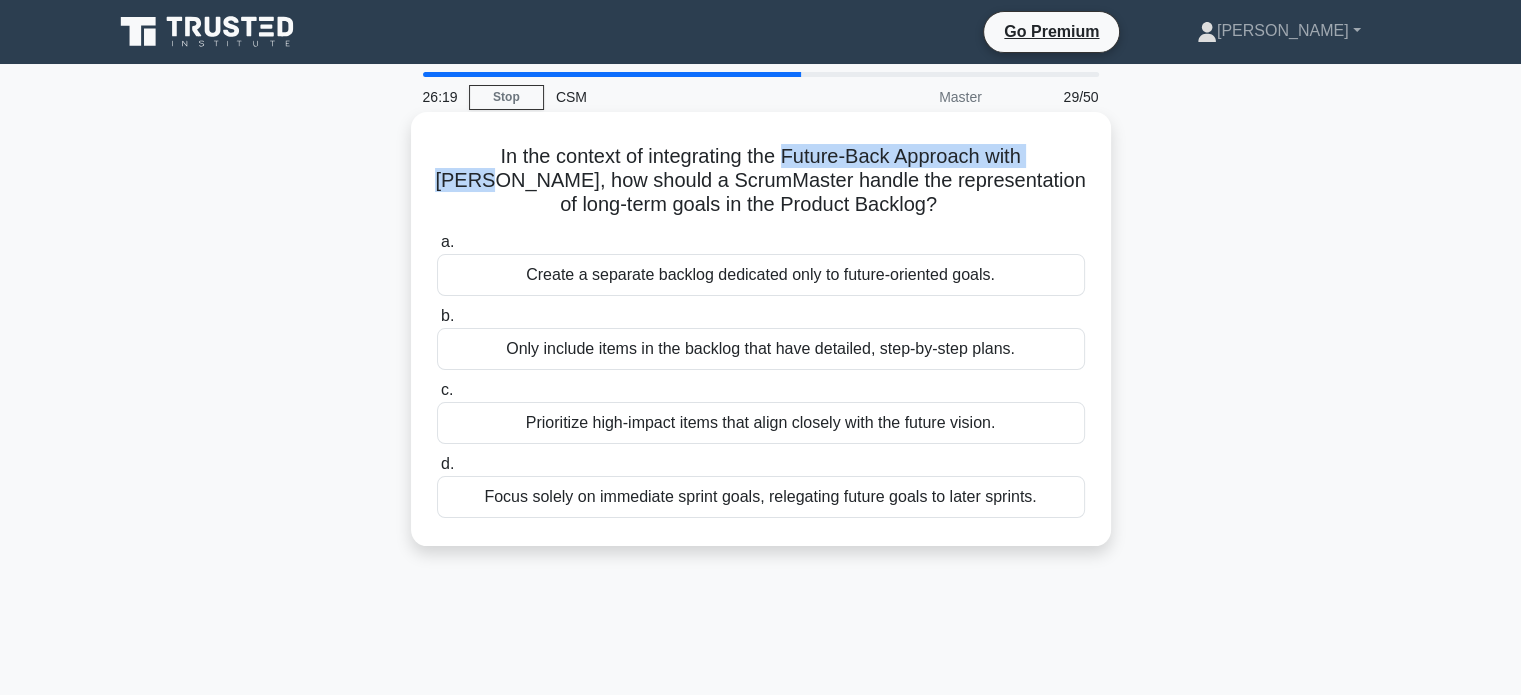 drag, startPoint x: 751, startPoint y: 154, endPoint x: 1058, endPoint y: 151, distance: 307.01465 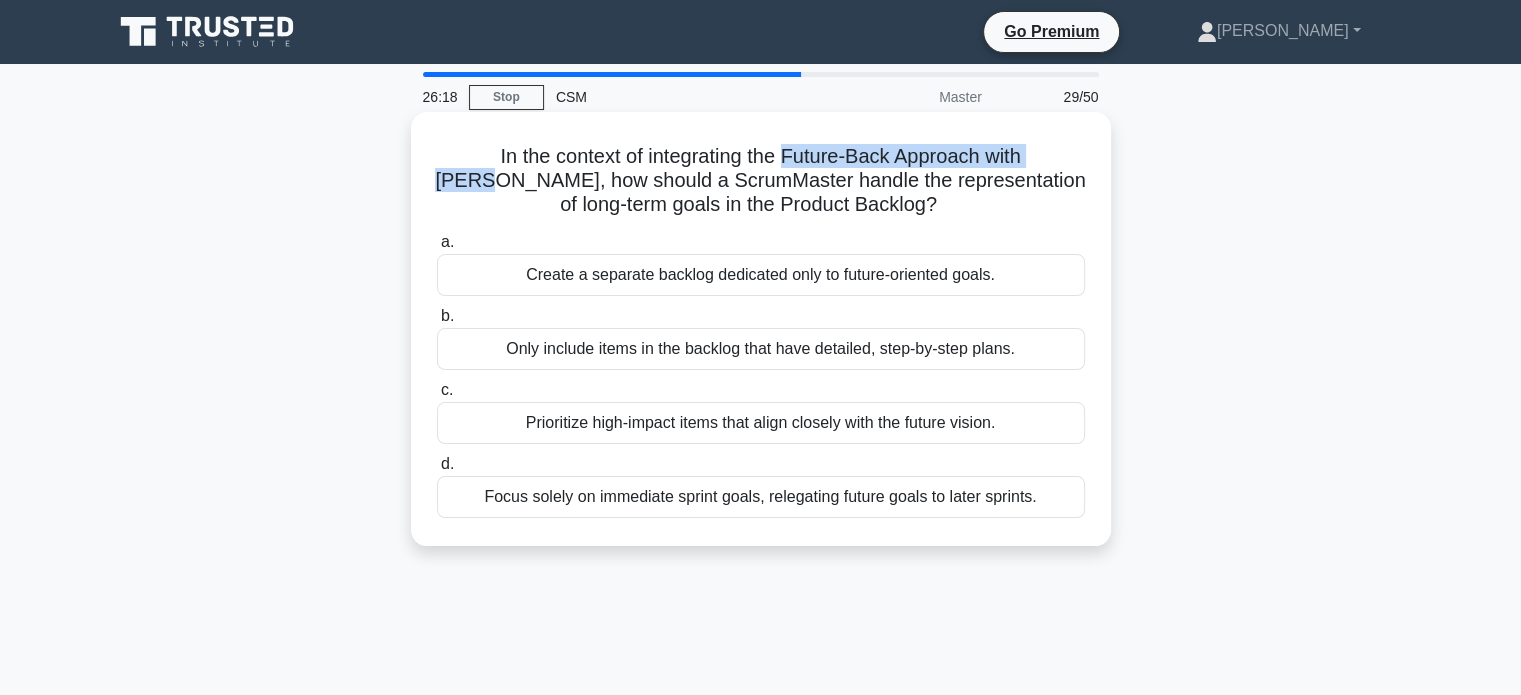 copy on "Future-Back Approach with Scrum" 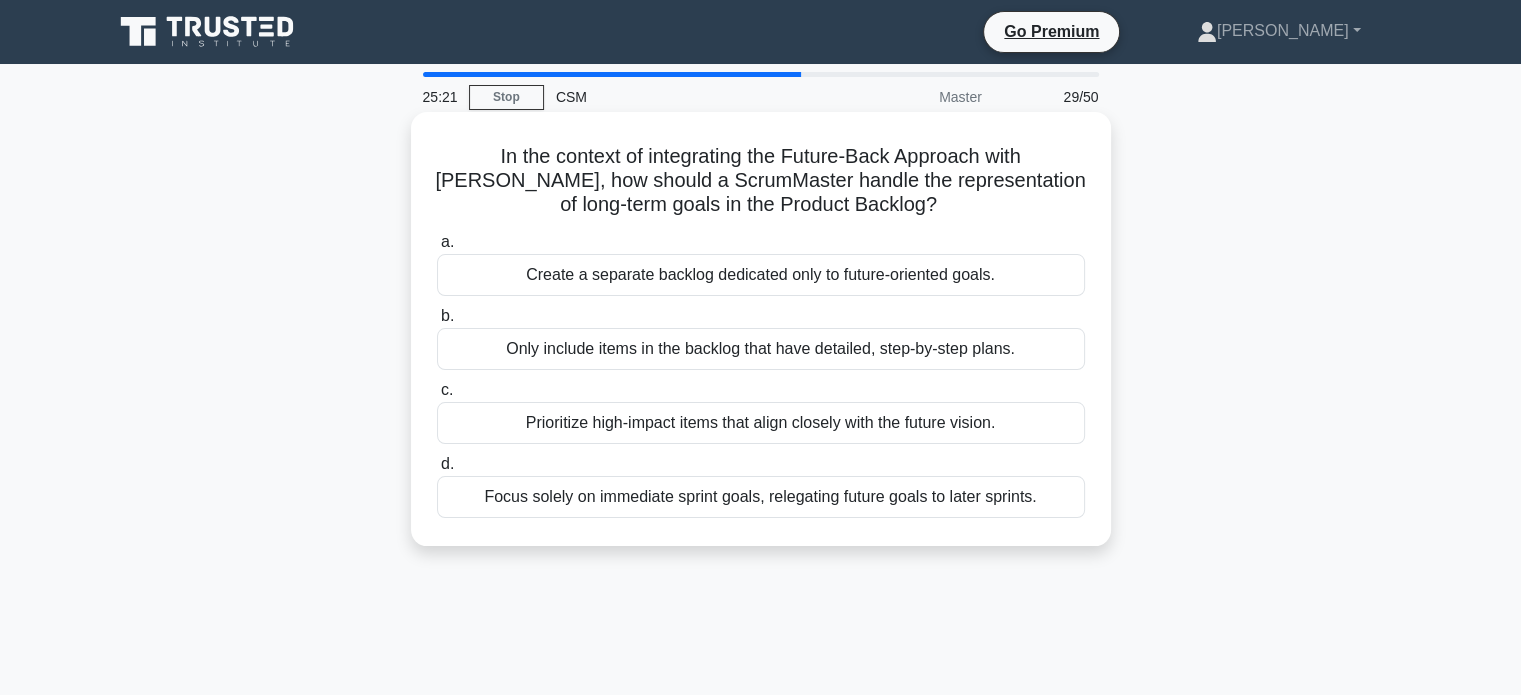 click on "Prioritize high-impact items that align closely with the future vision." at bounding box center (761, 423) 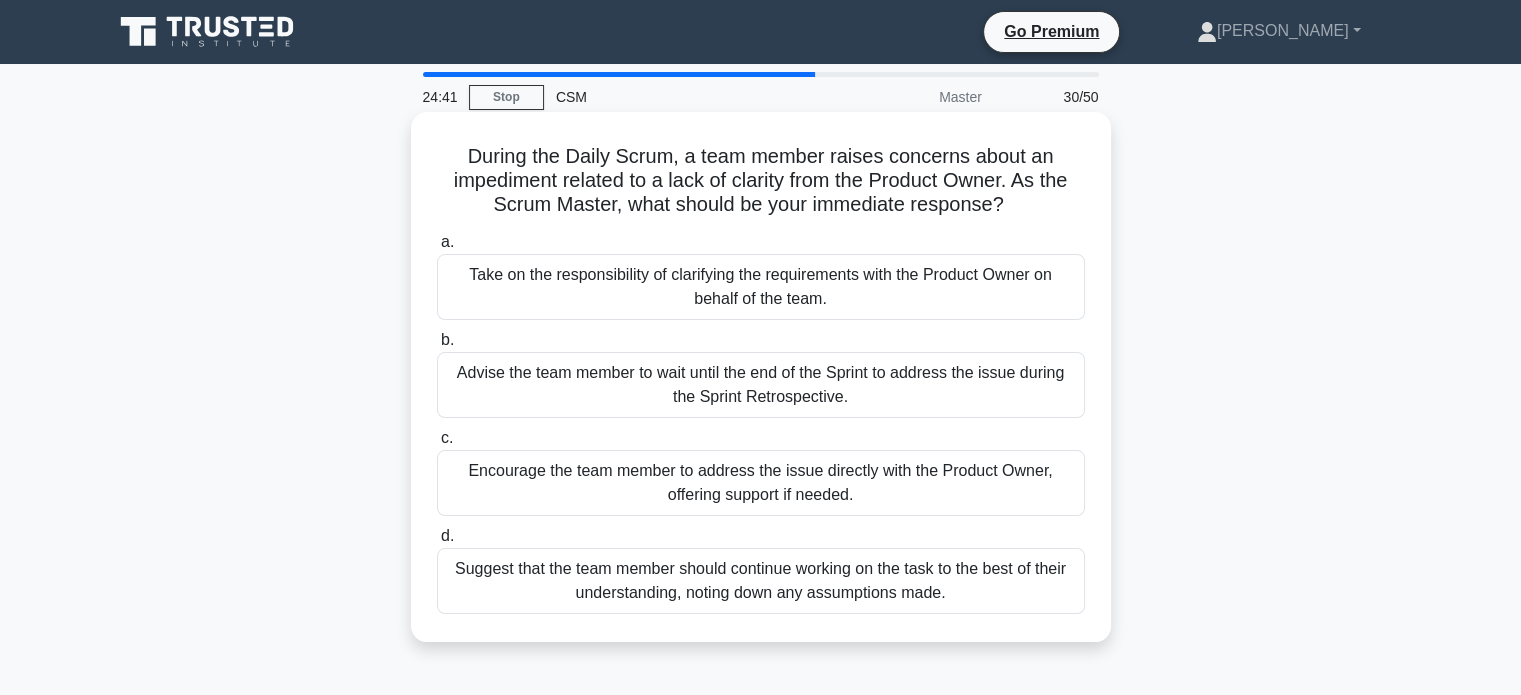 drag, startPoint x: 1017, startPoint y: 206, endPoint x: 441, endPoint y: 149, distance: 578.8134 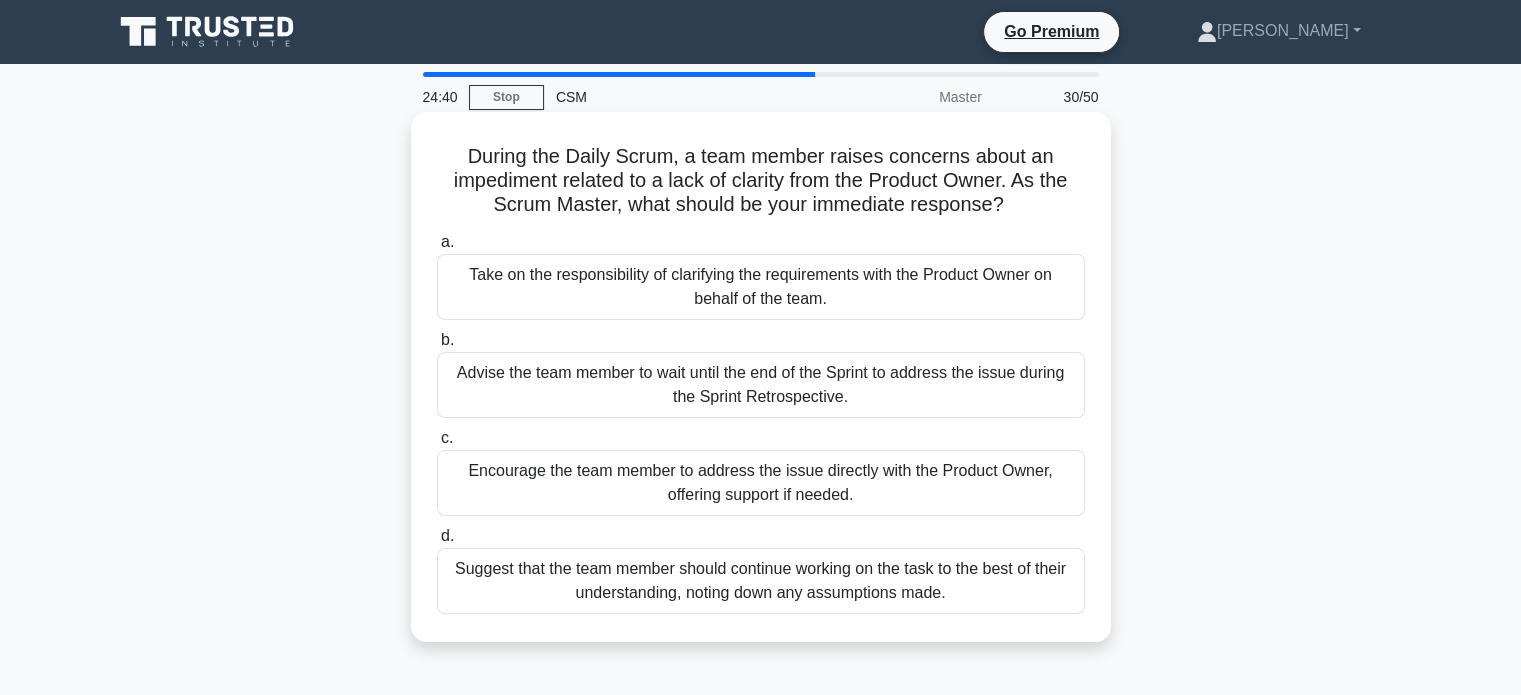 copy on "During the Daily Scrum, a team member raises concerns about an impediment related to a lack of clarity from the Product Owner. As the Scrum Master, what should be your immediate response?" 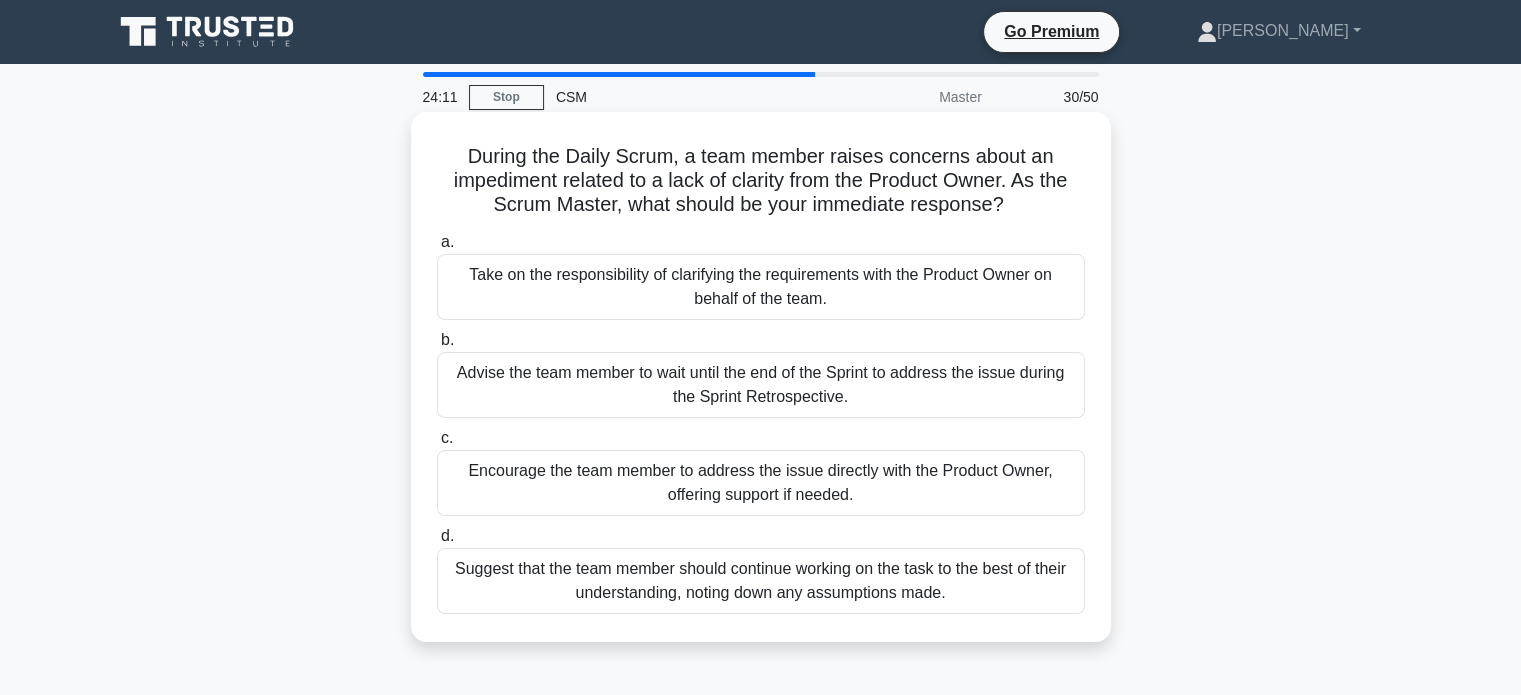 click on "Take on the responsibility of clarifying the requirements with the Product Owner on behalf of the team." at bounding box center (761, 287) 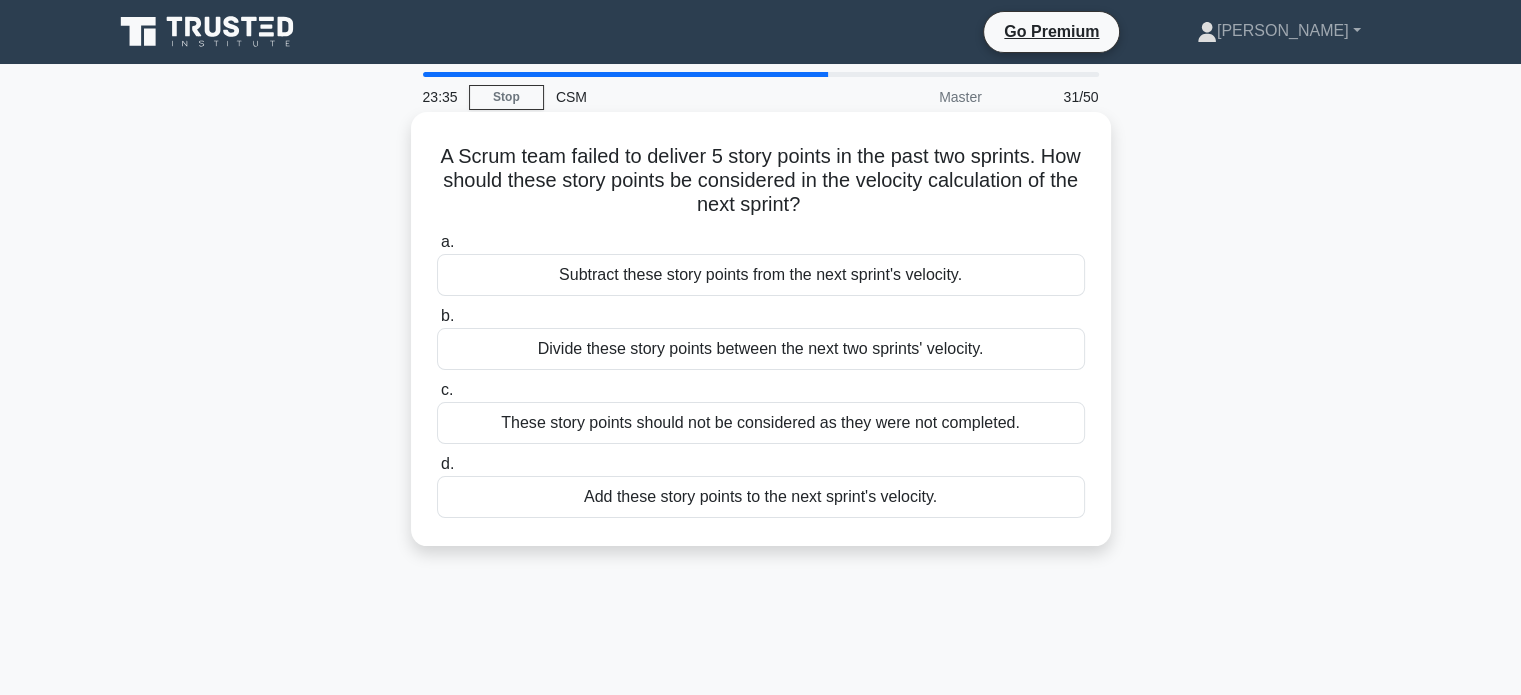 drag, startPoint x: 872, startPoint y: 213, endPoint x: 411, endPoint y: 163, distance: 463.70358 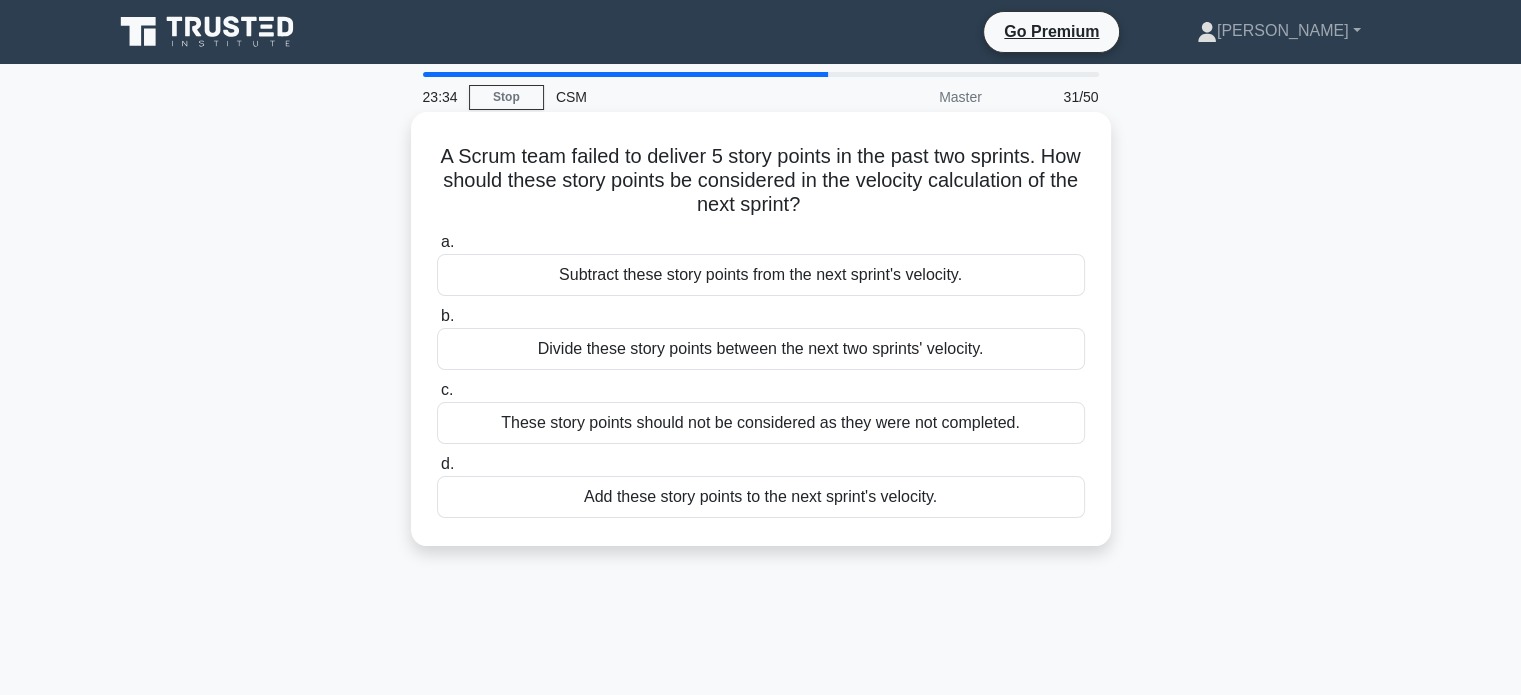 copy on "A Scrum team failed to deliver 5 story points in the past two sprints. How should these story points be considered in the velocity calculation of the next sprint?" 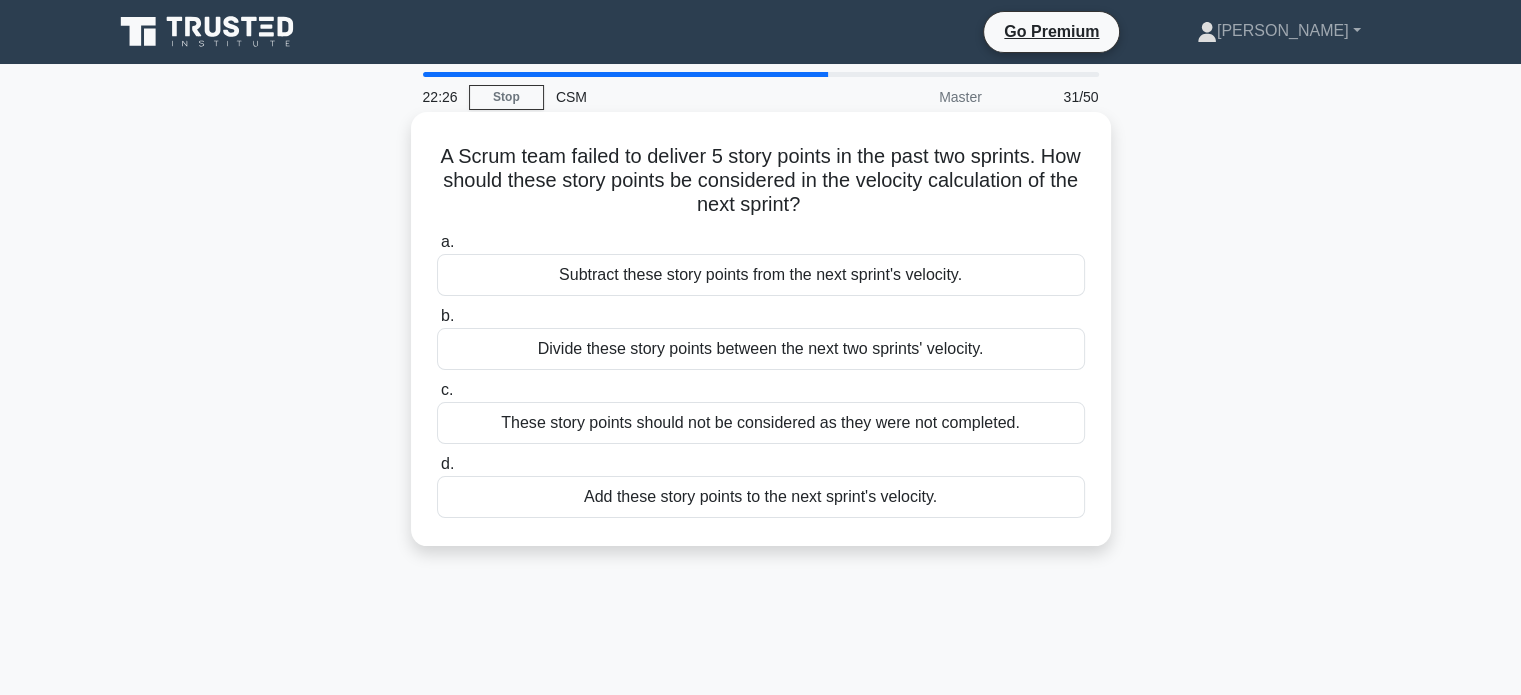 click on "Add these story points to the next sprint's velocity." at bounding box center (761, 497) 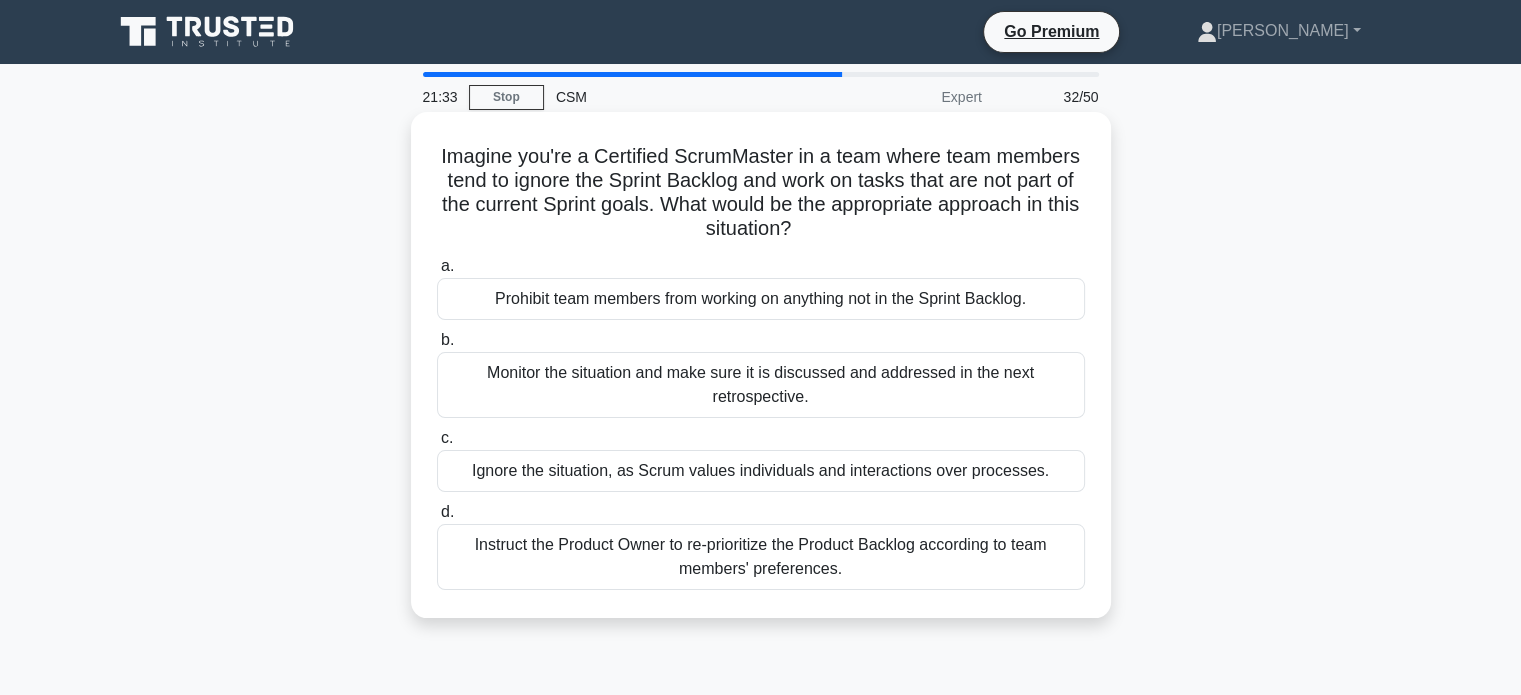 click on "Prohibit team members from working on anything not in the Sprint Backlog." at bounding box center (761, 299) 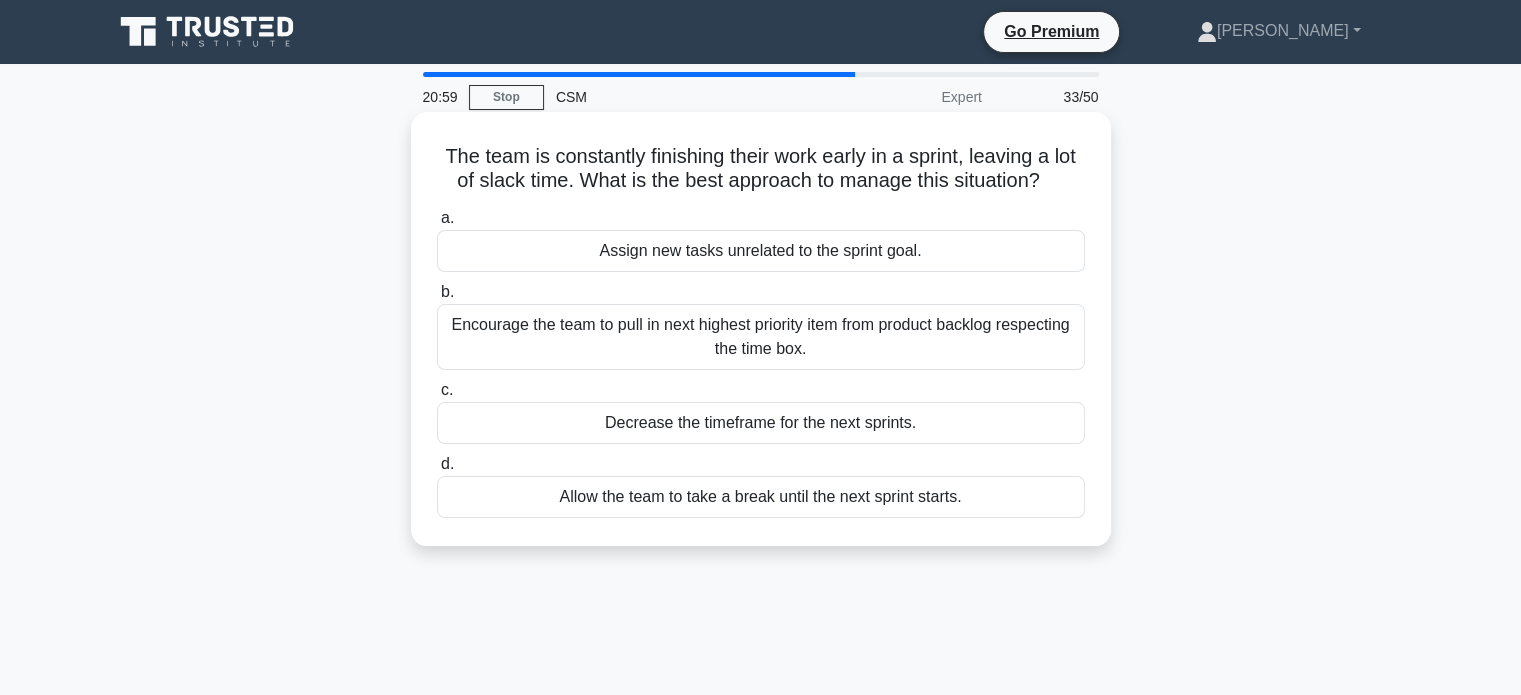 click on "Decrease the timeframe for the next sprints." at bounding box center [761, 423] 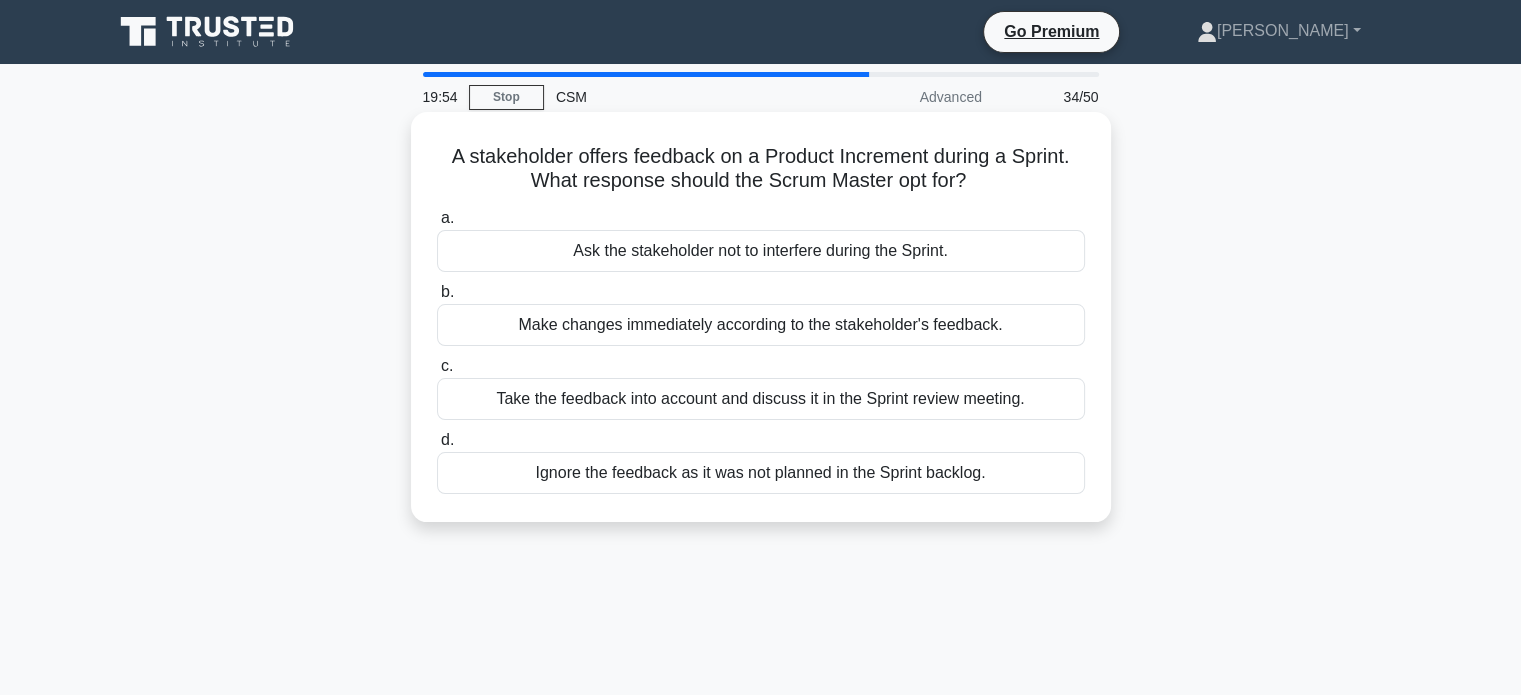 click on "Take the feedback into account and discuss it in the Sprint review meeting." at bounding box center [761, 399] 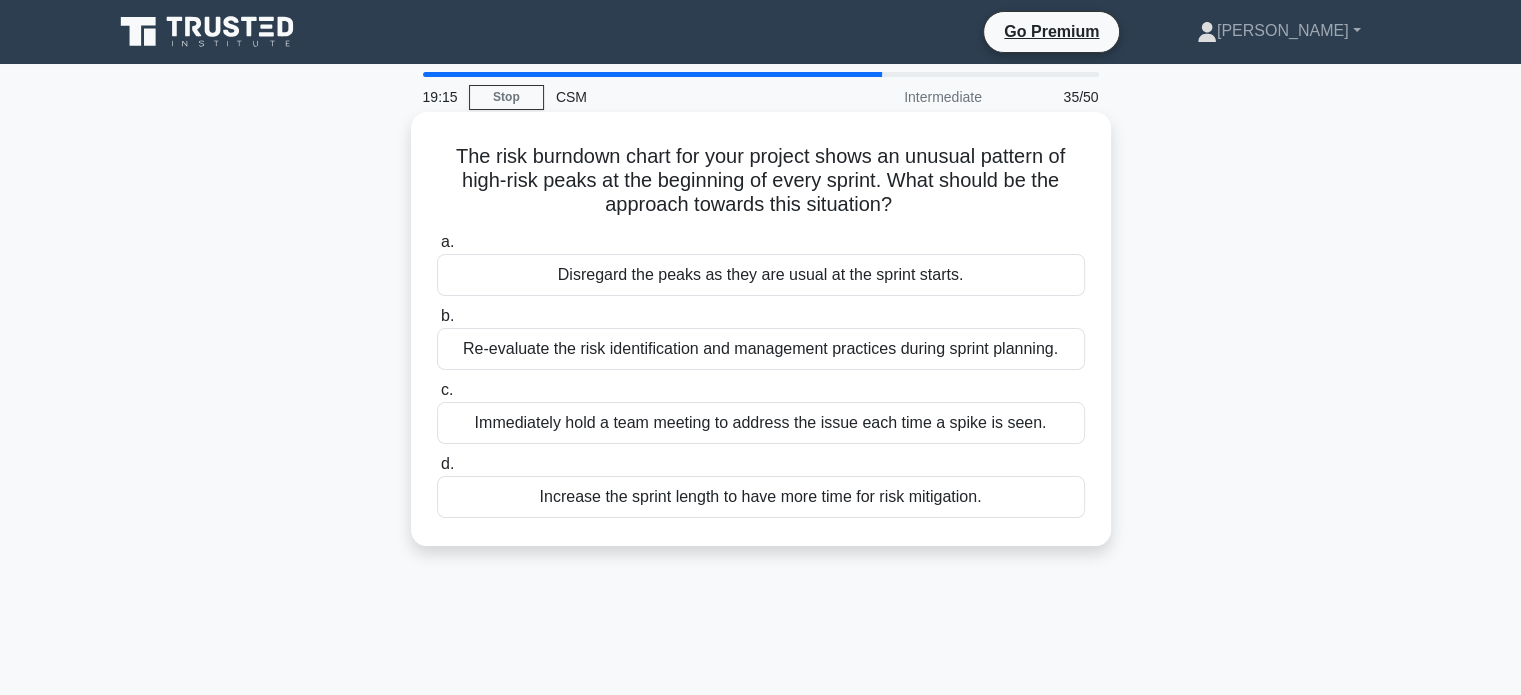 click on "Disregard the peaks as they are usual at the sprint starts." at bounding box center [761, 275] 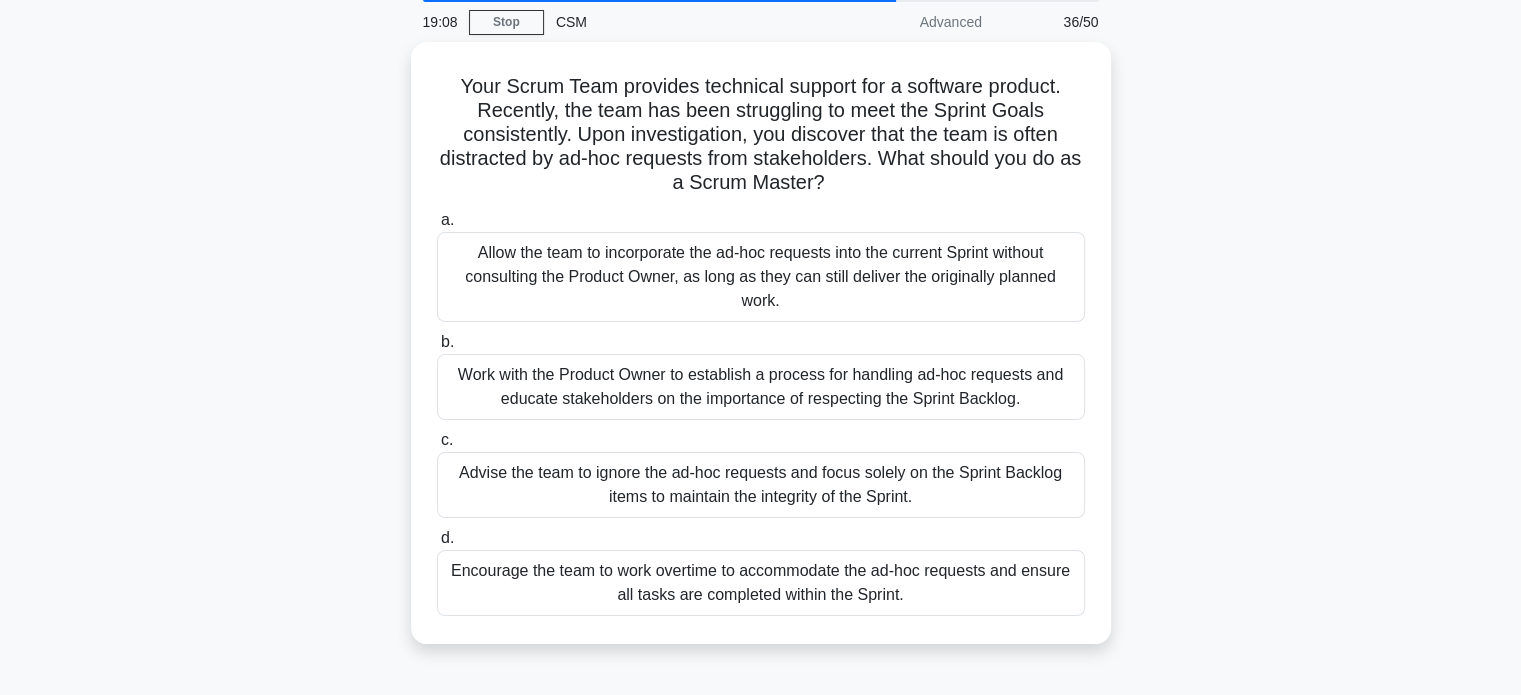 scroll, scrollTop: 76, scrollLeft: 0, axis: vertical 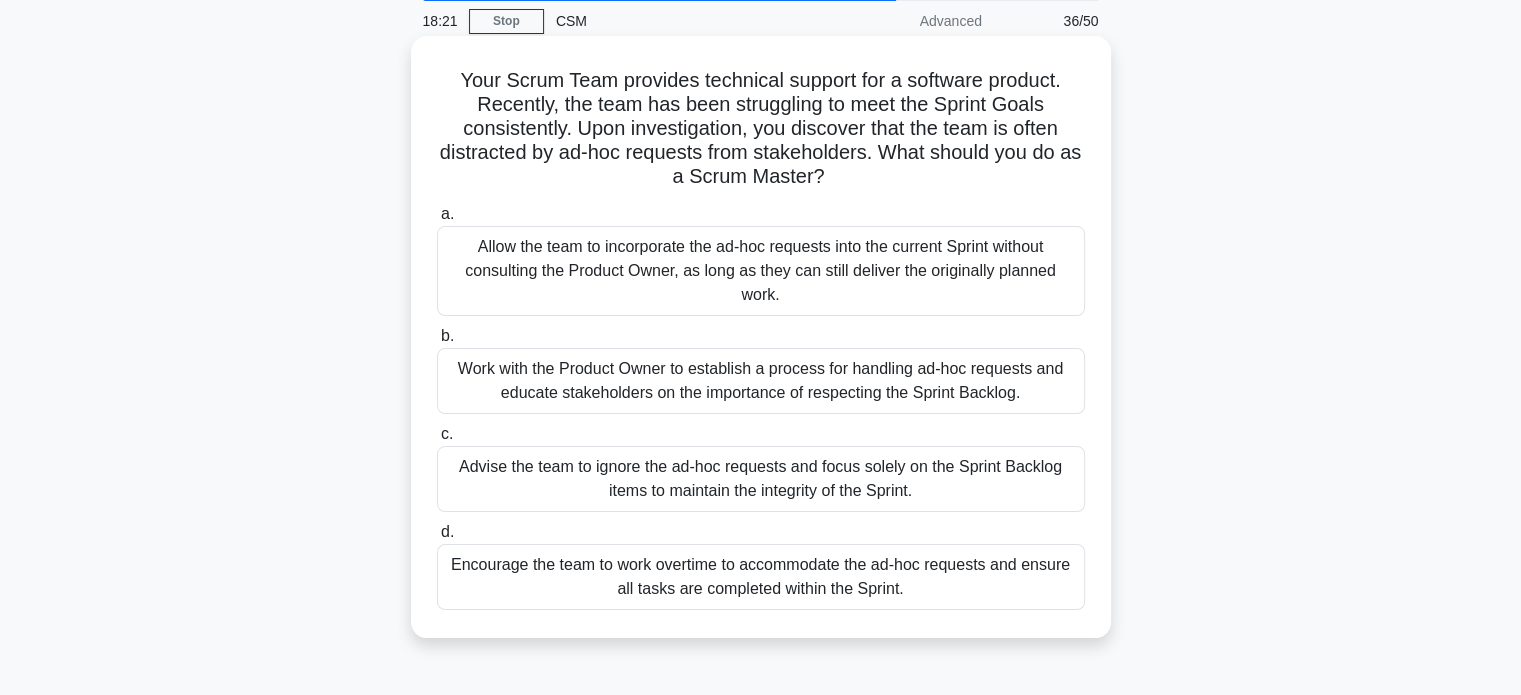 click on "Work with the Product Owner to establish a process for handling ad-hoc requests and educate stakeholders on the importance of respecting the Sprint Backlog." at bounding box center [761, 381] 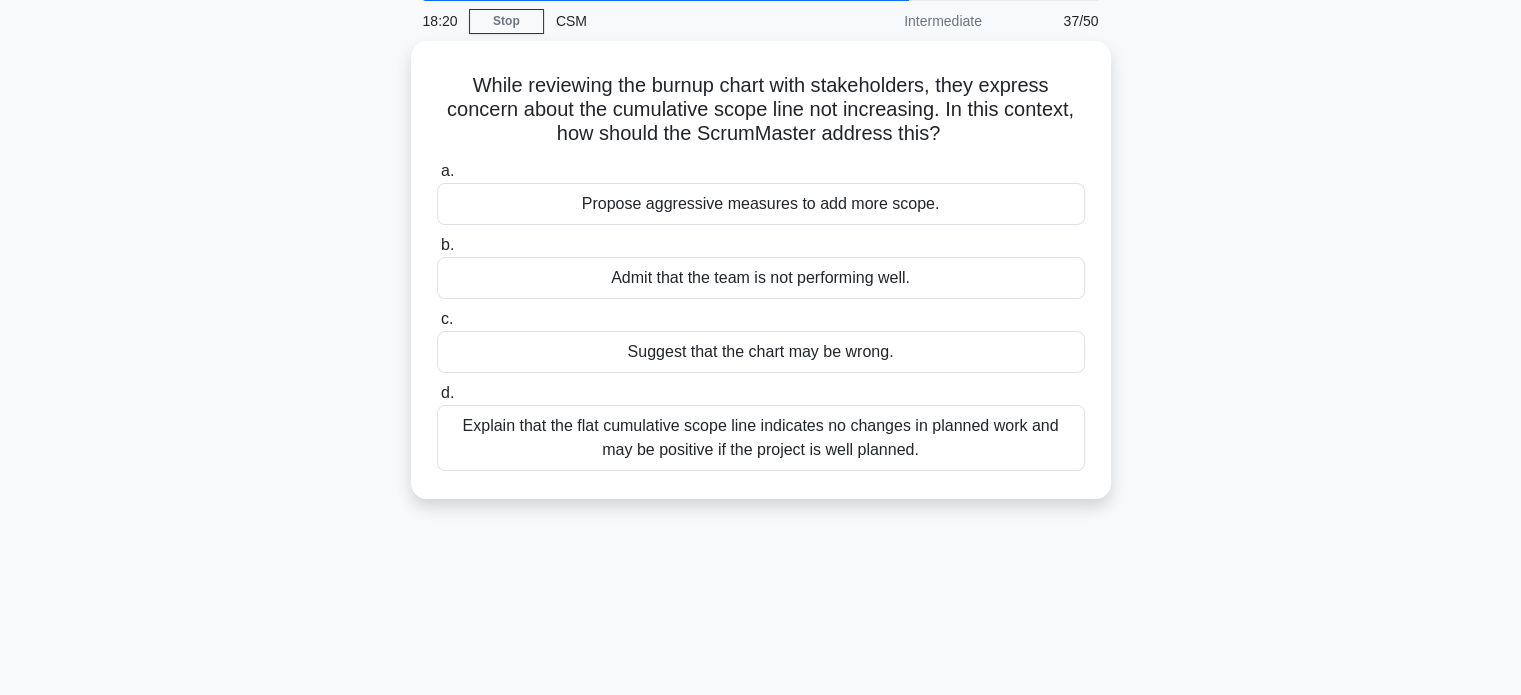 scroll, scrollTop: 0, scrollLeft: 0, axis: both 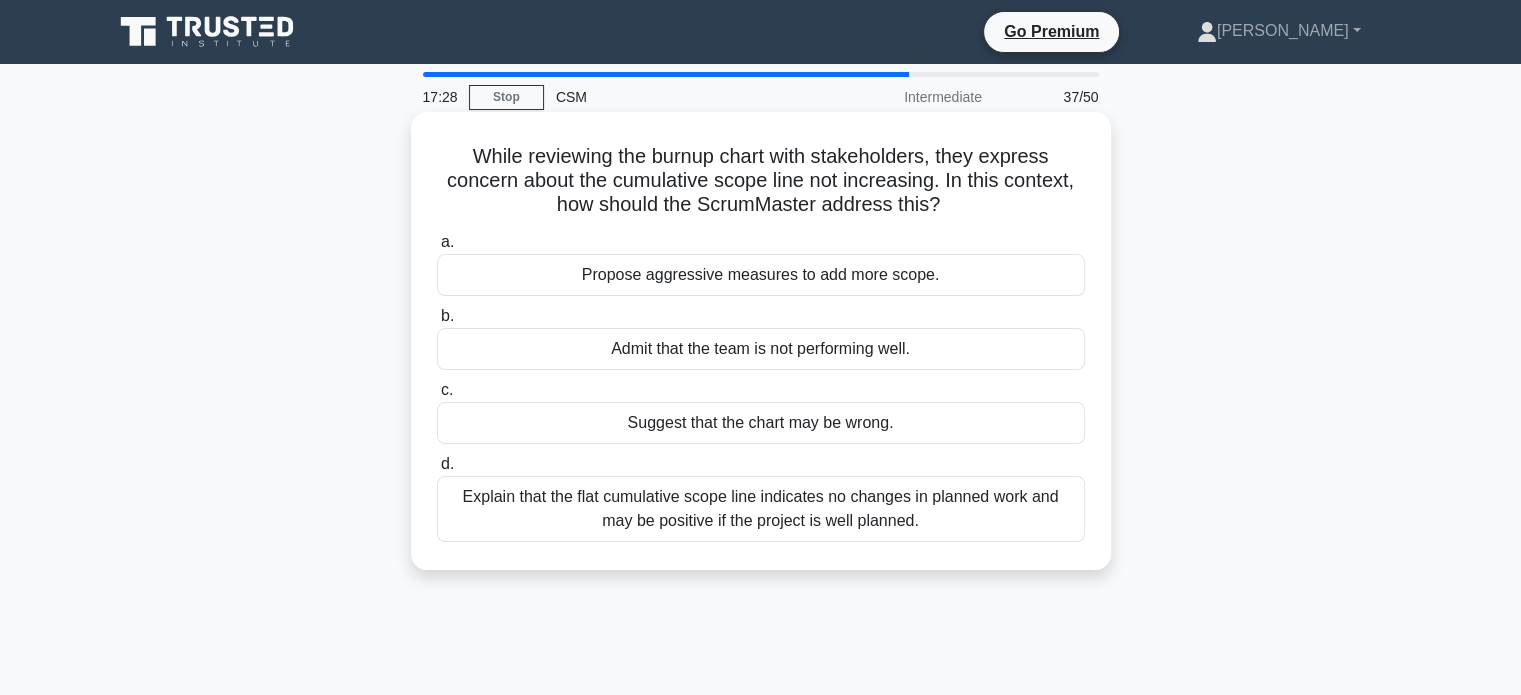 drag, startPoint x: 980, startPoint y: 214, endPoint x: 418, endPoint y: 152, distance: 565.4096 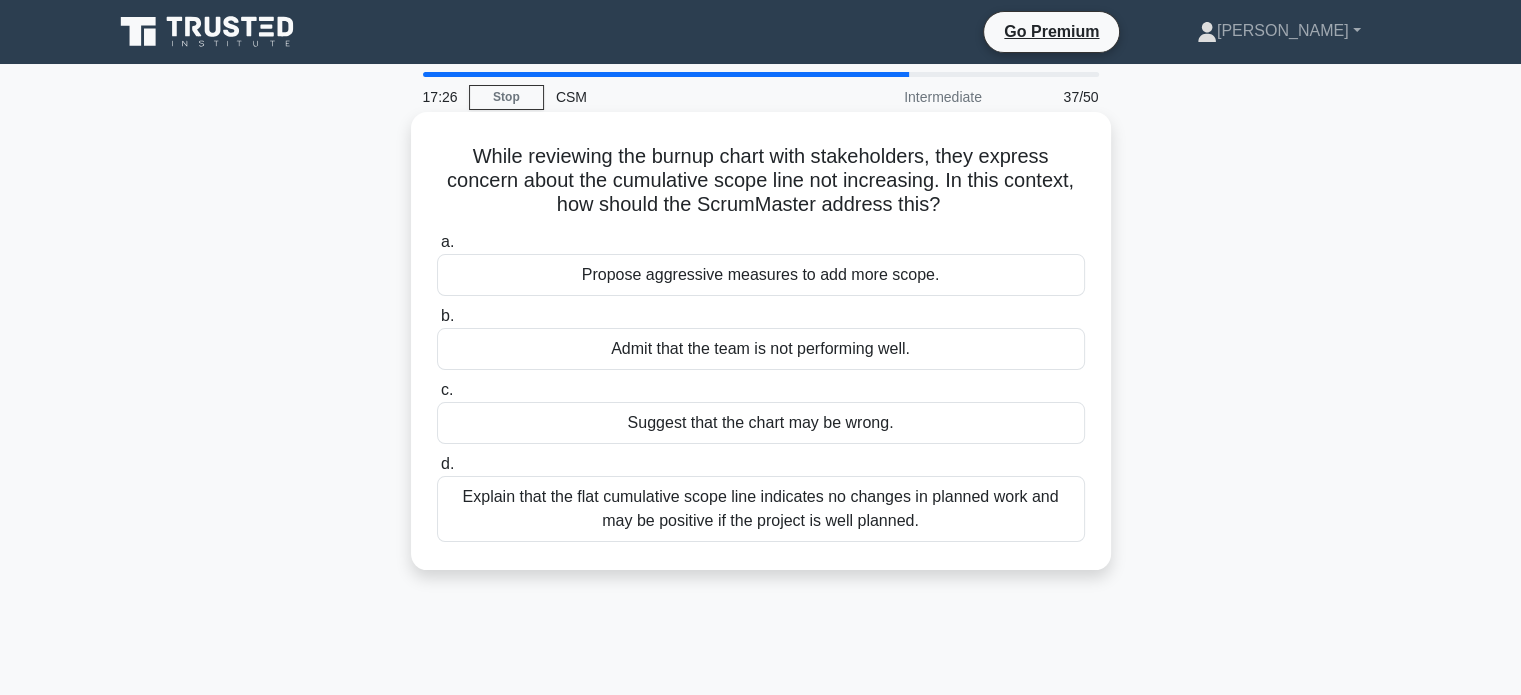 copy on "While reviewing the burnup chart with stakeholders, they express concern about the cumulative scope line not increasing. In this context, how should the ScrumMaster address this?" 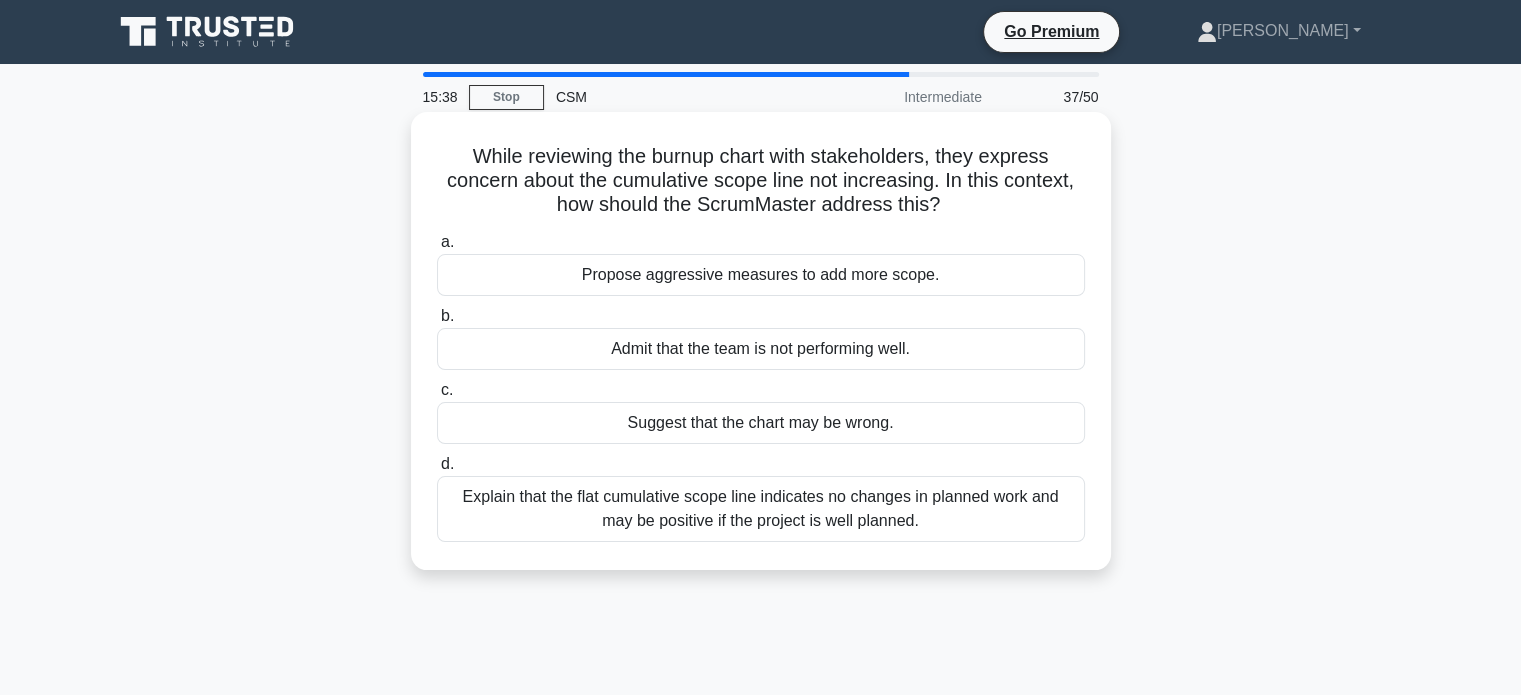 click on "Admit that the team is not performing well." at bounding box center [761, 349] 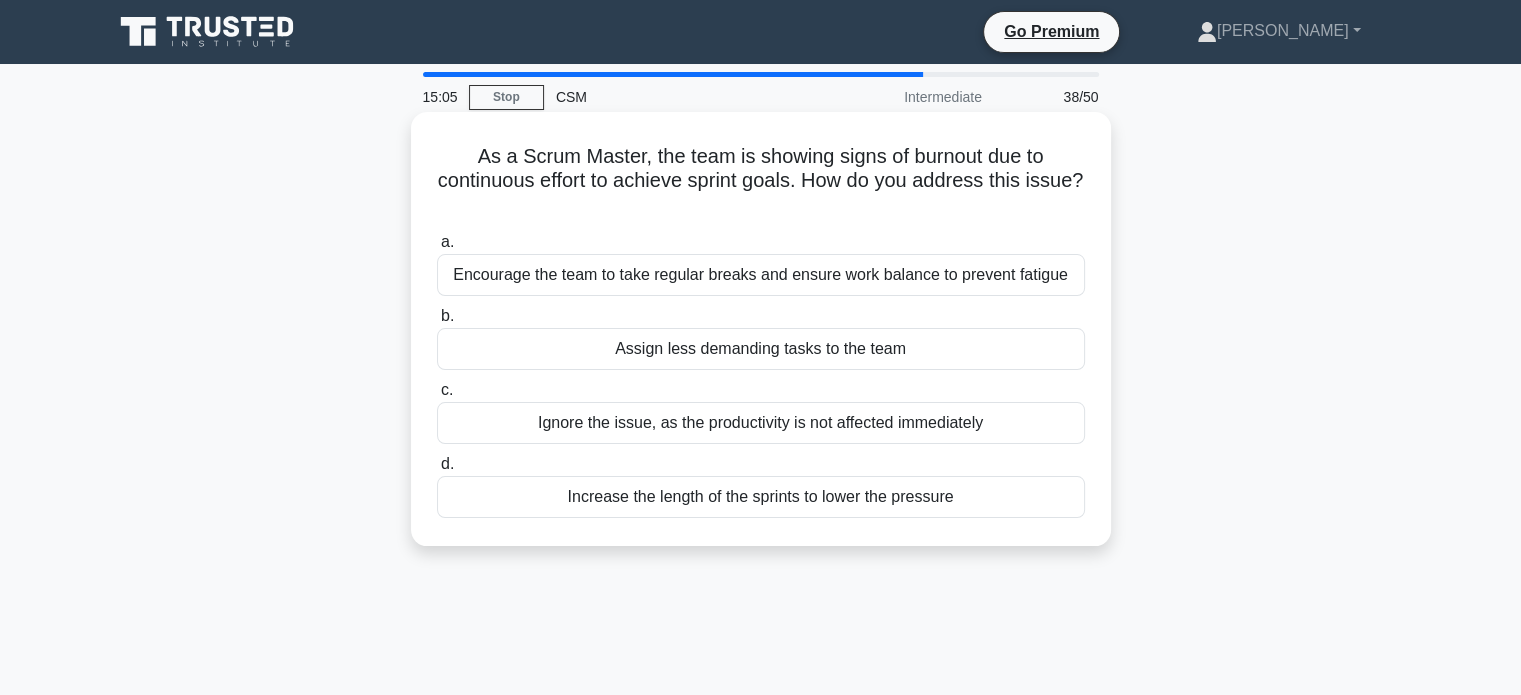 click on "Encourage the team to take regular breaks and ensure work balance to prevent fatigue" at bounding box center [761, 275] 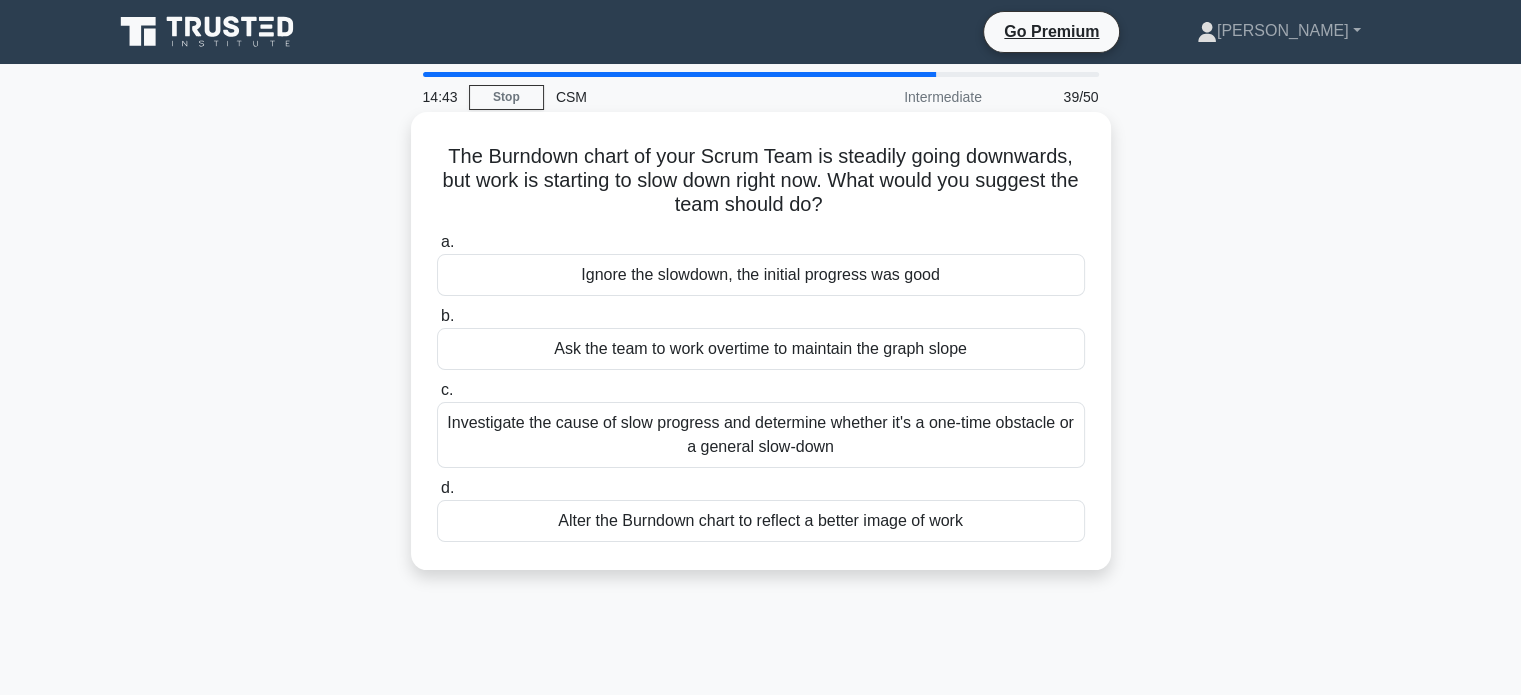 drag, startPoint x: 867, startPoint y: 208, endPoint x: 418, endPoint y: 163, distance: 451.2494 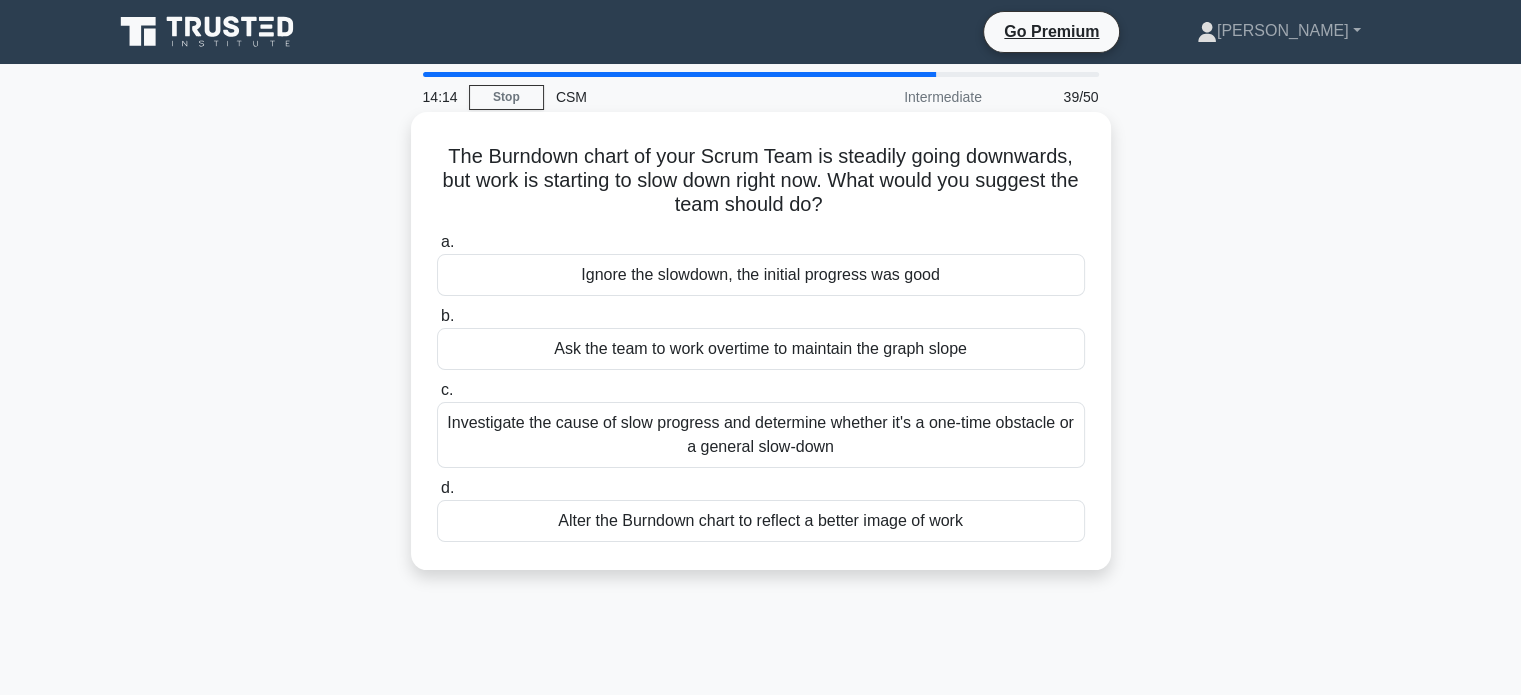 click on "Investigate the cause of slow progress and determine whether it's a one-time obstacle or a general slow-down" at bounding box center (761, 435) 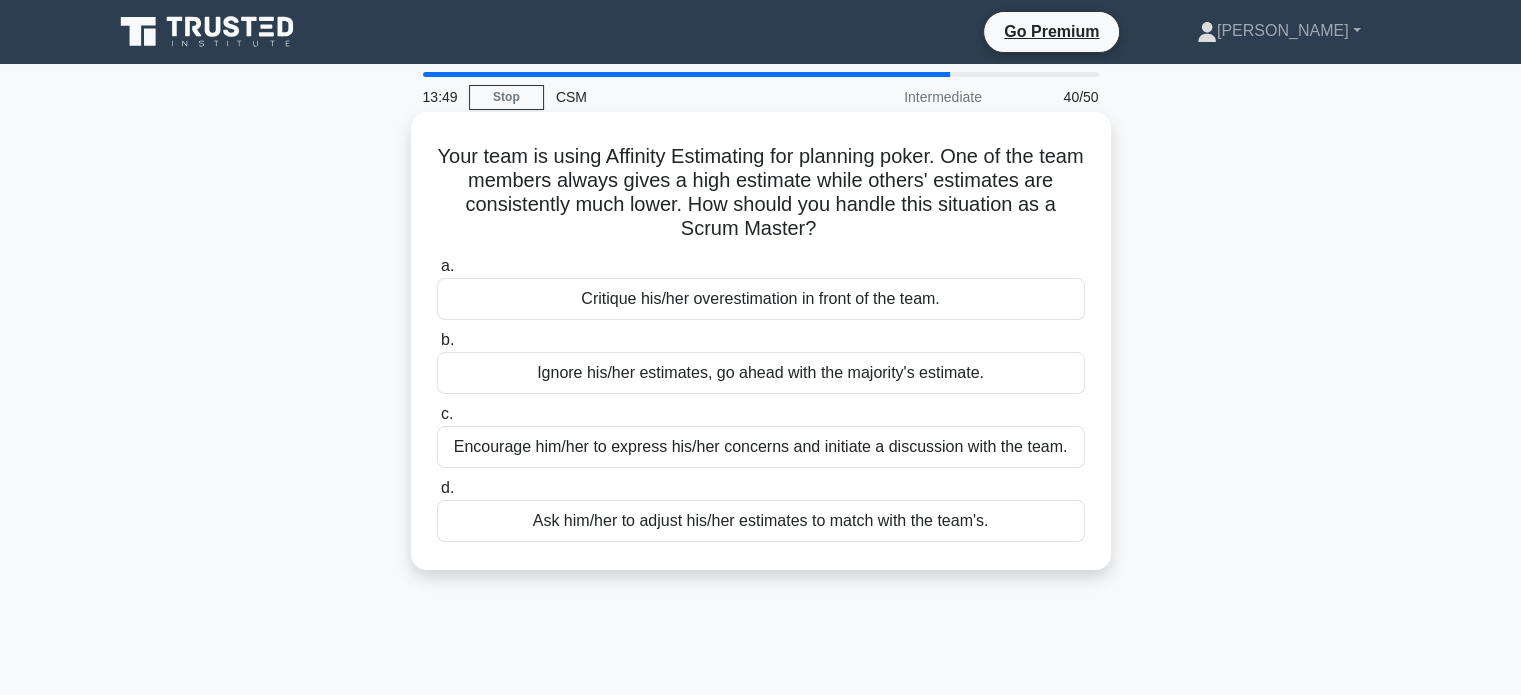 click on "Encourage him/her to express his/her concerns and initiate a discussion with the team." at bounding box center [761, 447] 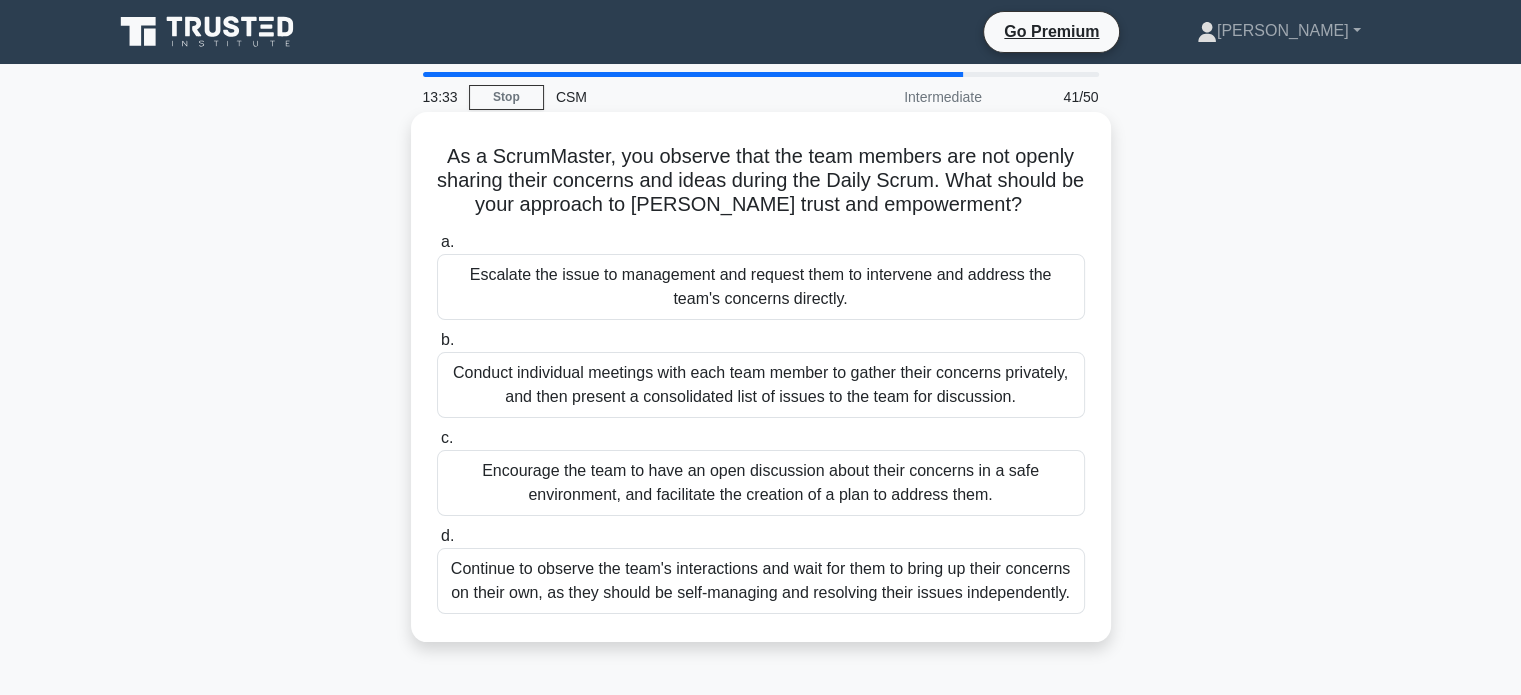 click on "Encourage the team to have an open discussion about their concerns in a safe environment, and facilitate the creation of a plan to address them." at bounding box center [761, 483] 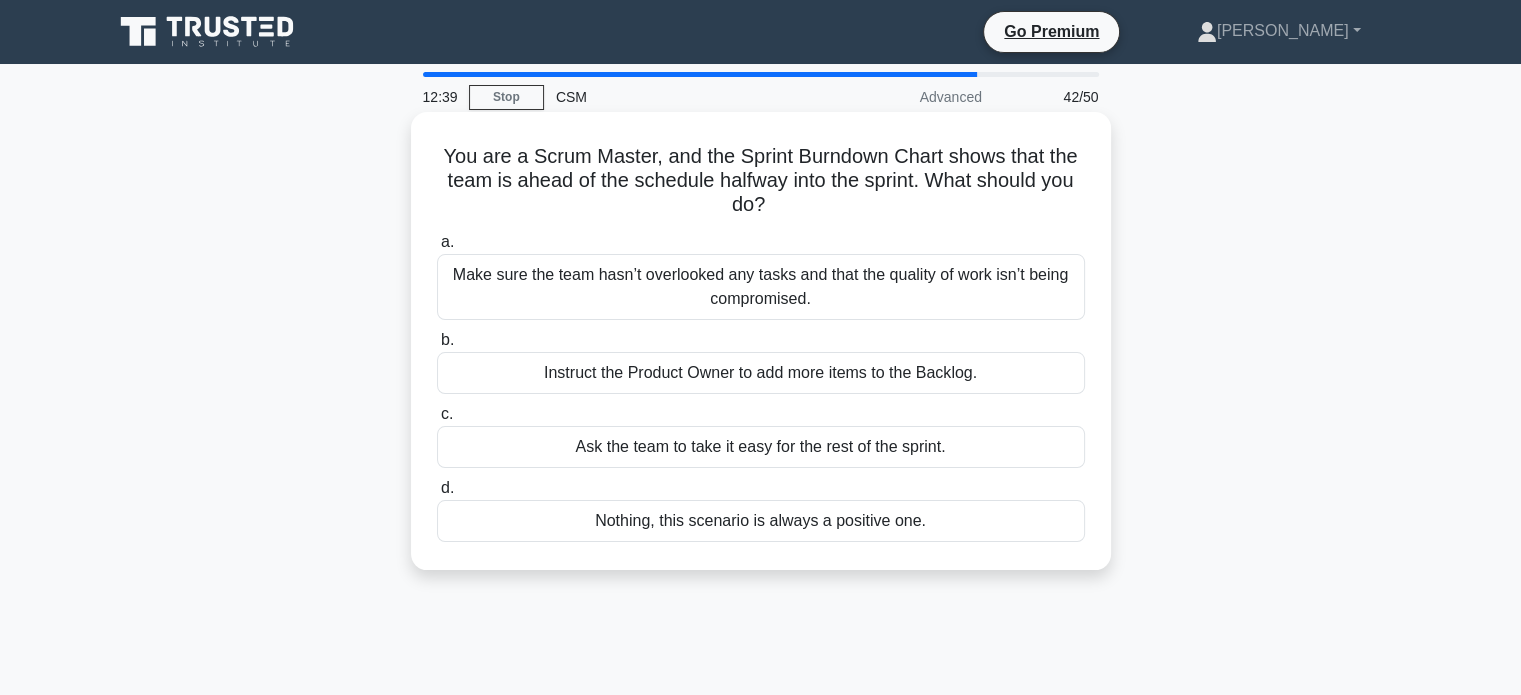 drag, startPoint x: 828, startPoint y: 209, endPoint x: 426, endPoint y: 146, distance: 406.90662 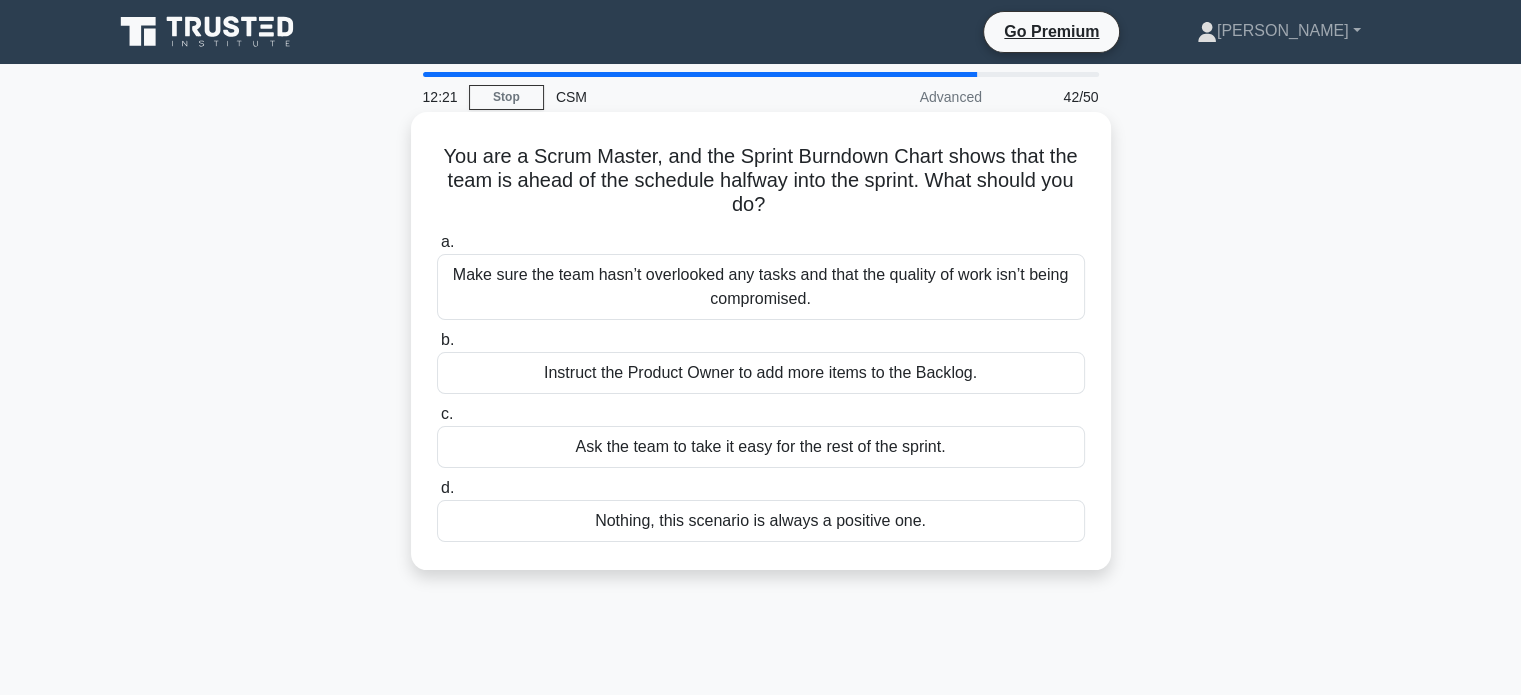 click on "Instruct the Product Owner to add more items to the Backlog." at bounding box center (761, 373) 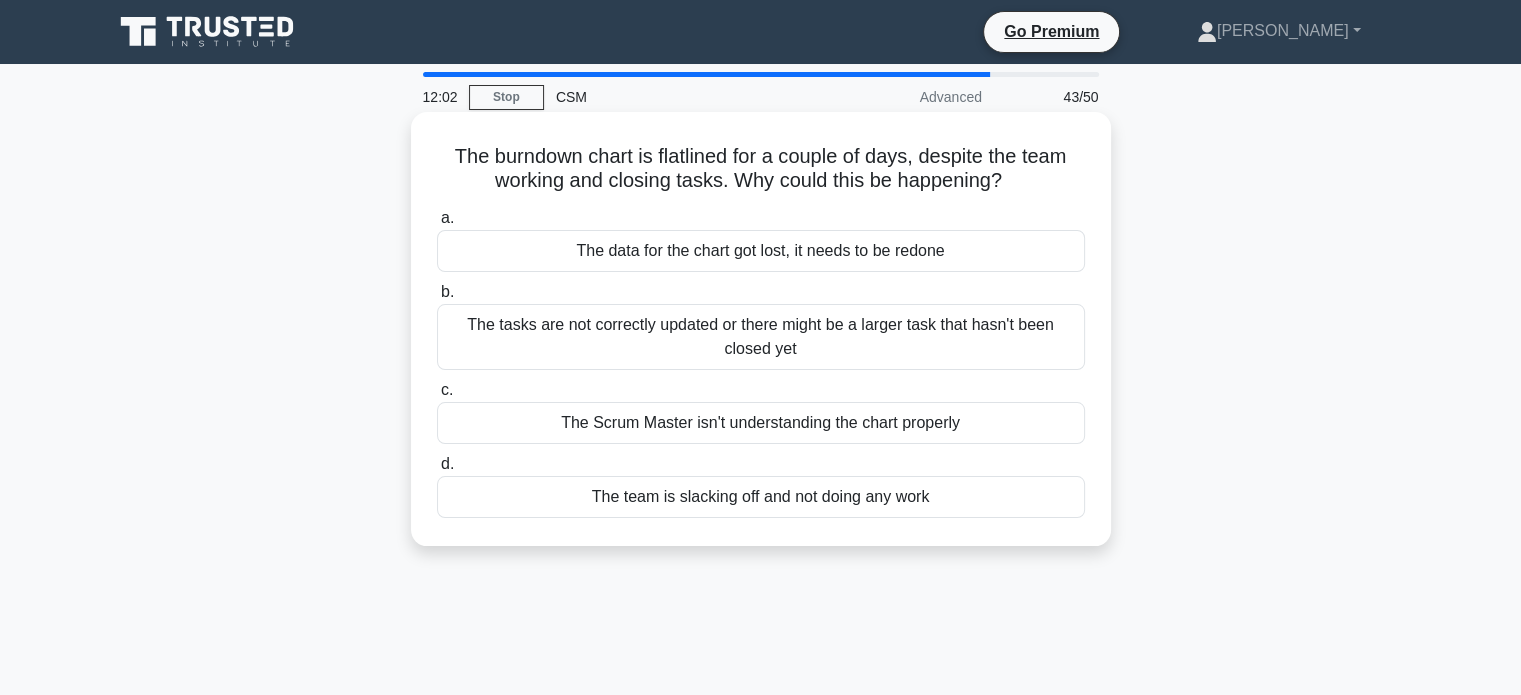 click on "The tasks are not correctly updated or there might be a larger task that hasn't been closed yet" at bounding box center [761, 337] 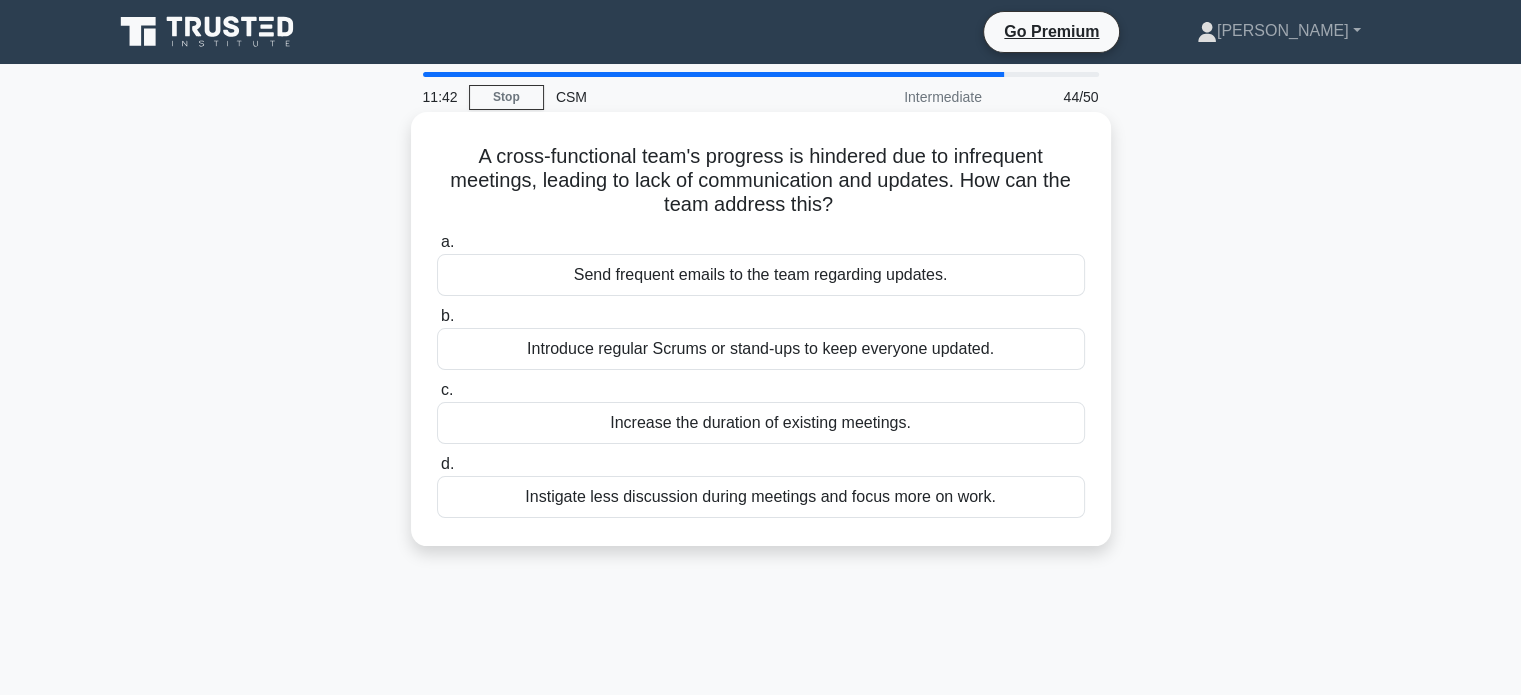 click on "Introduce regular Scrums or stand-ups to keep everyone updated." at bounding box center (761, 349) 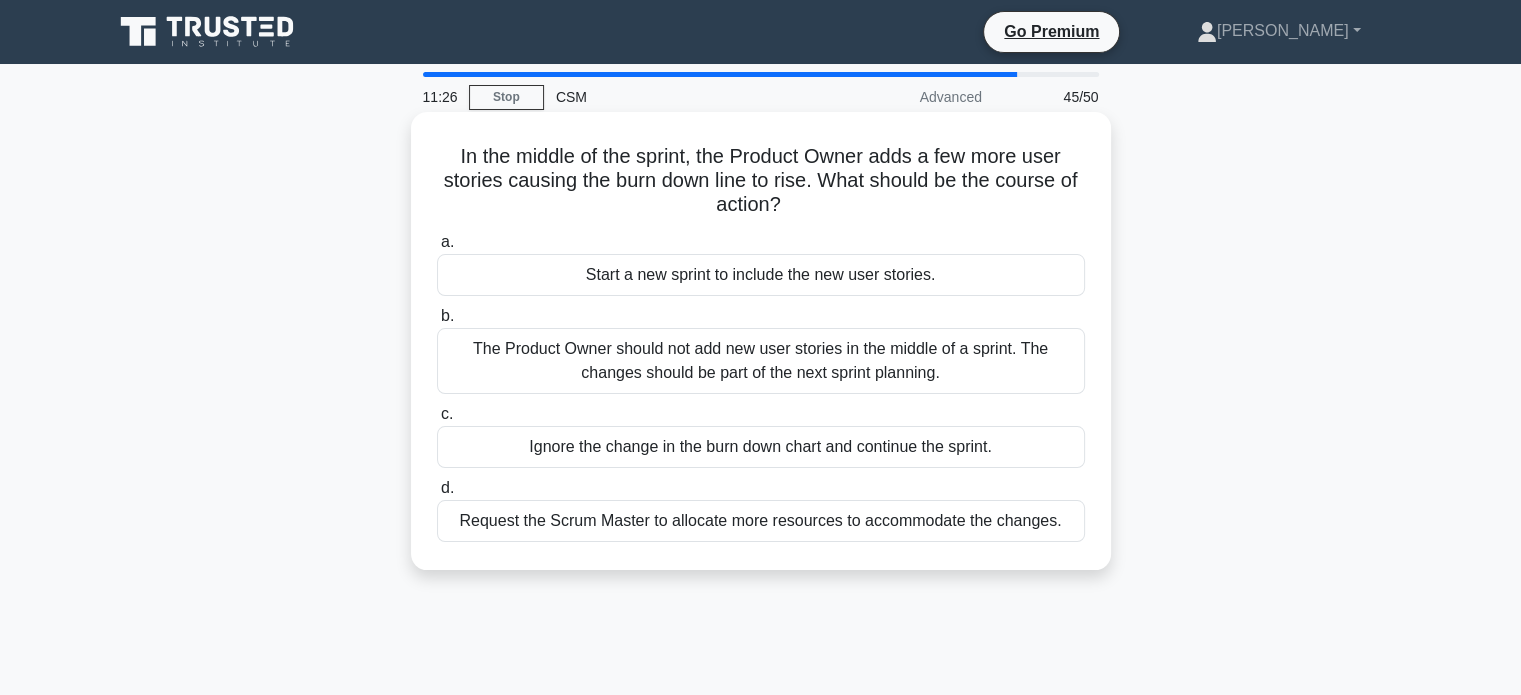 click on "The Product Owner should not add new user stories in the middle of a sprint. The changes should be part of the next sprint planning." at bounding box center [761, 361] 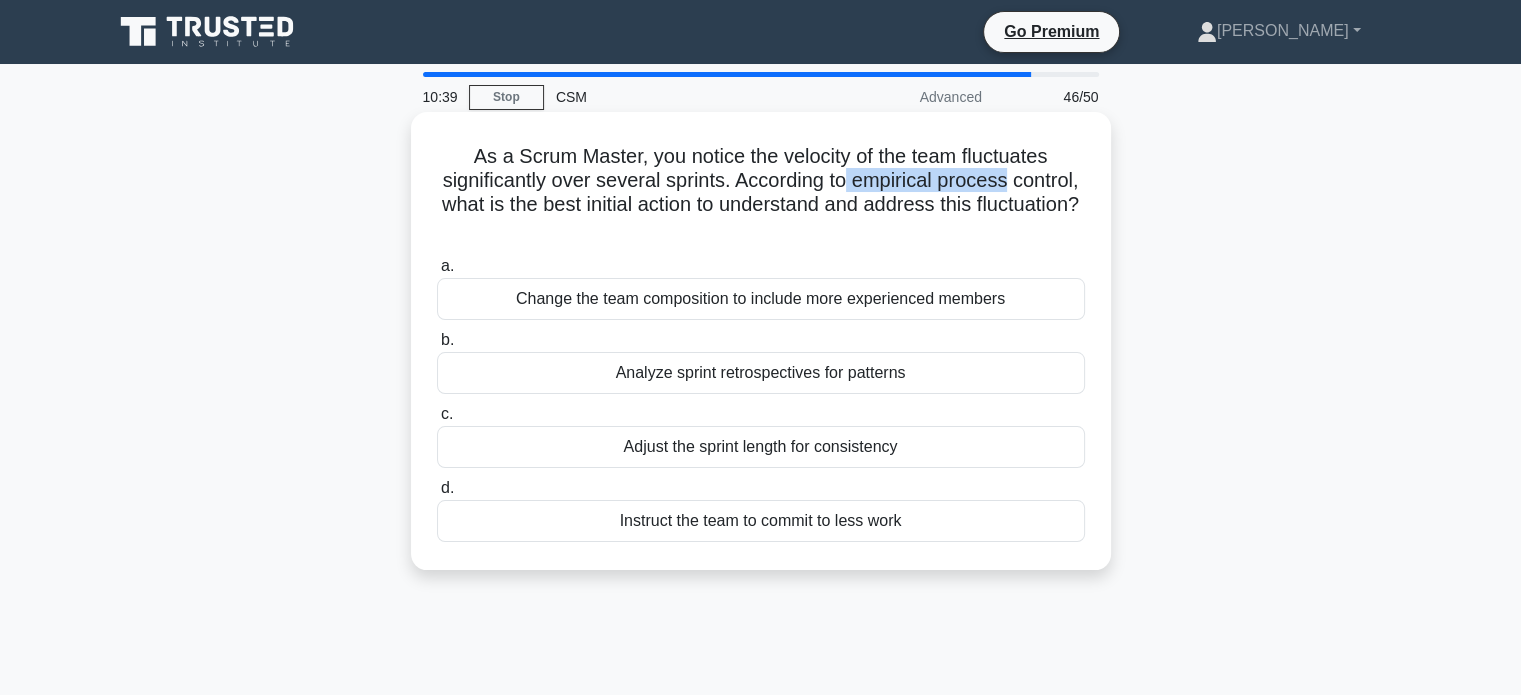 drag, startPoint x: 888, startPoint y: 182, endPoint x: 1051, endPoint y: 180, distance: 163.01227 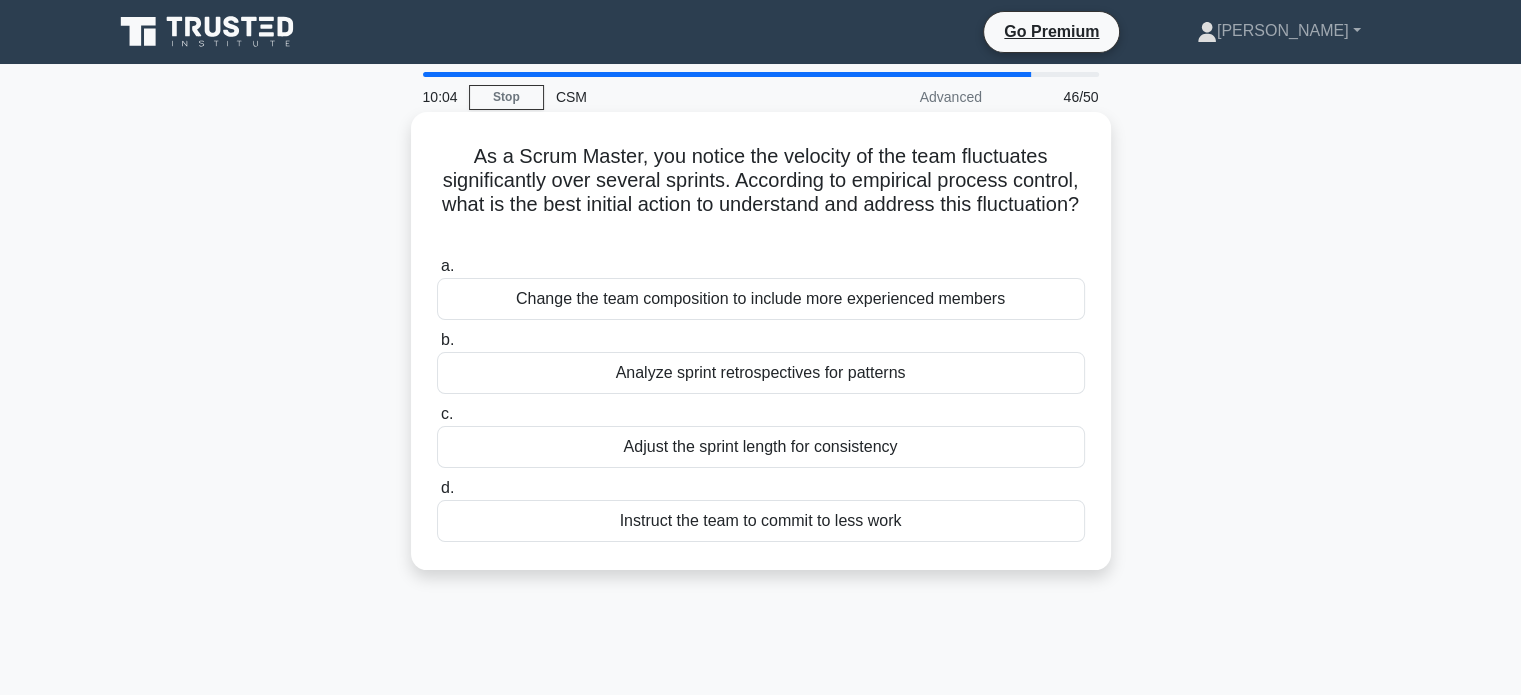 click on "Adjust the sprint length for consistency" at bounding box center [761, 447] 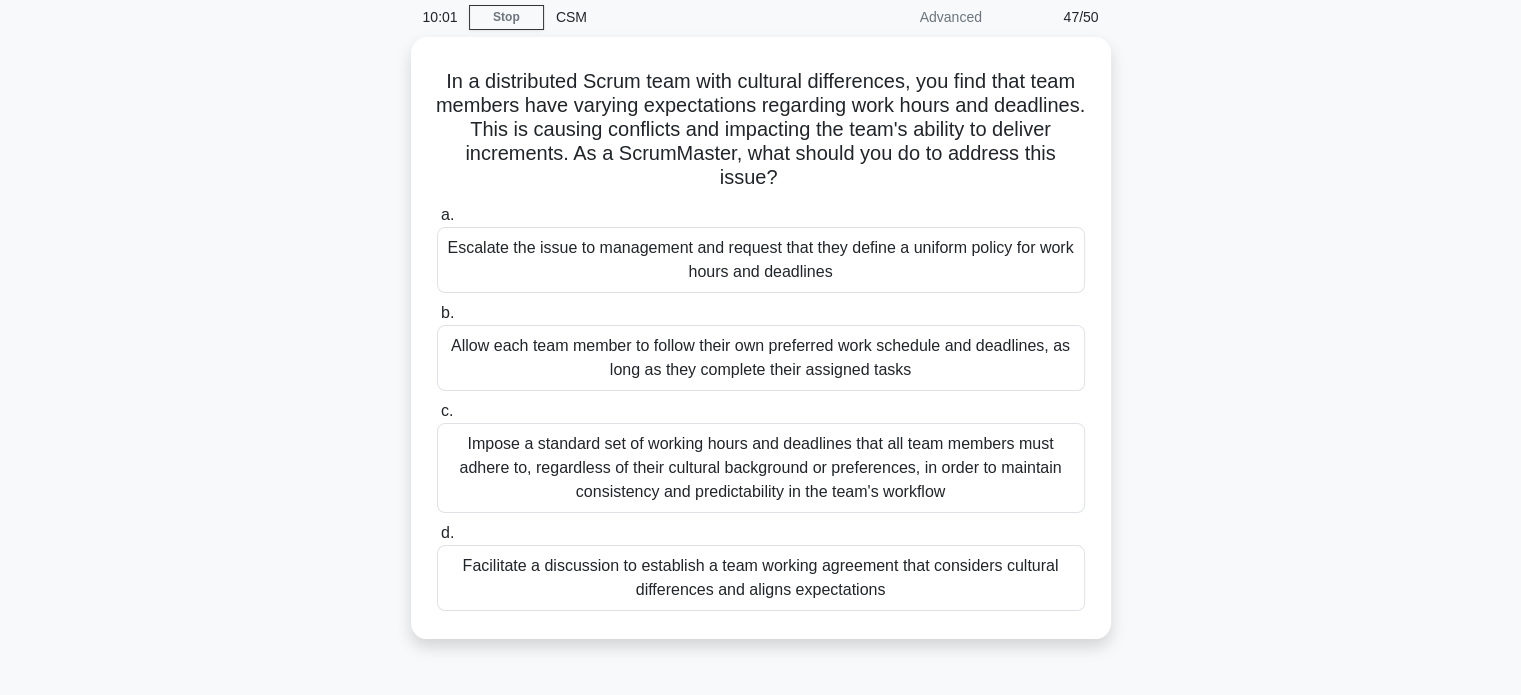 scroll, scrollTop: 120, scrollLeft: 0, axis: vertical 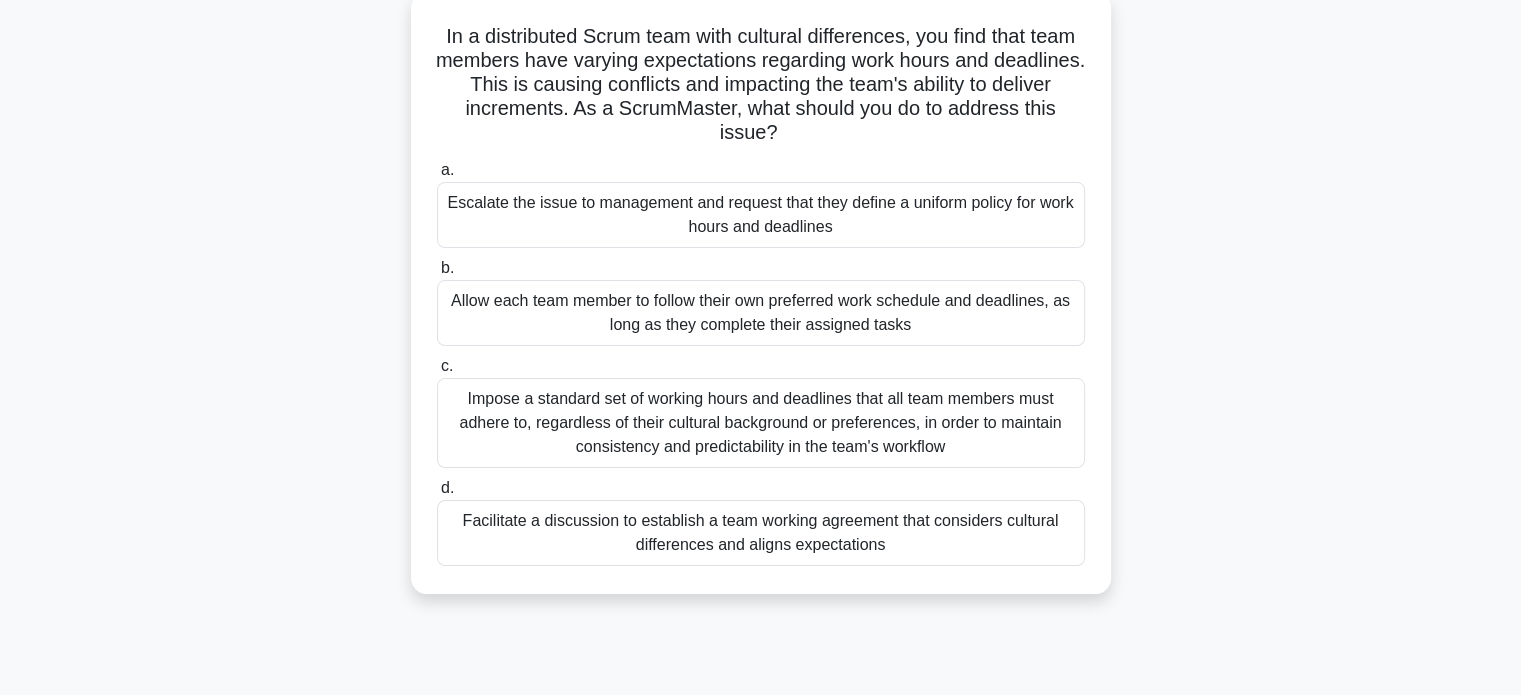 click on "Facilitate a discussion to establish a team working agreement that considers cultural differences and aligns expectations" at bounding box center [761, 533] 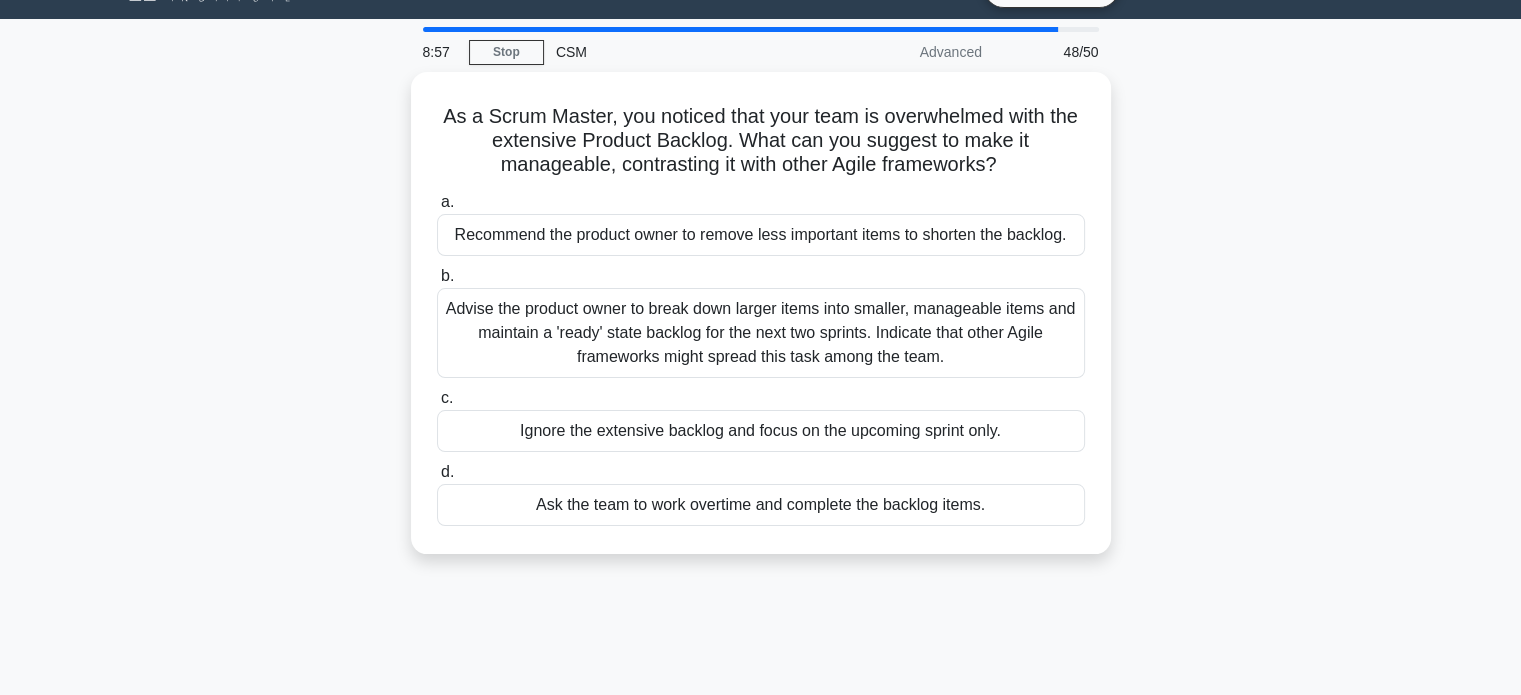 scroll, scrollTop: 0, scrollLeft: 0, axis: both 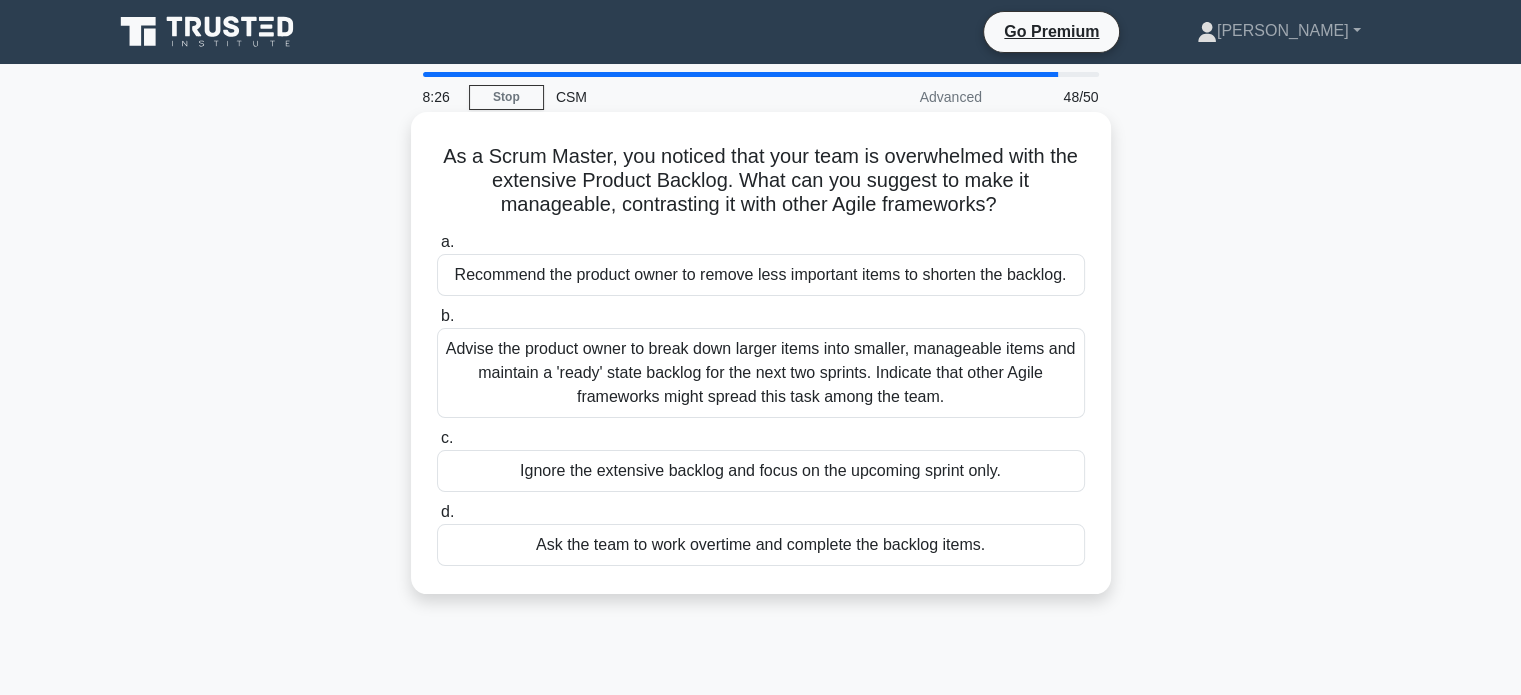 click on "Recommend the product owner to remove less important items to shorten the backlog." at bounding box center (761, 275) 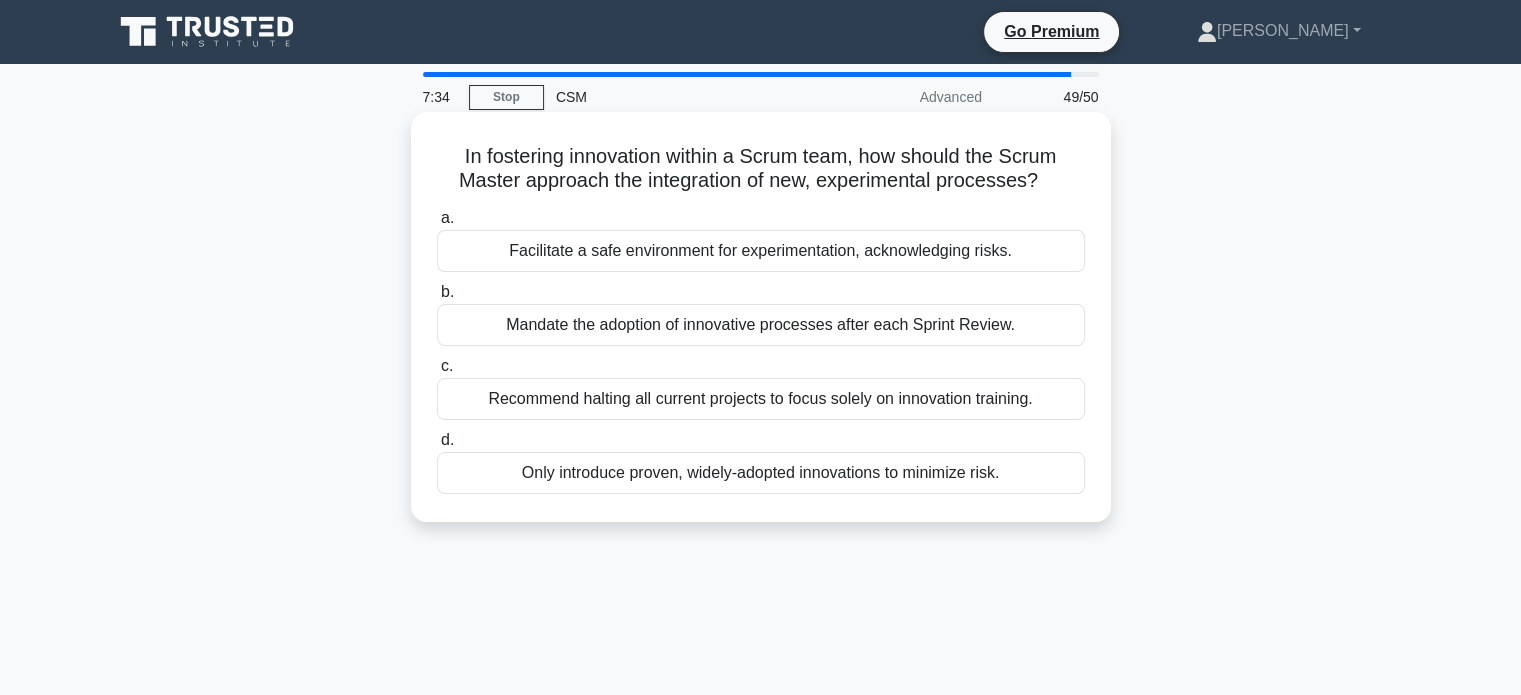 drag, startPoint x: 1055, startPoint y: 187, endPoint x: 438, endPoint y: 154, distance: 617.88184 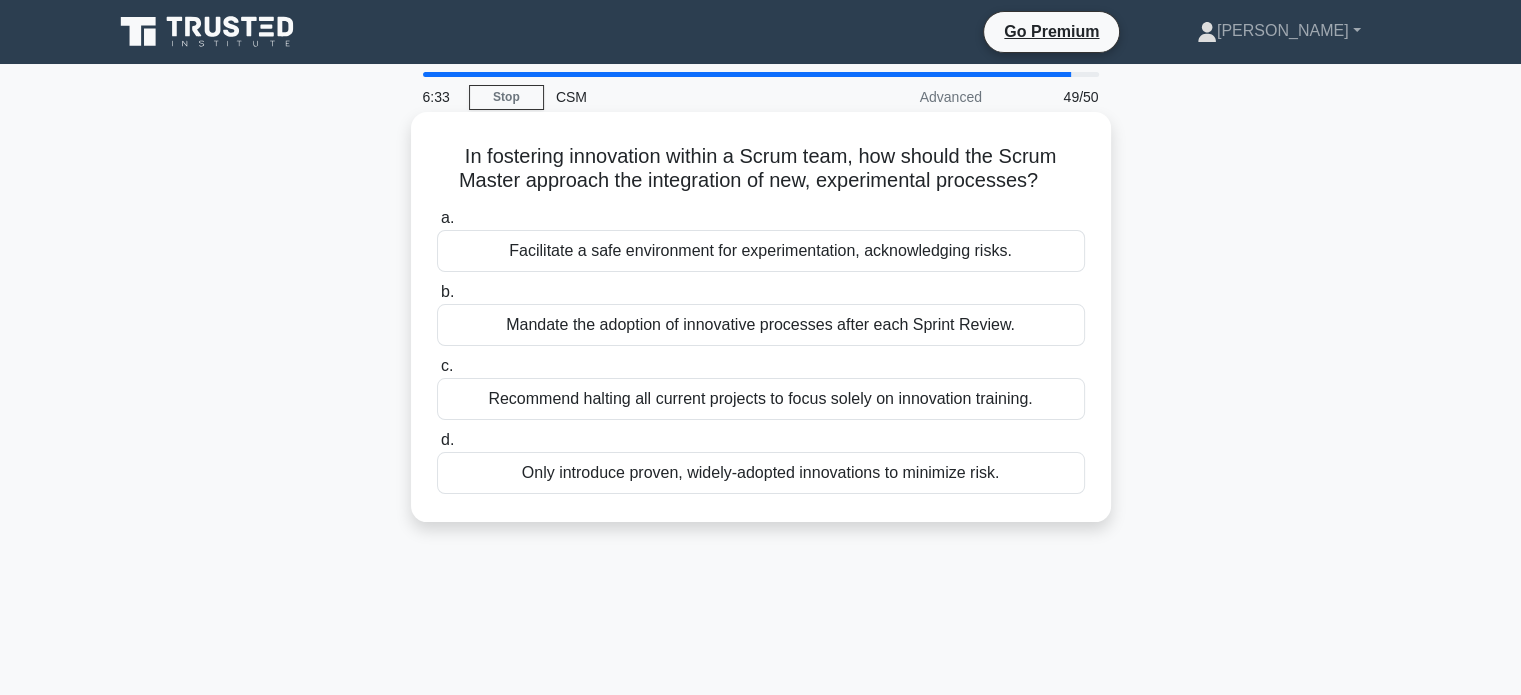 click on "Mandate the adoption of innovative processes after each Sprint Review." at bounding box center (761, 325) 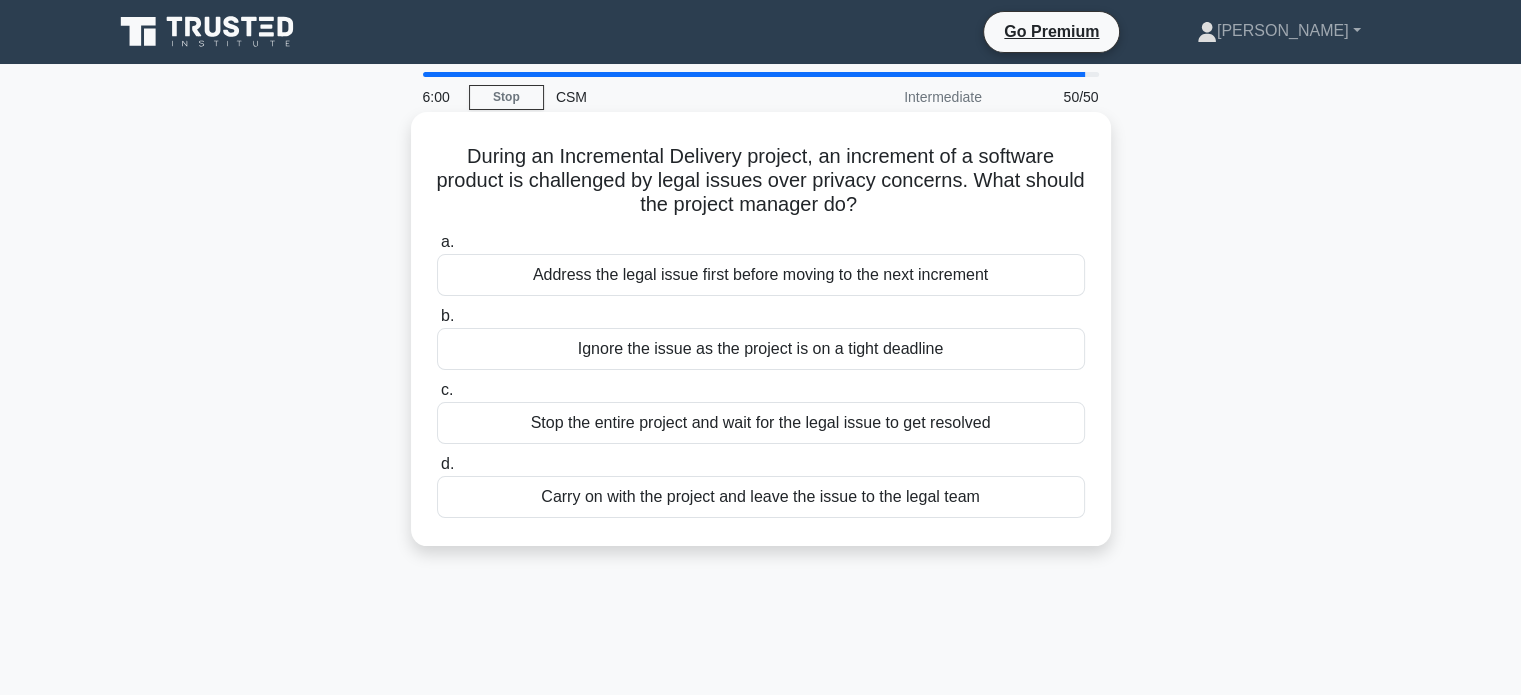 click on "Address the legal issue first before moving to the next increment" at bounding box center [761, 275] 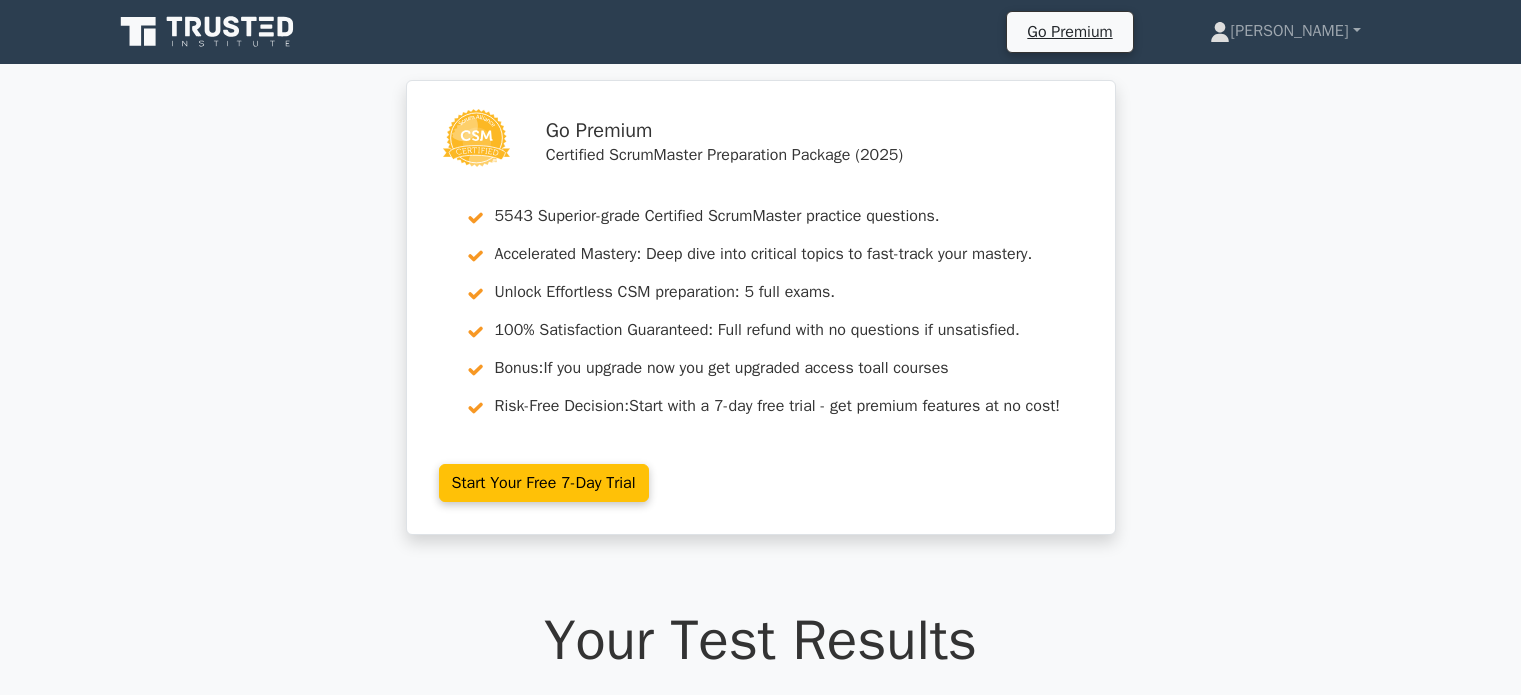 scroll, scrollTop: 0, scrollLeft: 0, axis: both 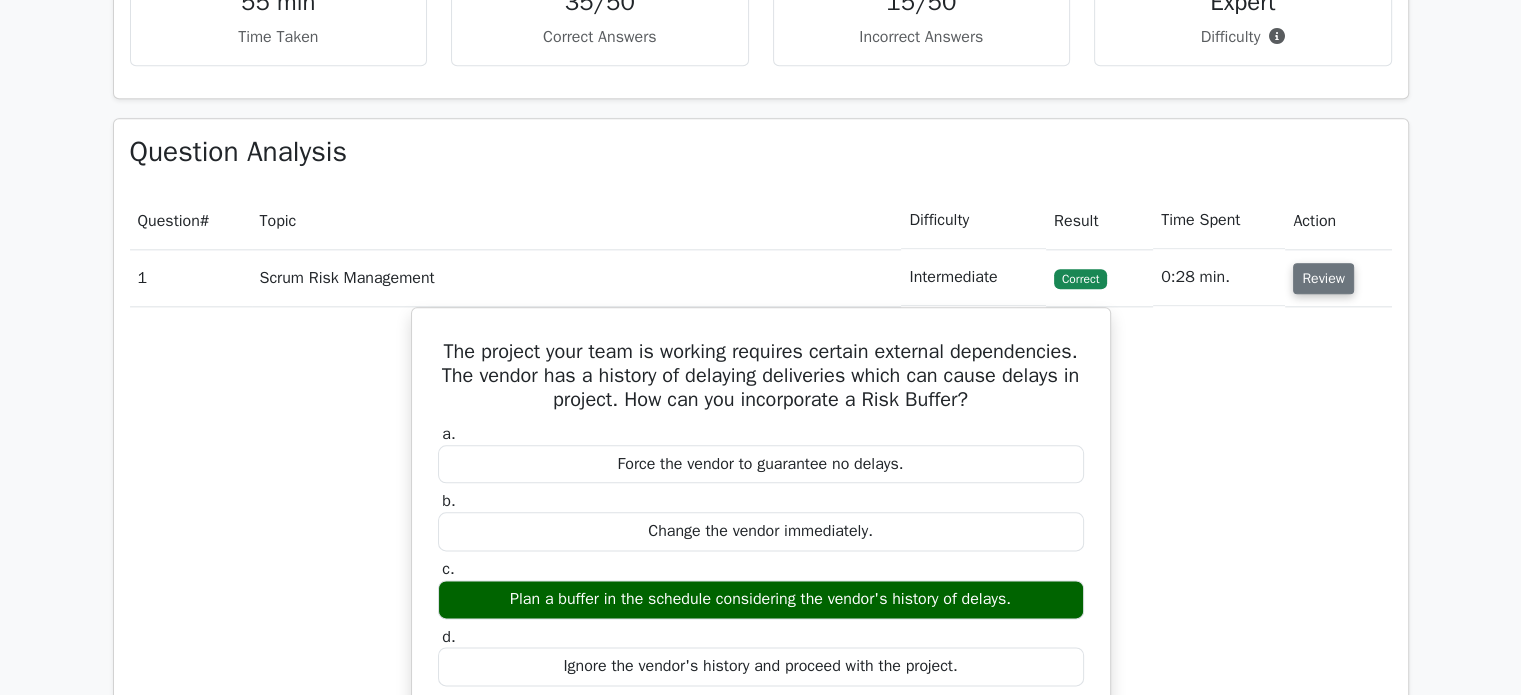 click on "Review" at bounding box center [1323, 278] 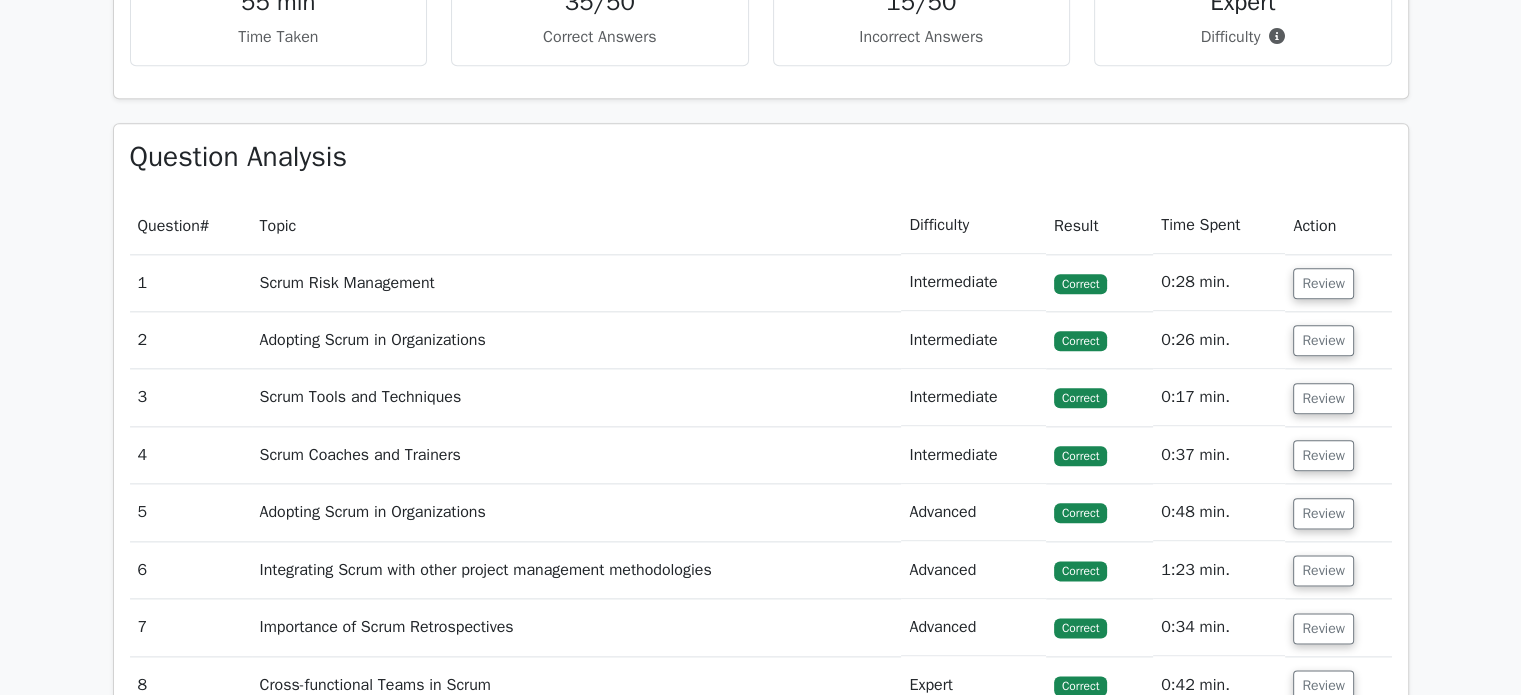 type 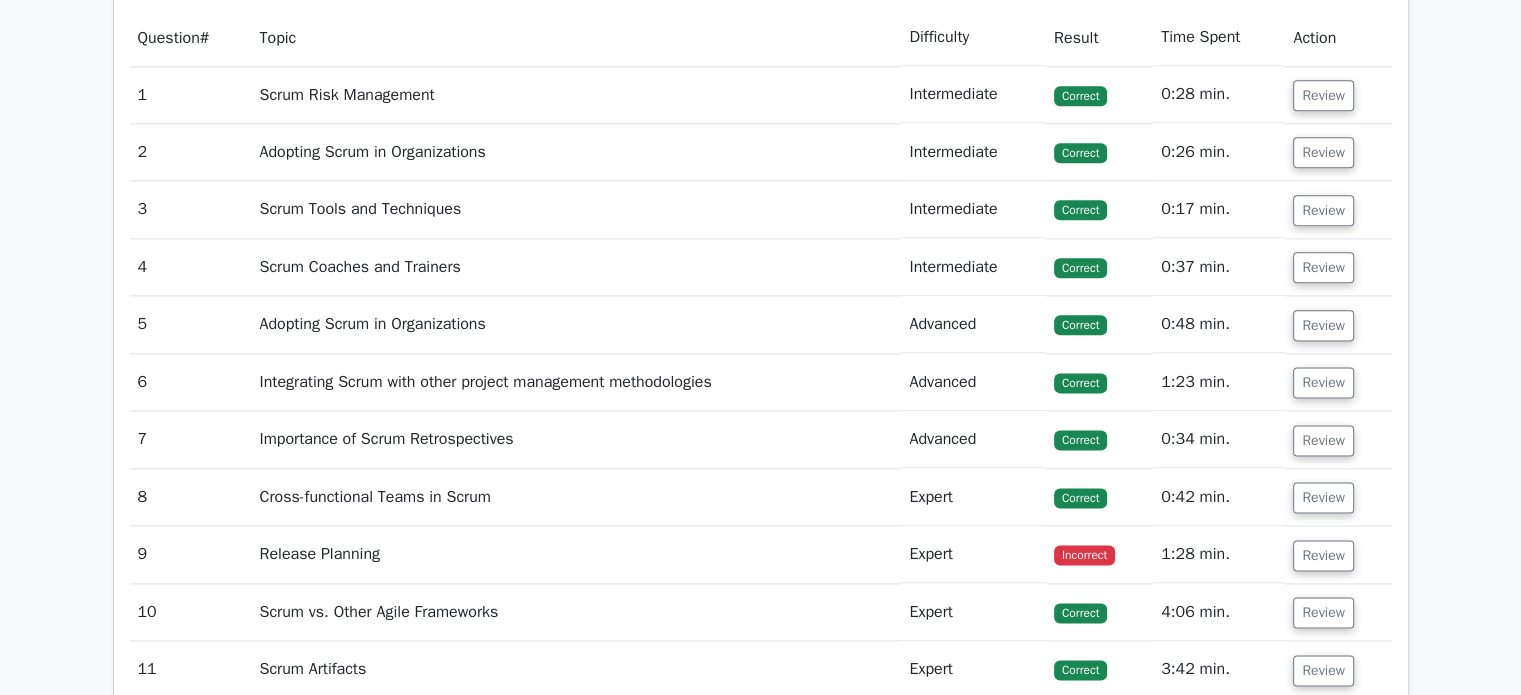 scroll, scrollTop: 2604, scrollLeft: 0, axis: vertical 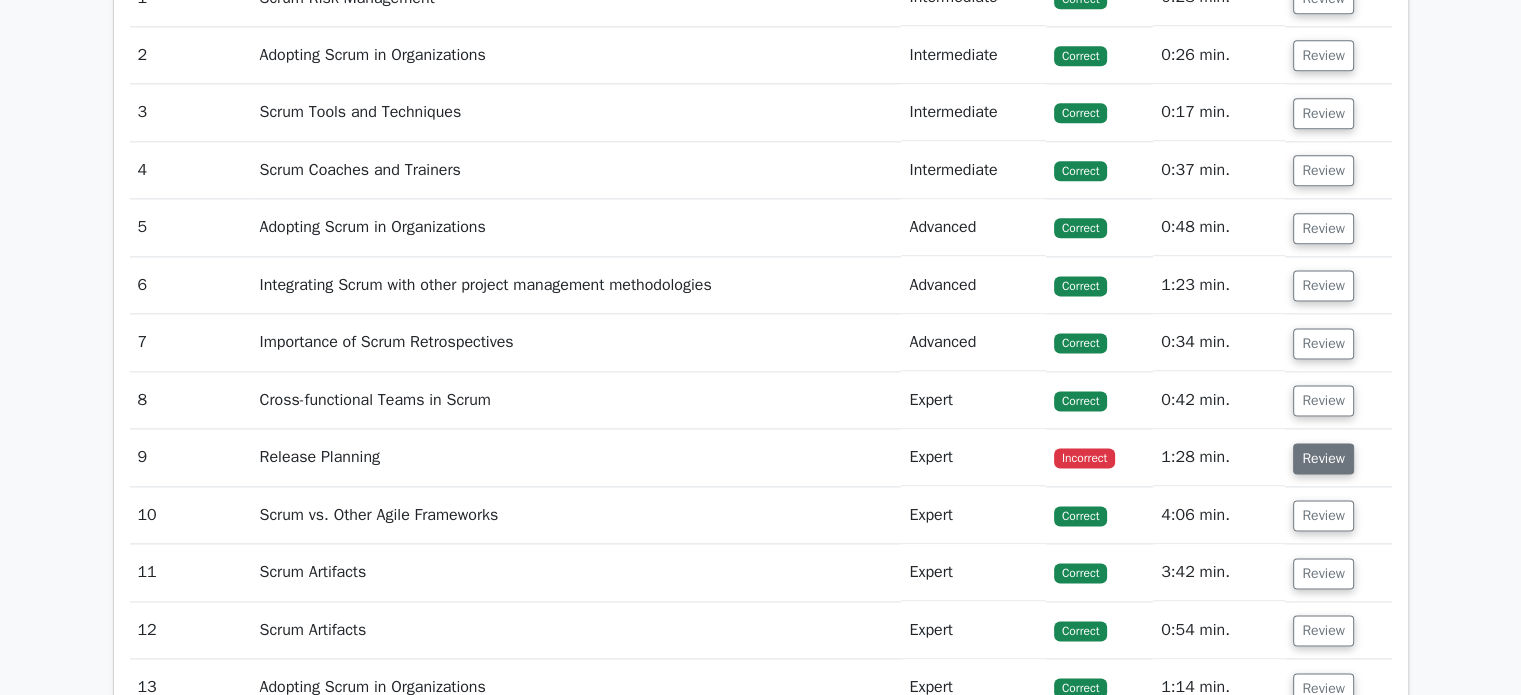 click on "Review" at bounding box center (1323, 458) 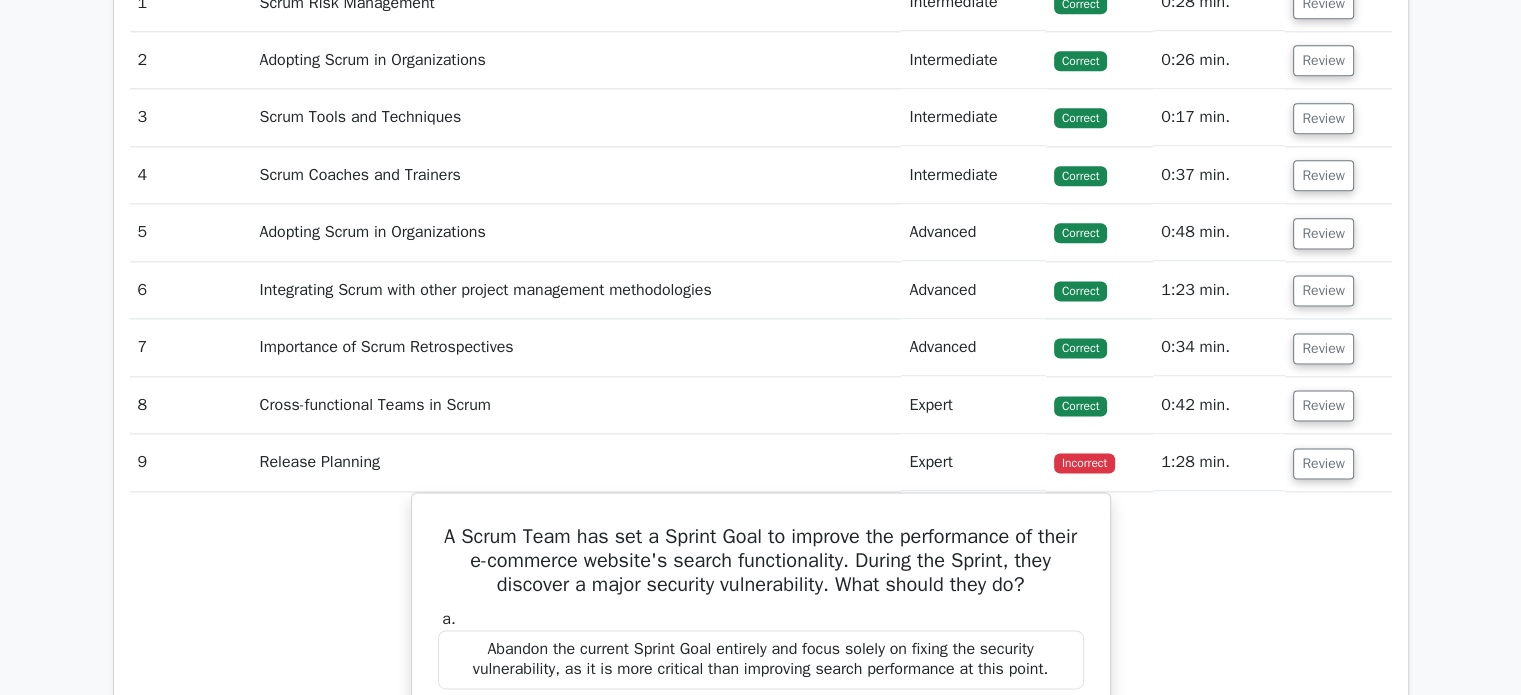 type 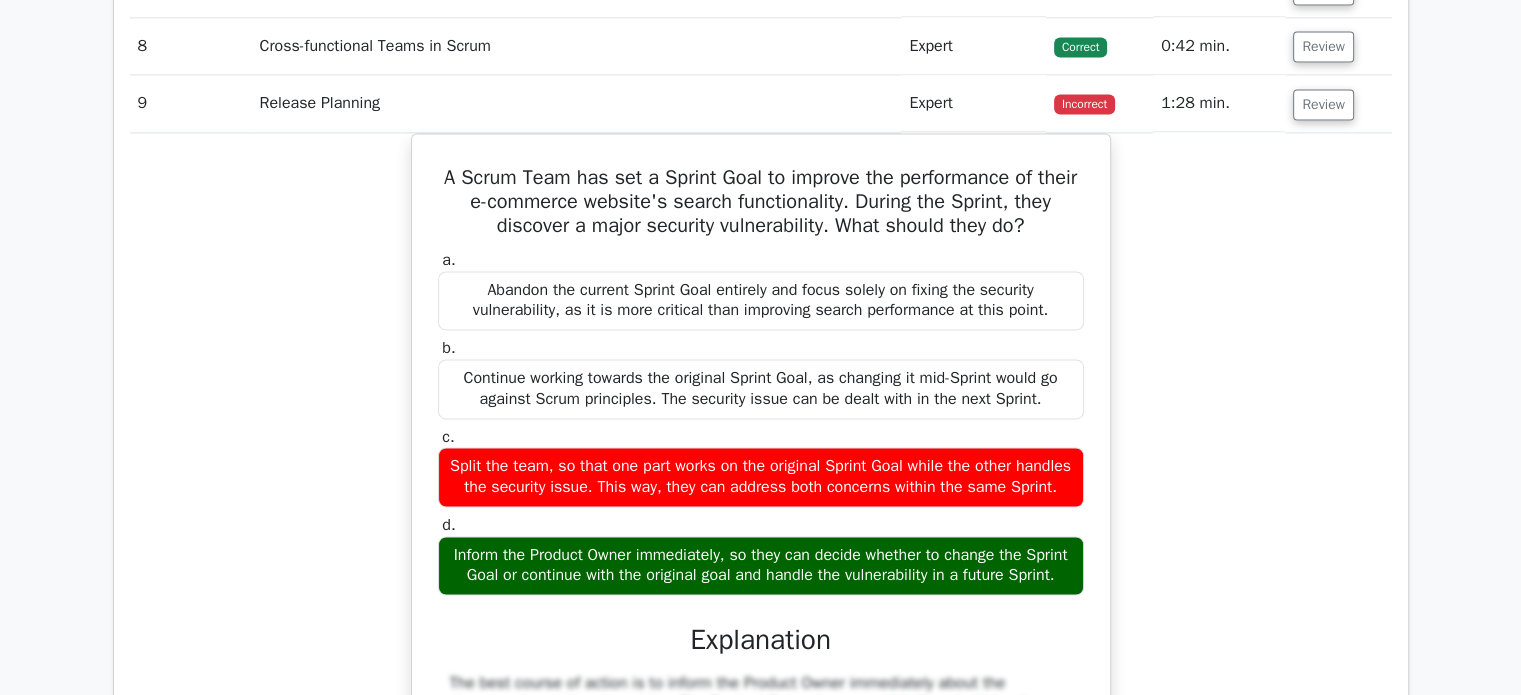 scroll, scrollTop: 2964, scrollLeft: 0, axis: vertical 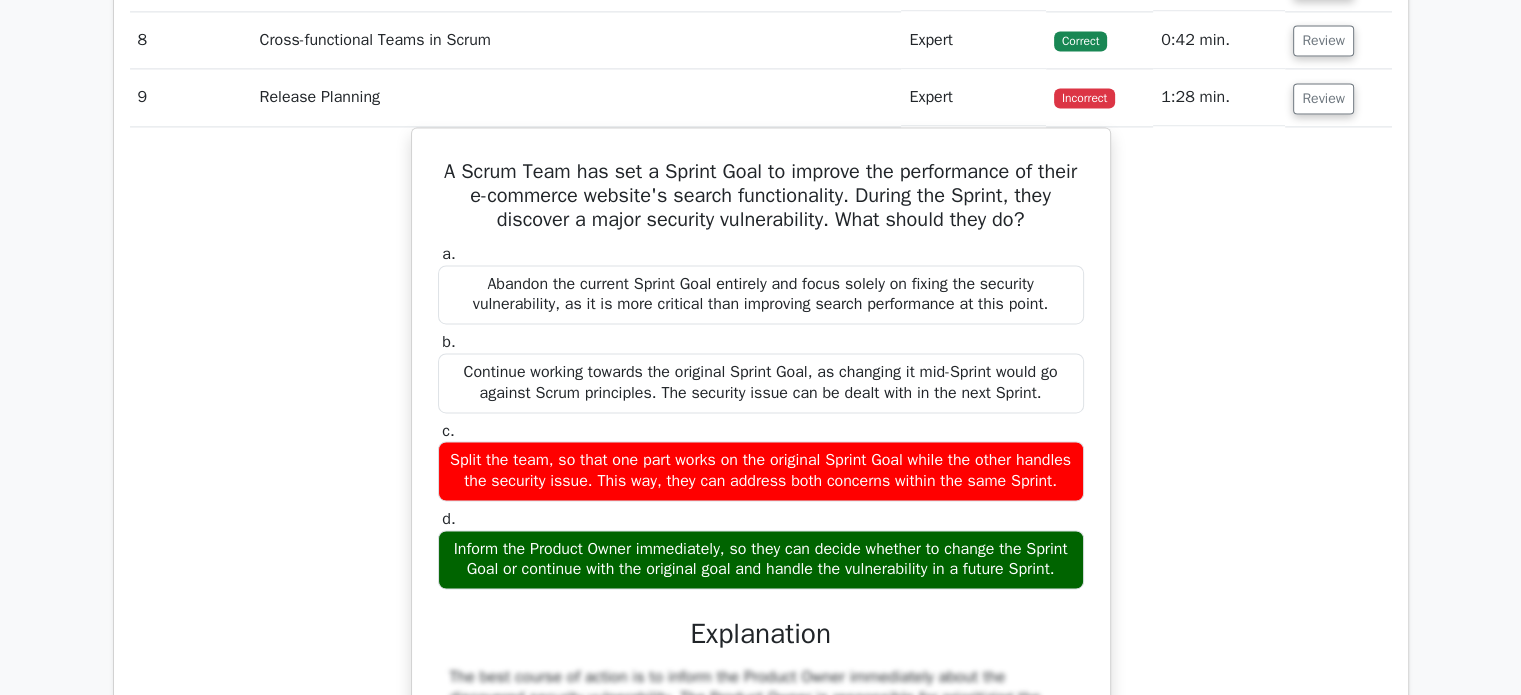 click on "Review" at bounding box center (1338, 97) 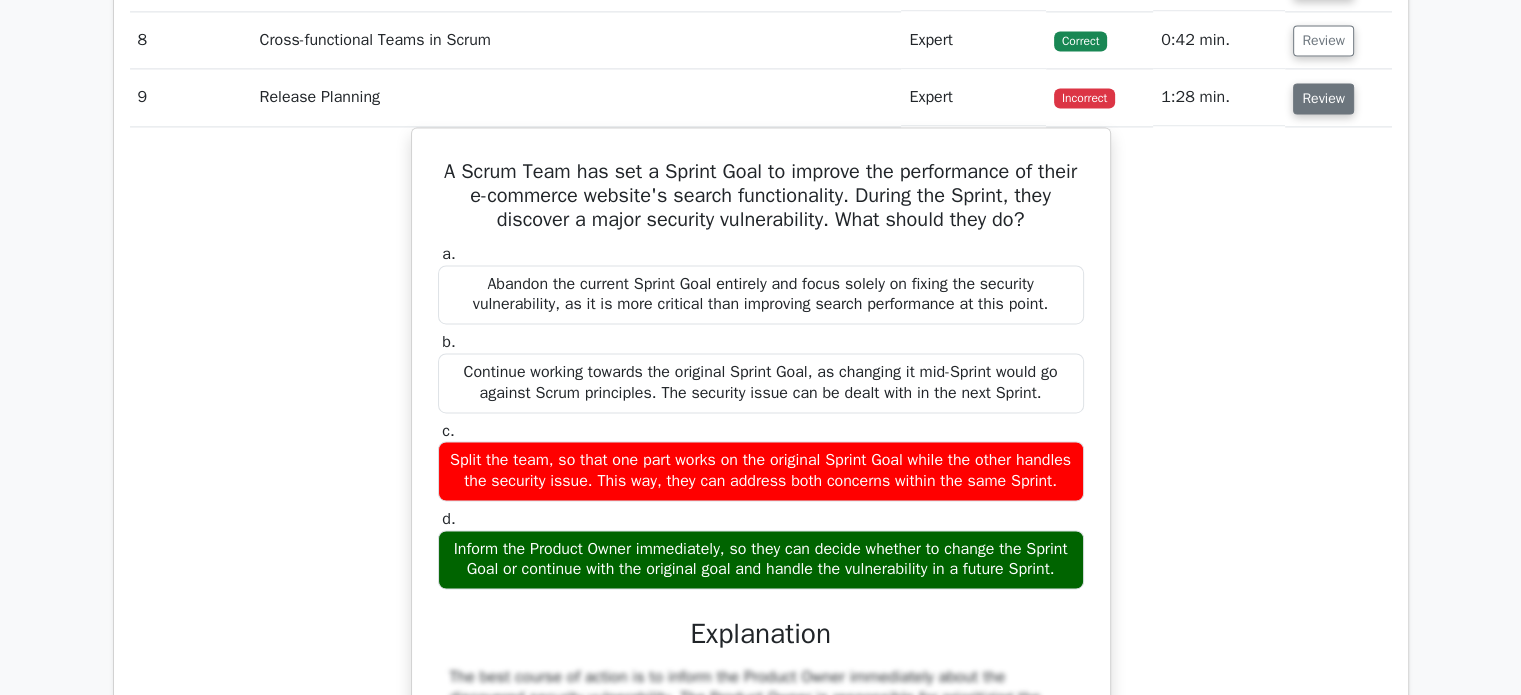 click on "Review" at bounding box center [1323, 98] 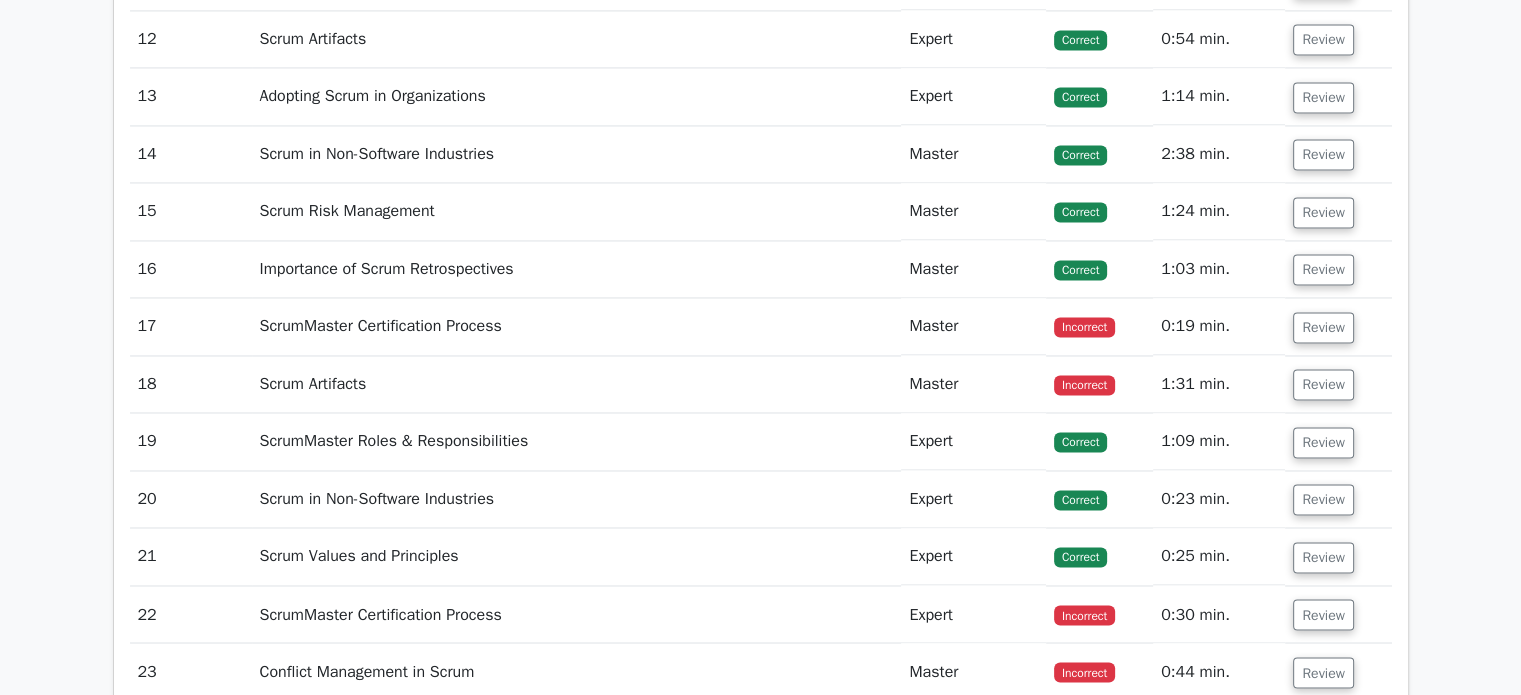 scroll, scrollTop: 3204, scrollLeft: 0, axis: vertical 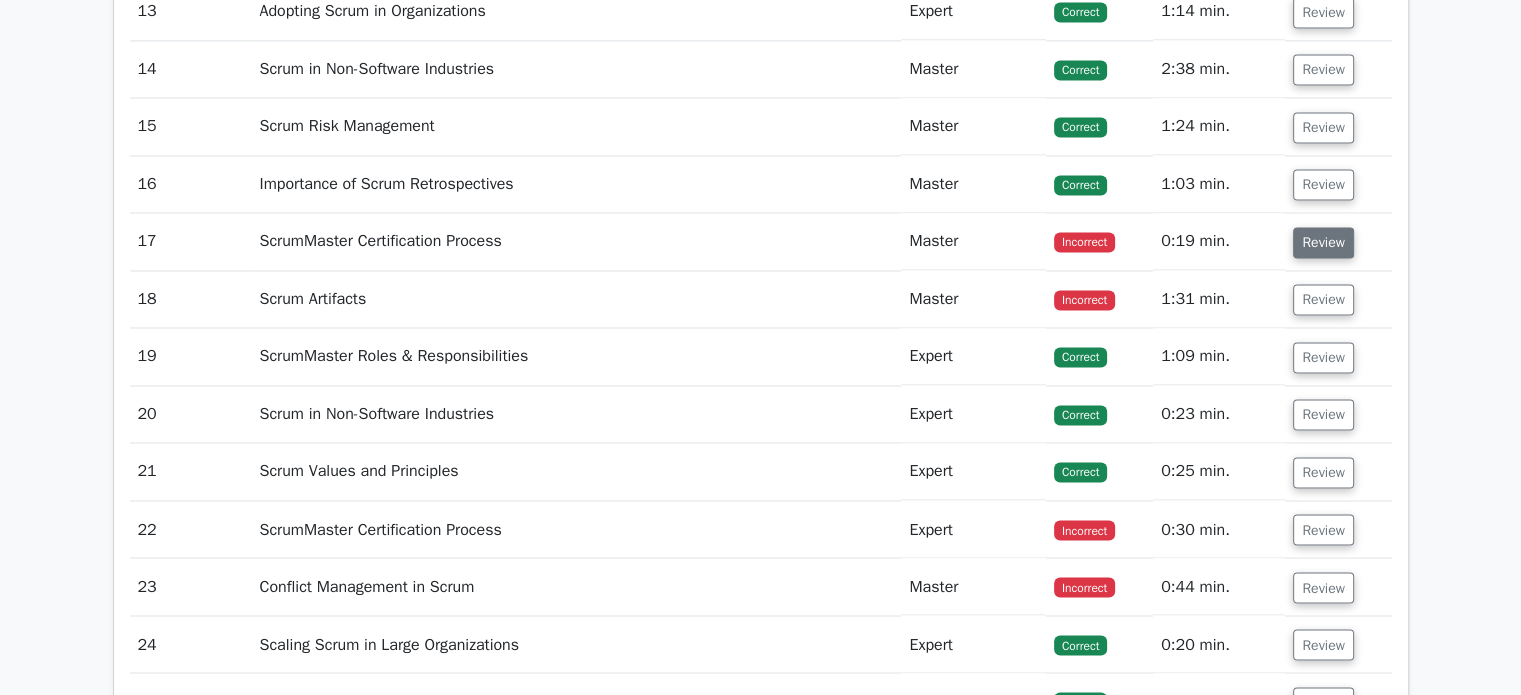 click on "Review" at bounding box center [1323, 242] 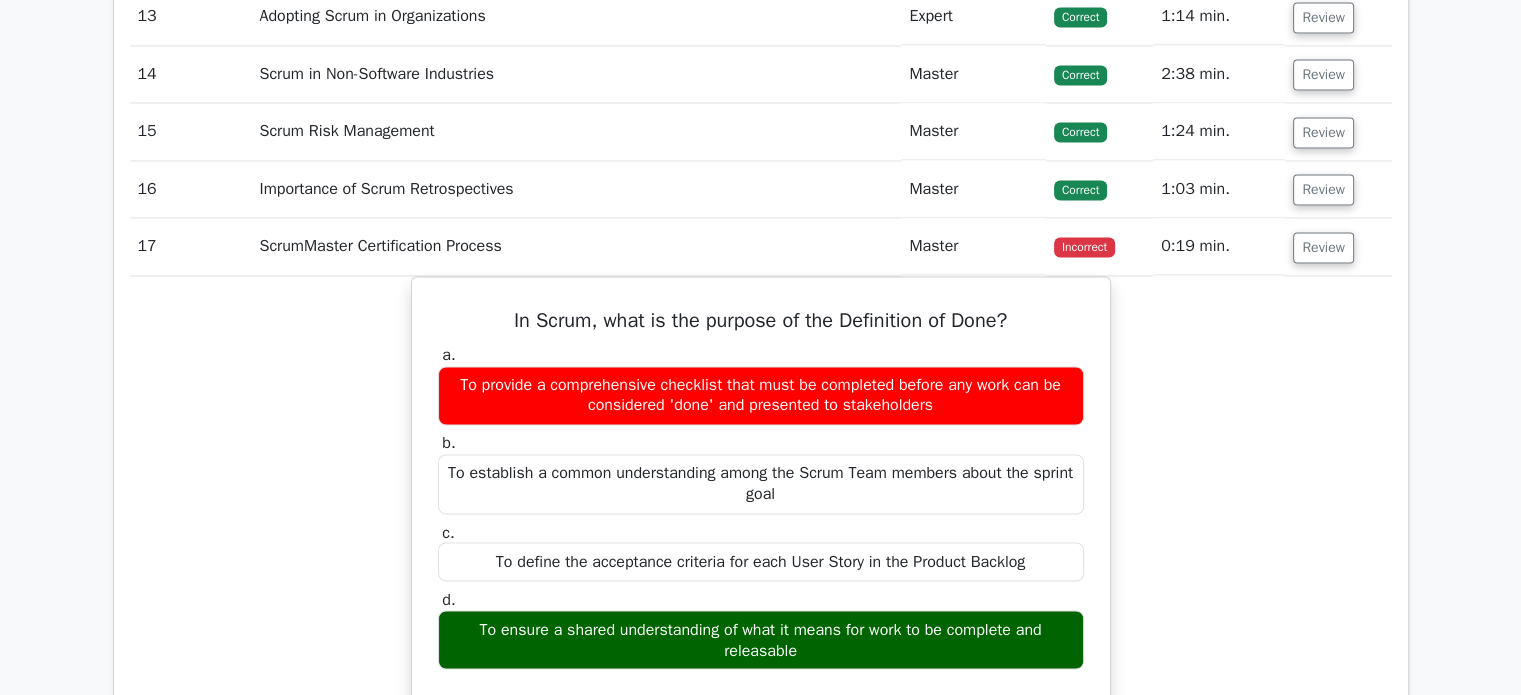 drag, startPoint x: 1516, startPoint y: 349, endPoint x: 1515, endPoint y: 364, distance: 15.033297 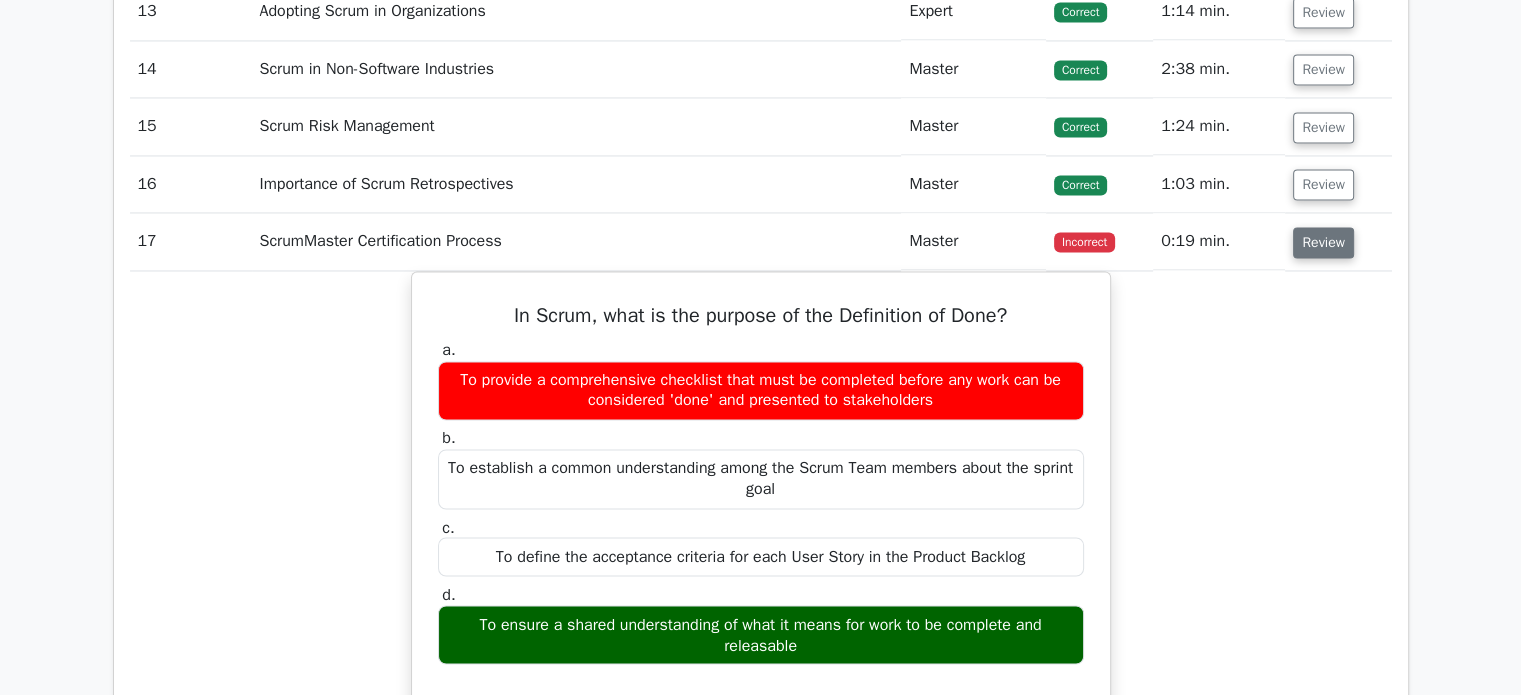 click on "Review" at bounding box center (1323, 242) 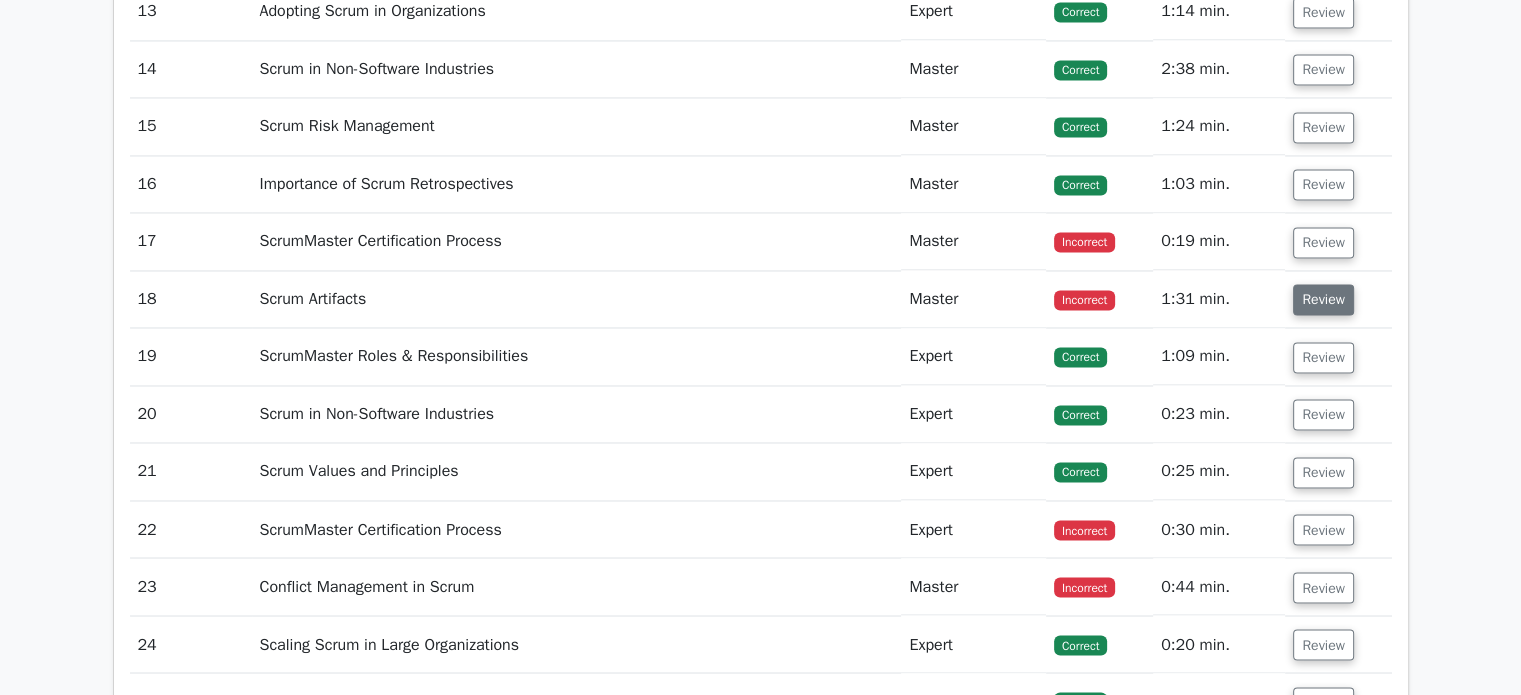 click on "Review" at bounding box center (1323, 299) 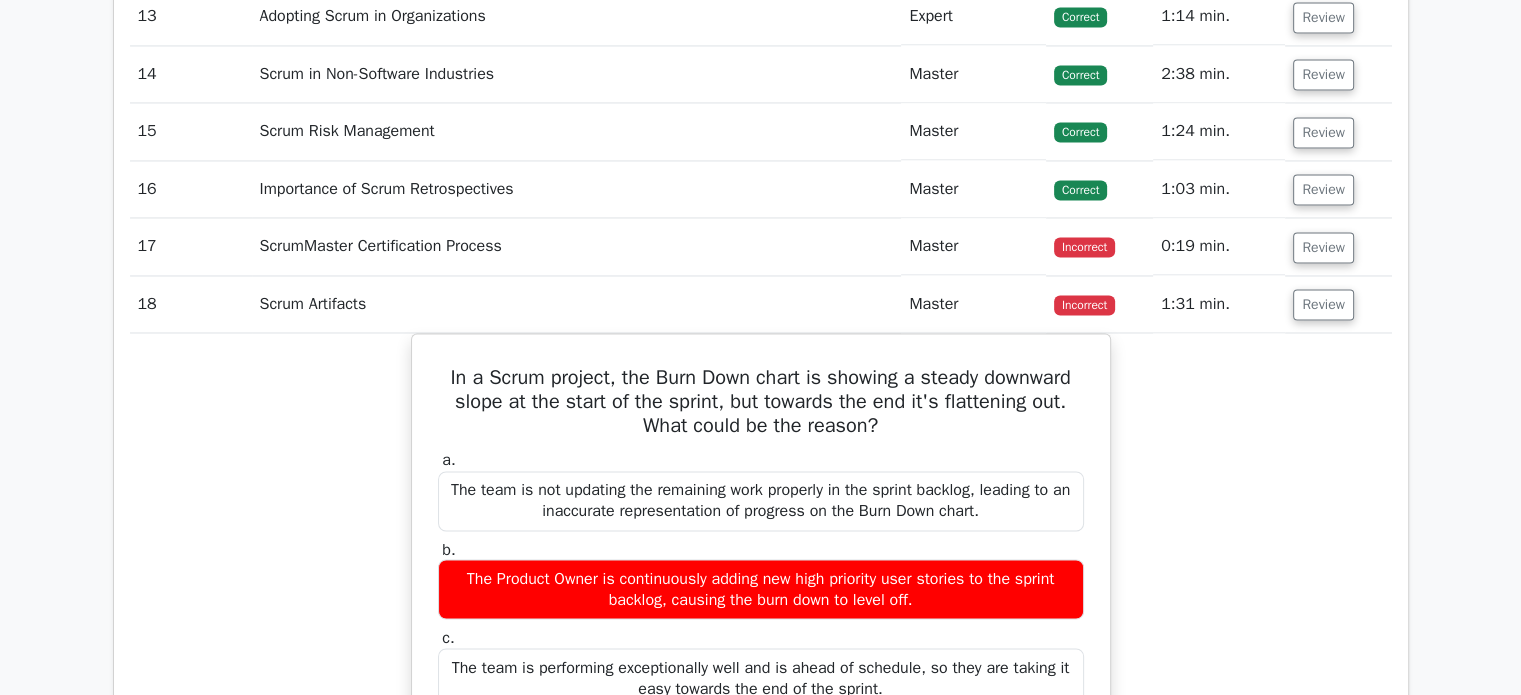 type 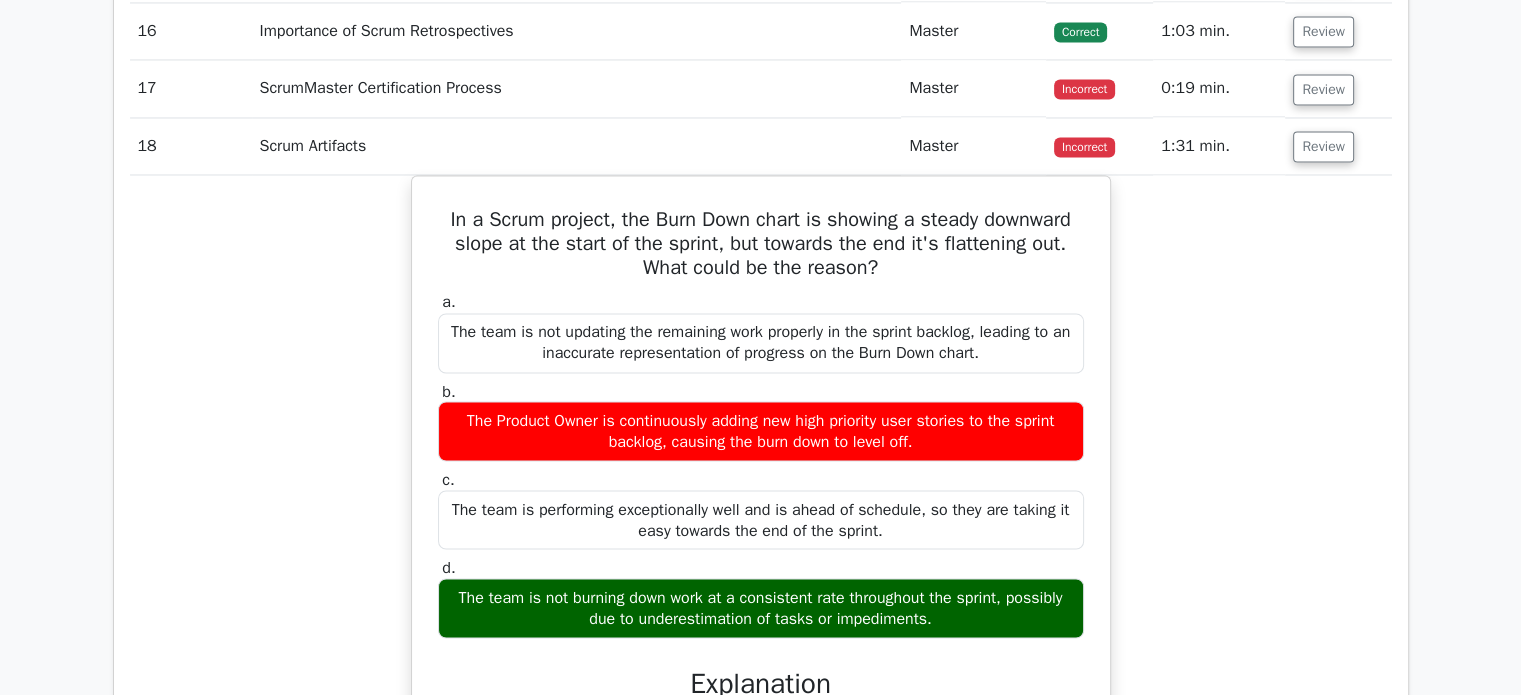 scroll, scrollTop: 3440, scrollLeft: 0, axis: vertical 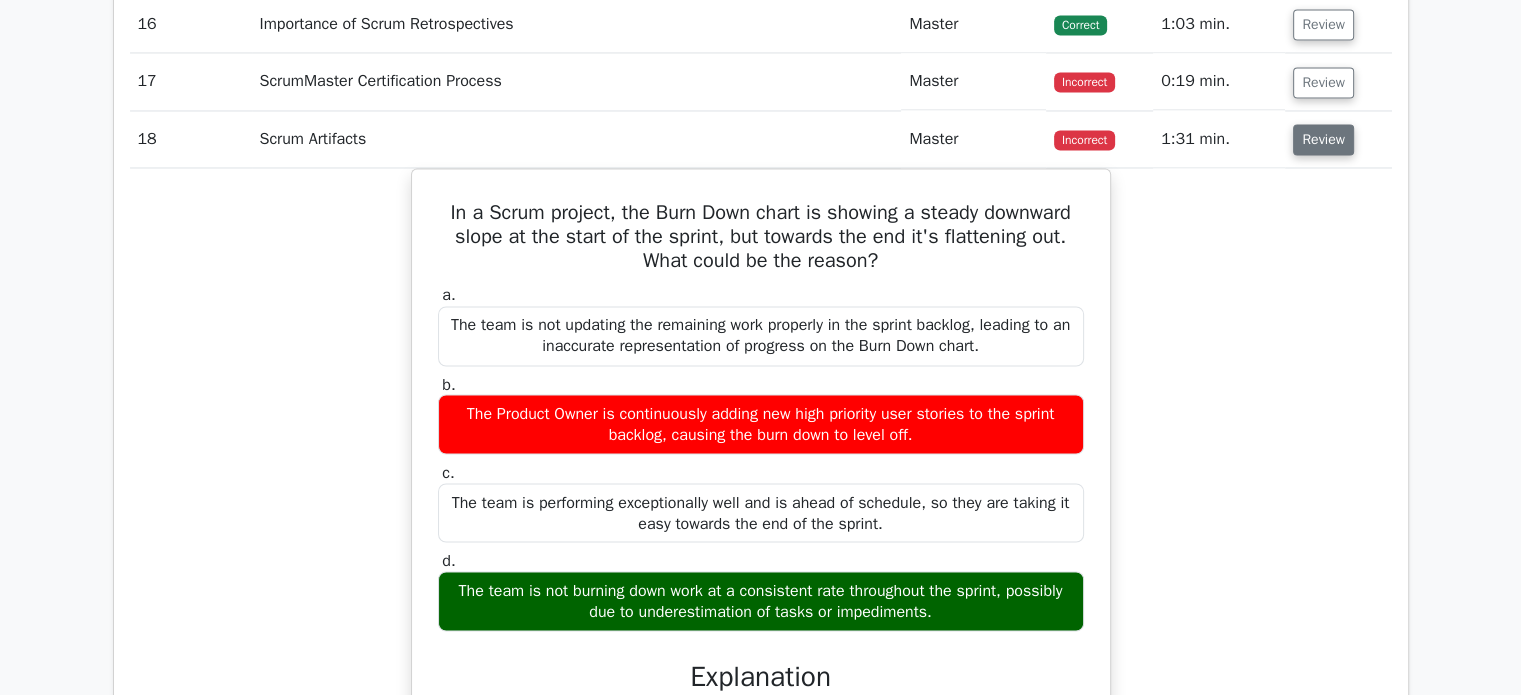 click on "Review" at bounding box center [1323, 139] 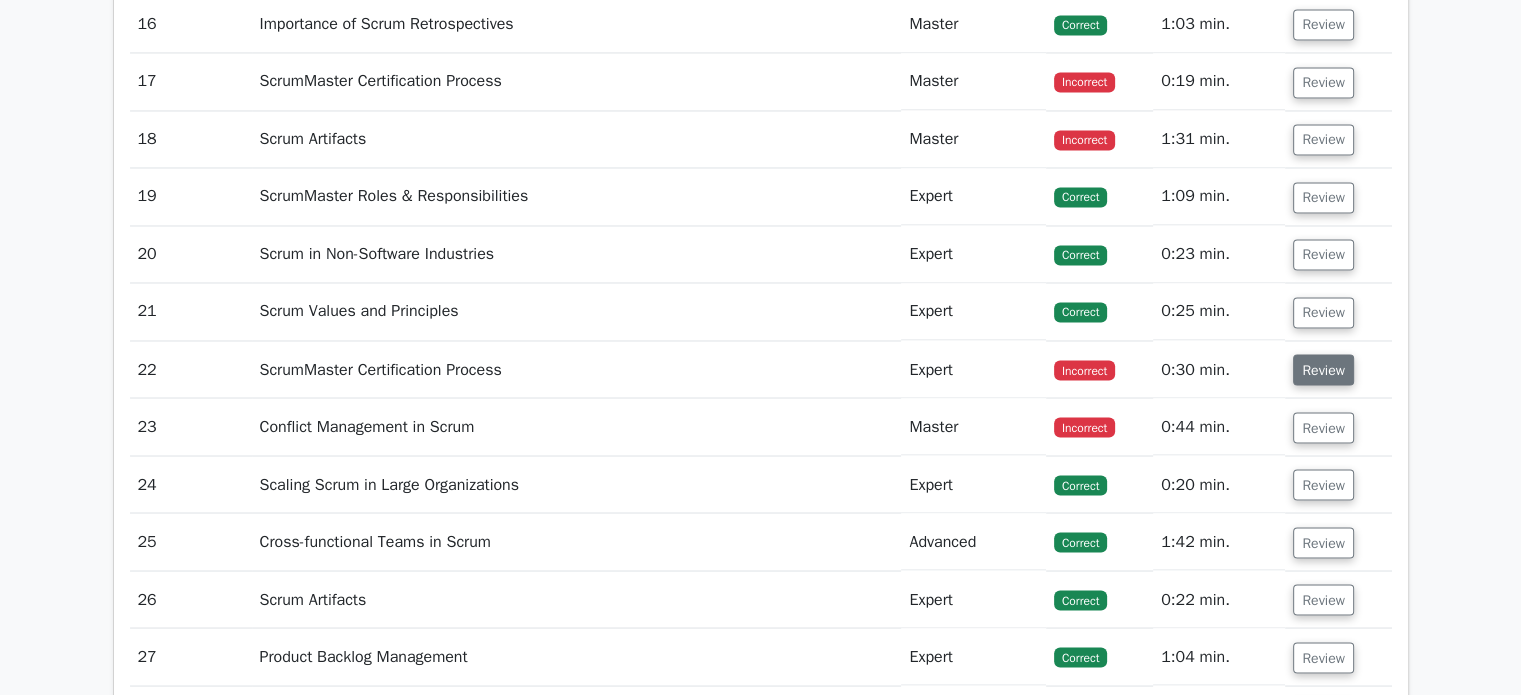 click on "Review" at bounding box center [1323, 369] 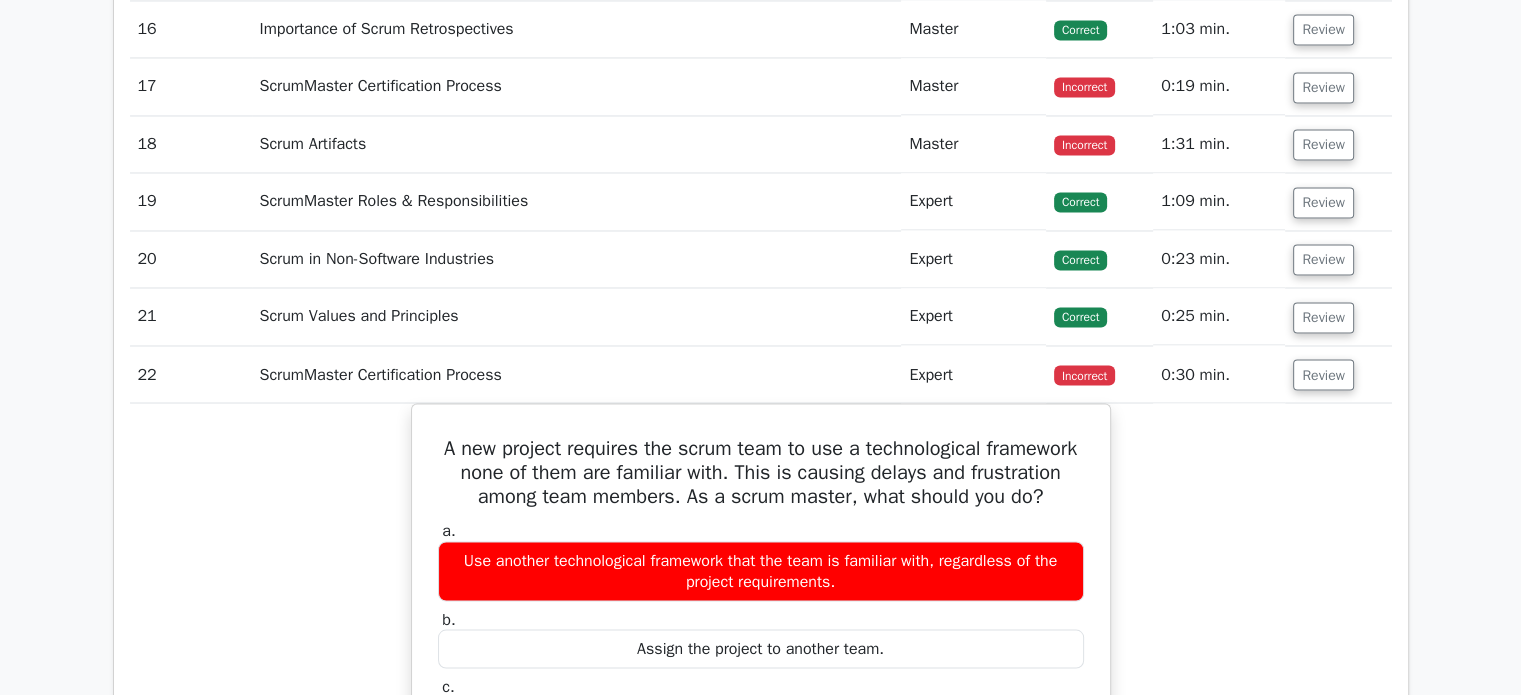 type 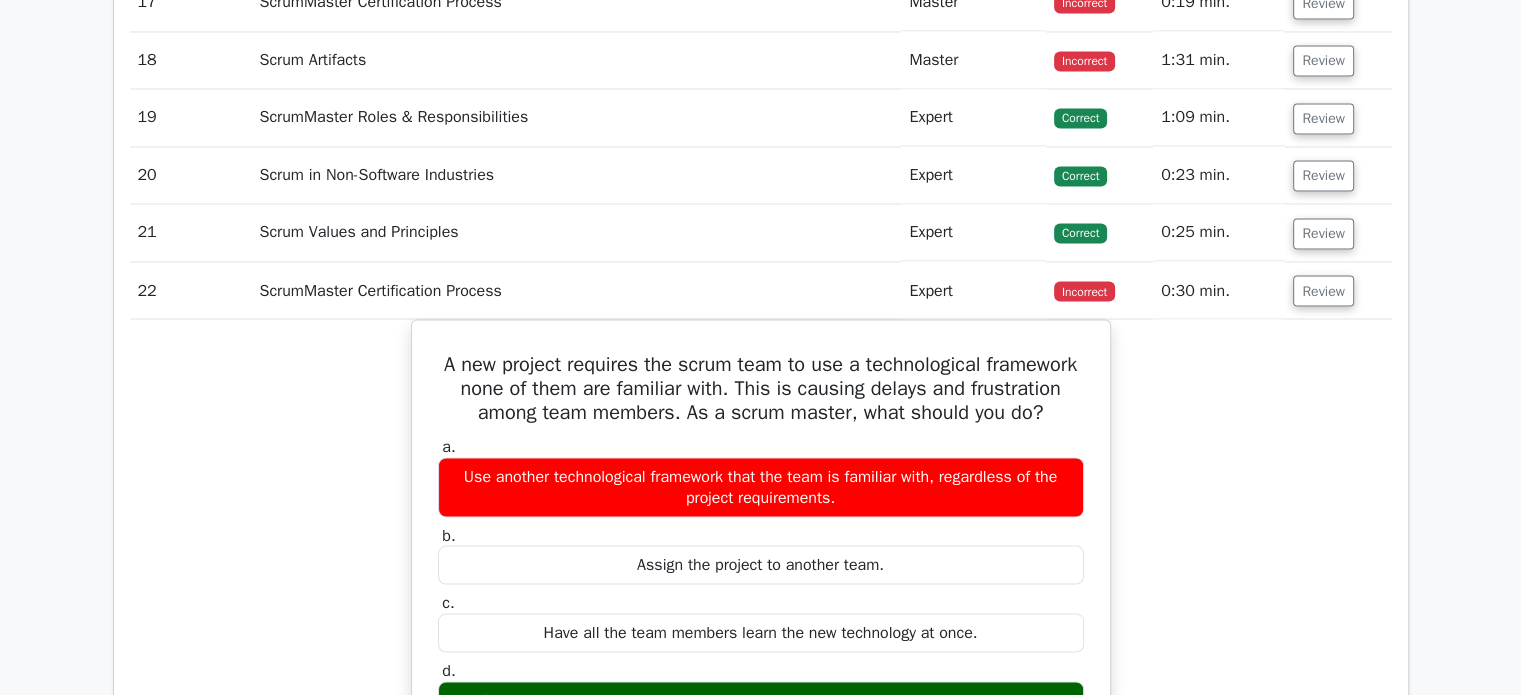 scroll, scrollTop: 3520, scrollLeft: 0, axis: vertical 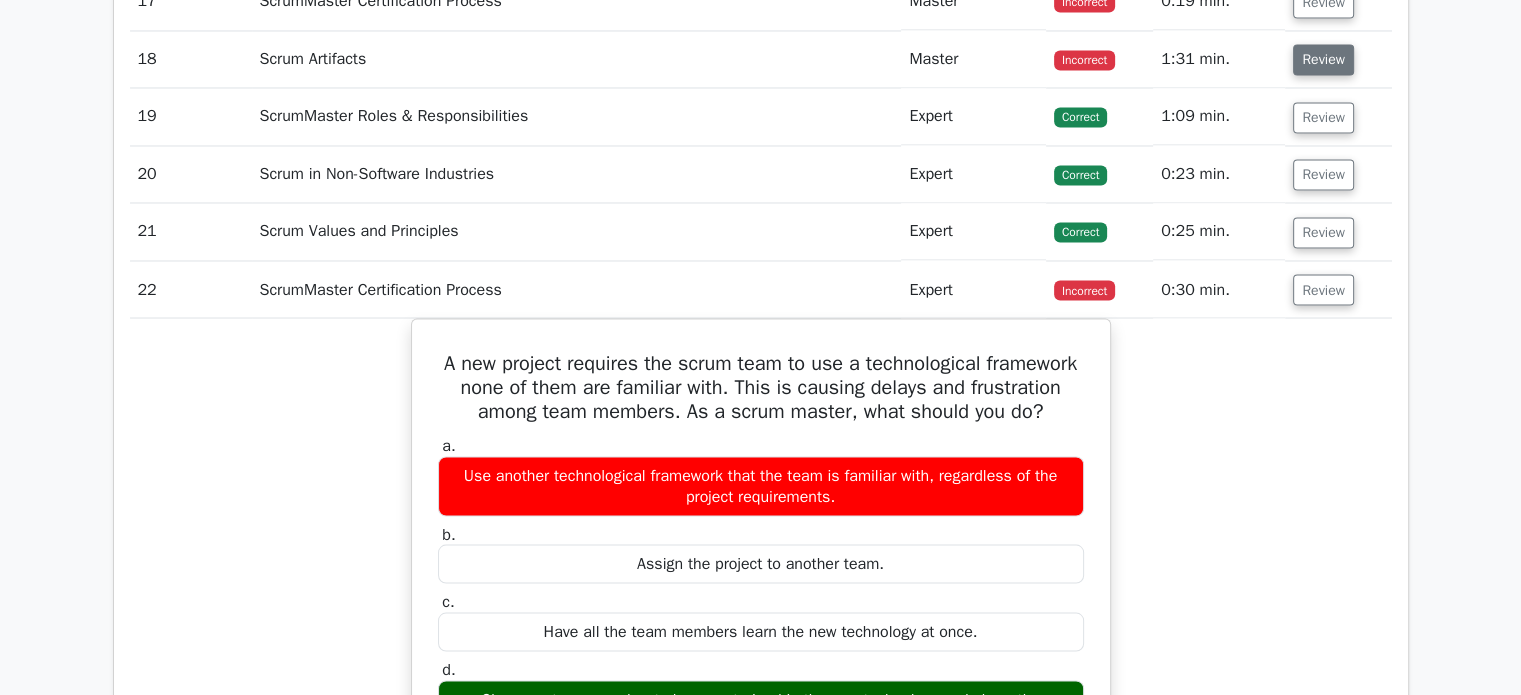 click on "Review" at bounding box center (1323, 59) 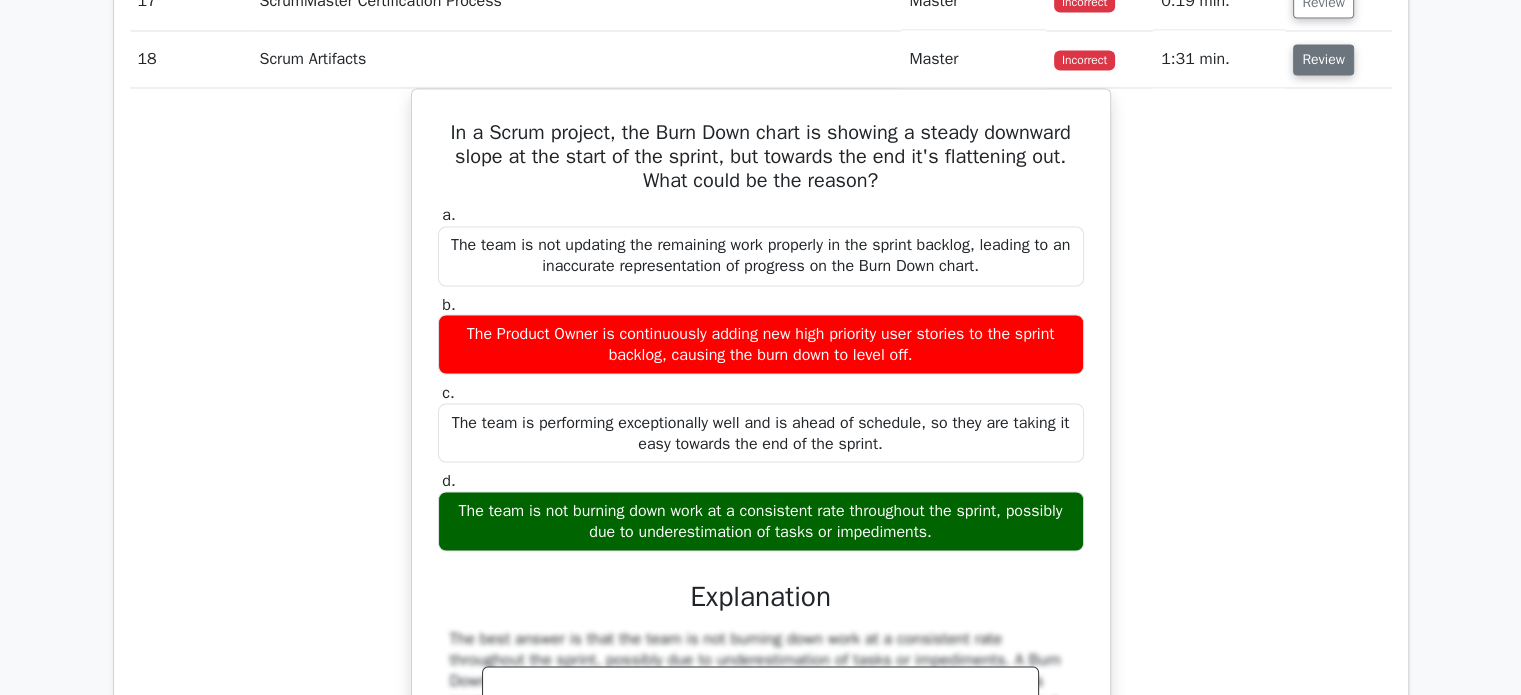 click on "Review" at bounding box center [1323, 59] 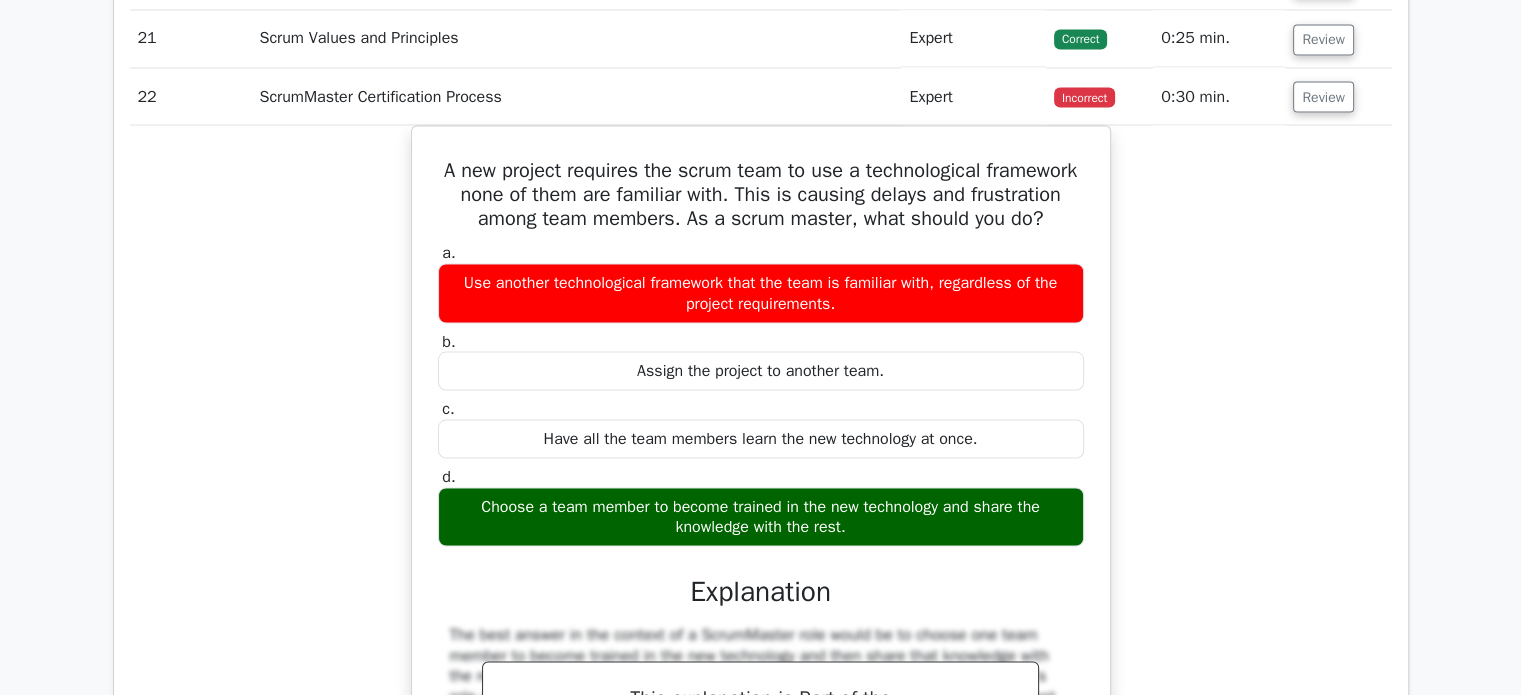 scroll, scrollTop: 3771, scrollLeft: 0, axis: vertical 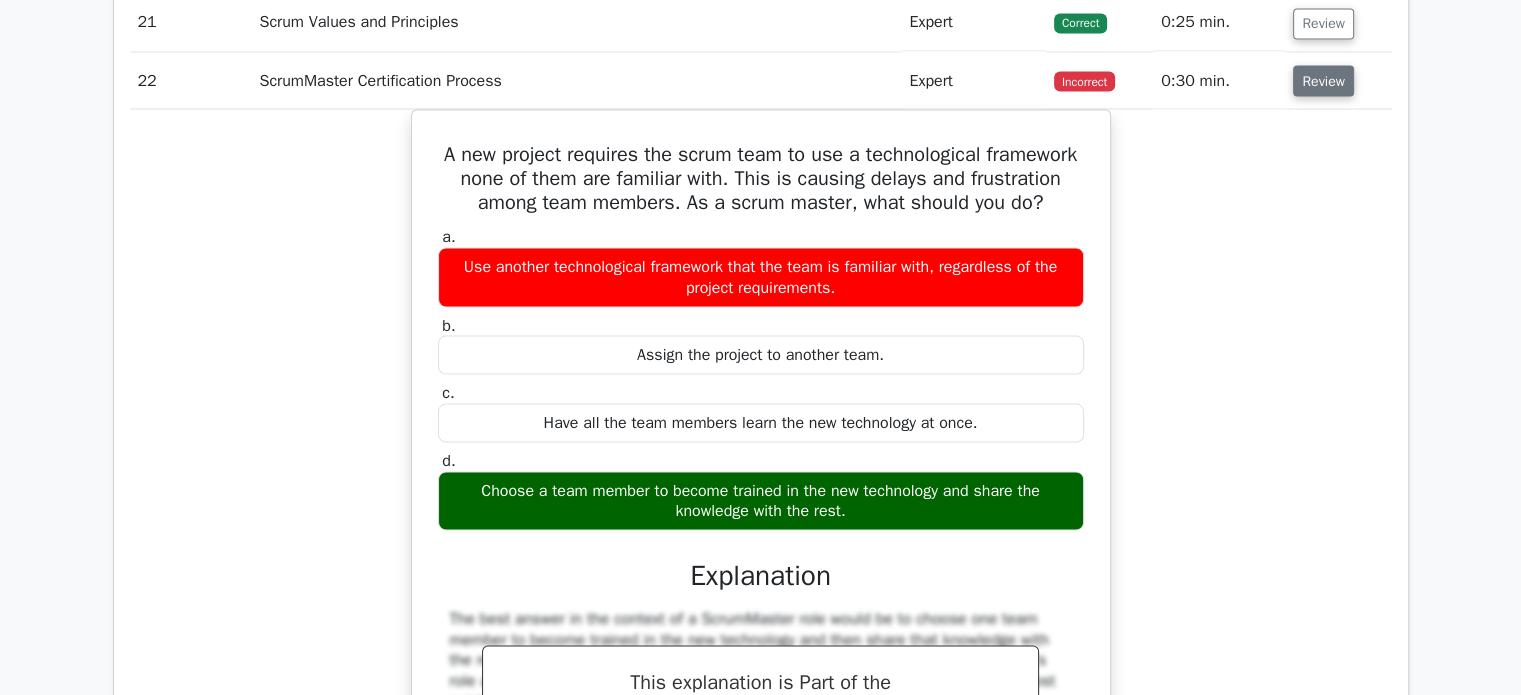 click on "Review" at bounding box center [1323, 80] 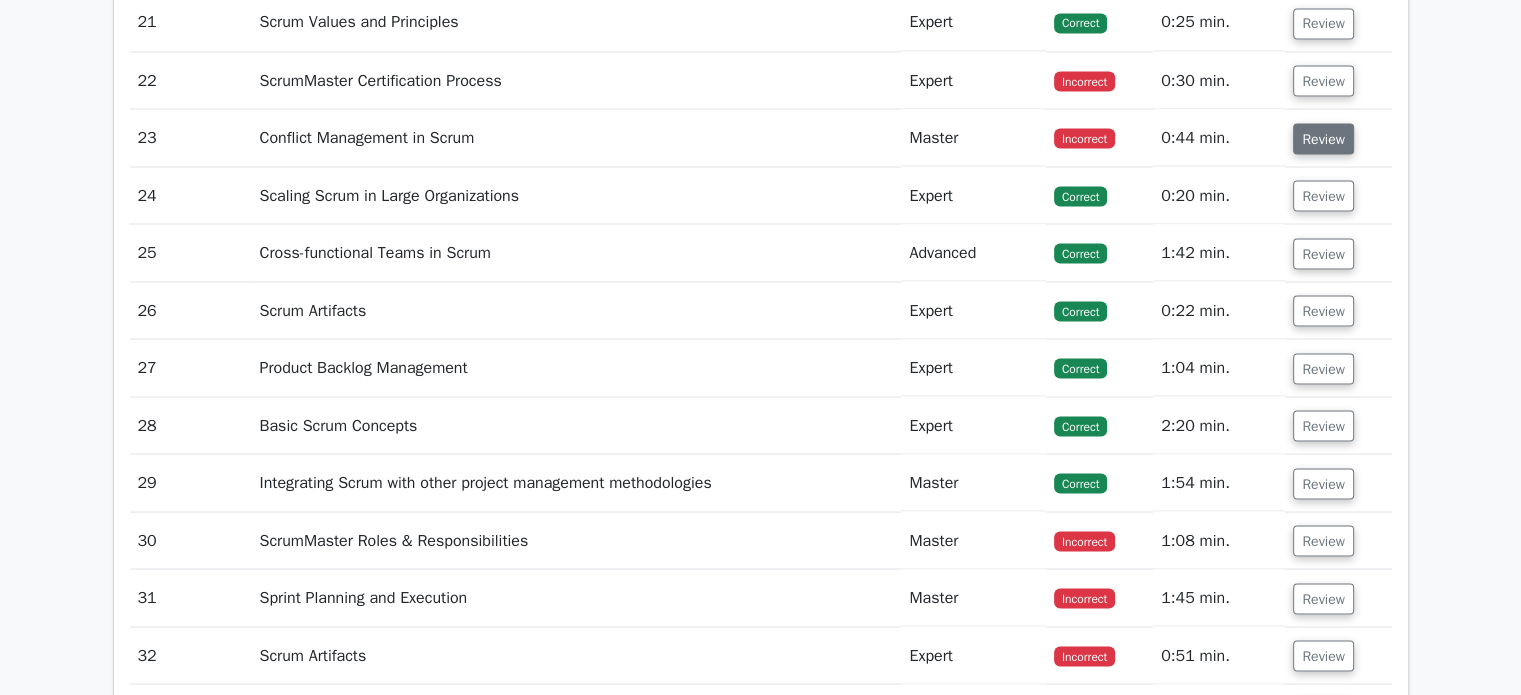 click on "Review" at bounding box center [1323, 138] 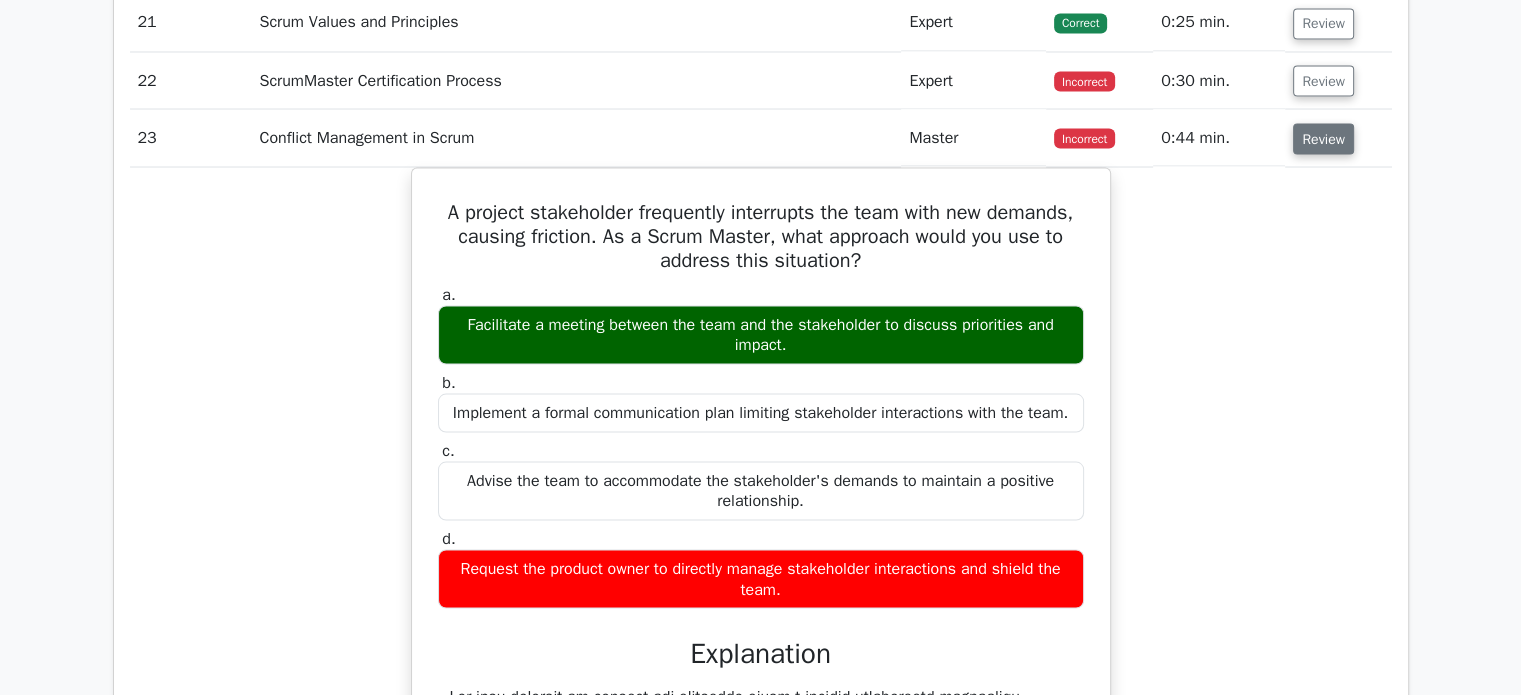 click on "Review" at bounding box center (1323, 138) 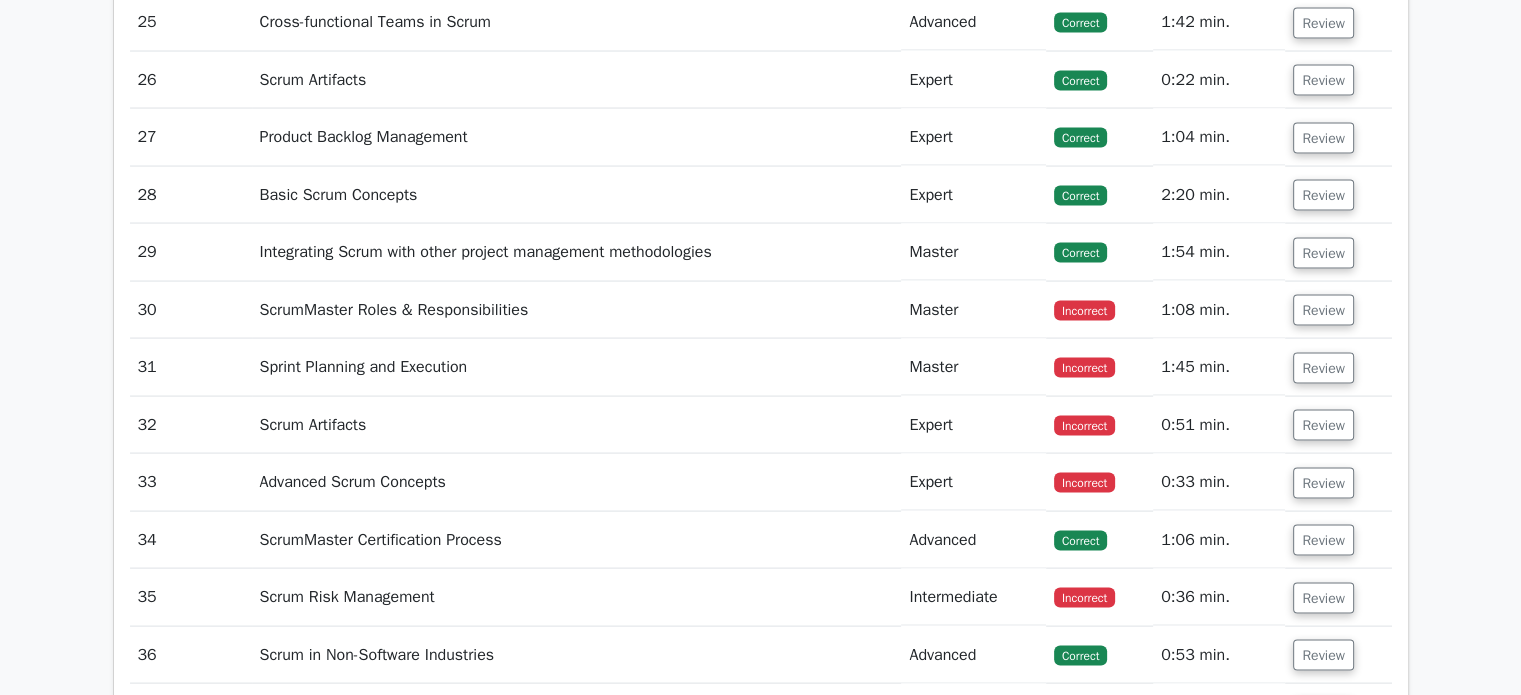 scroll, scrollTop: 3972, scrollLeft: 0, axis: vertical 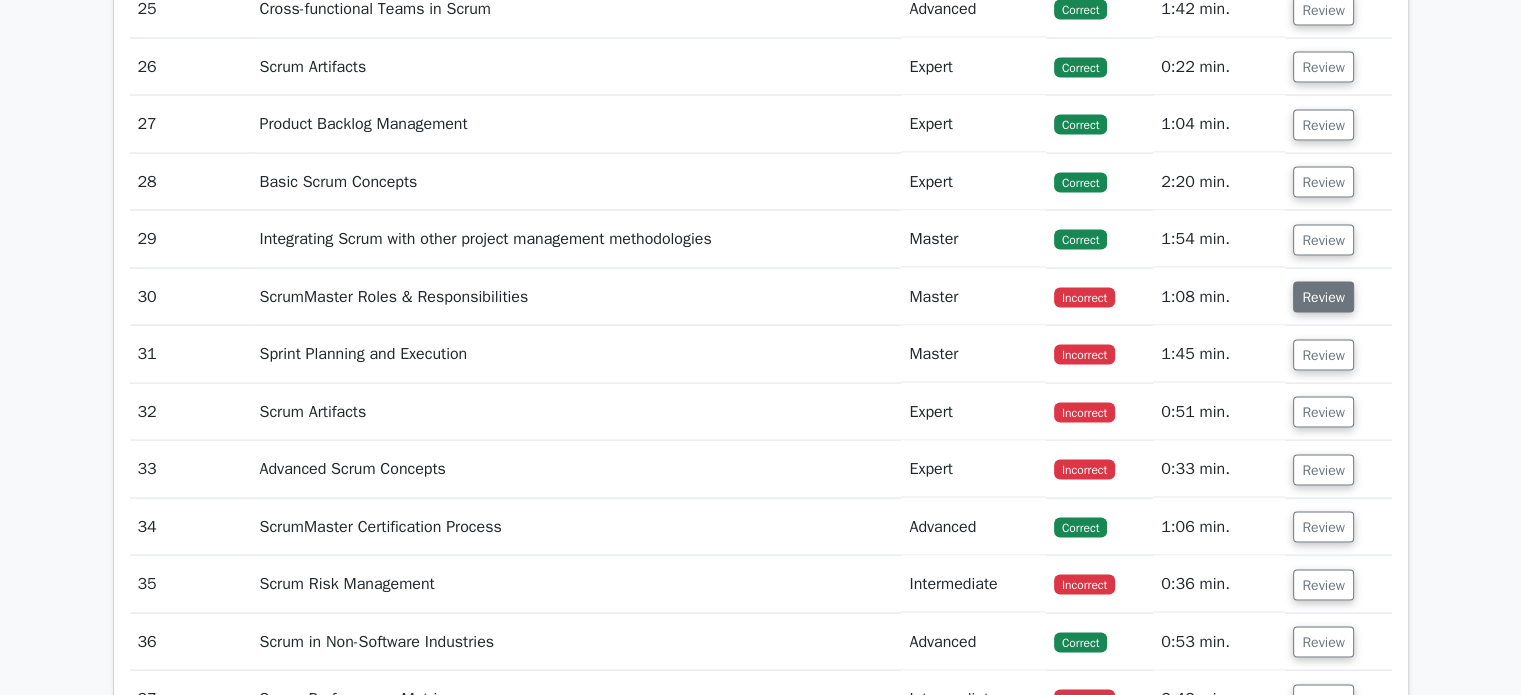 click on "Review" at bounding box center (1323, 297) 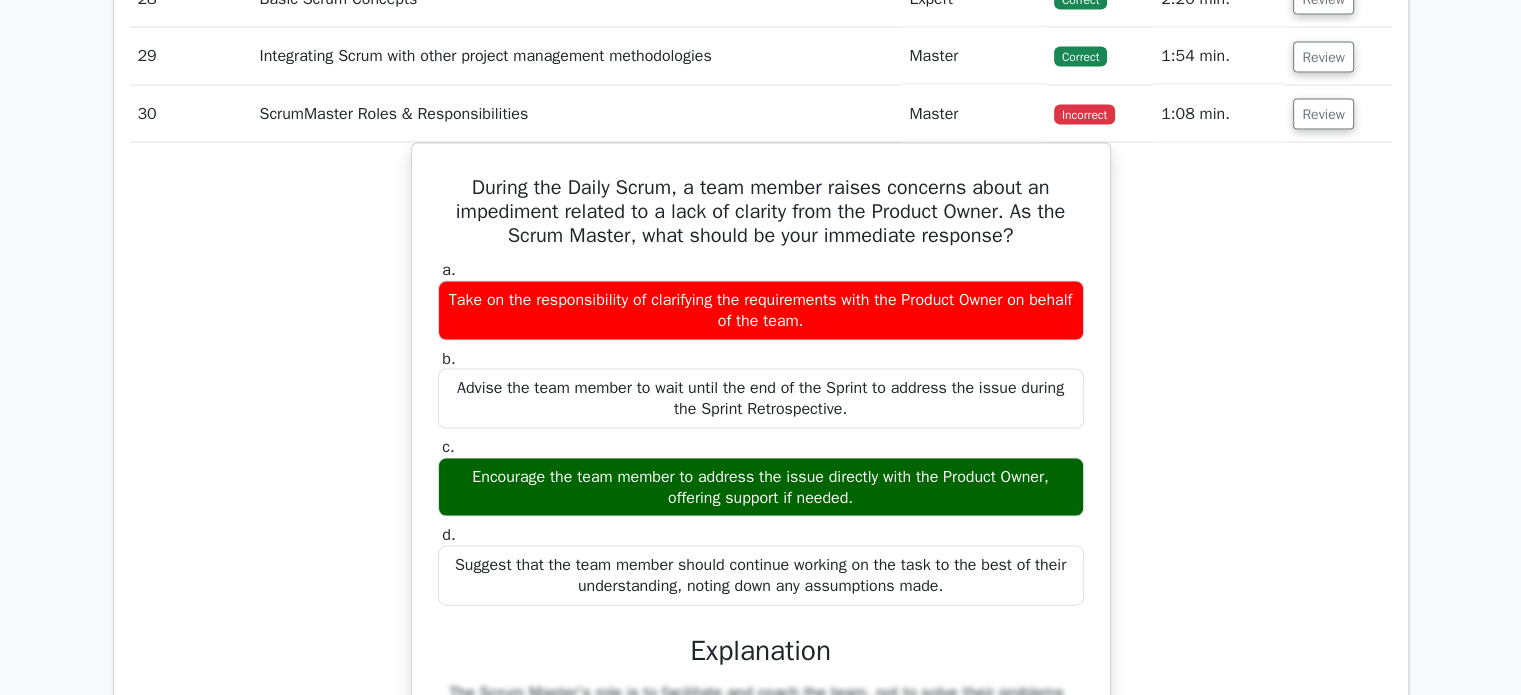 scroll, scrollTop: 4169, scrollLeft: 0, axis: vertical 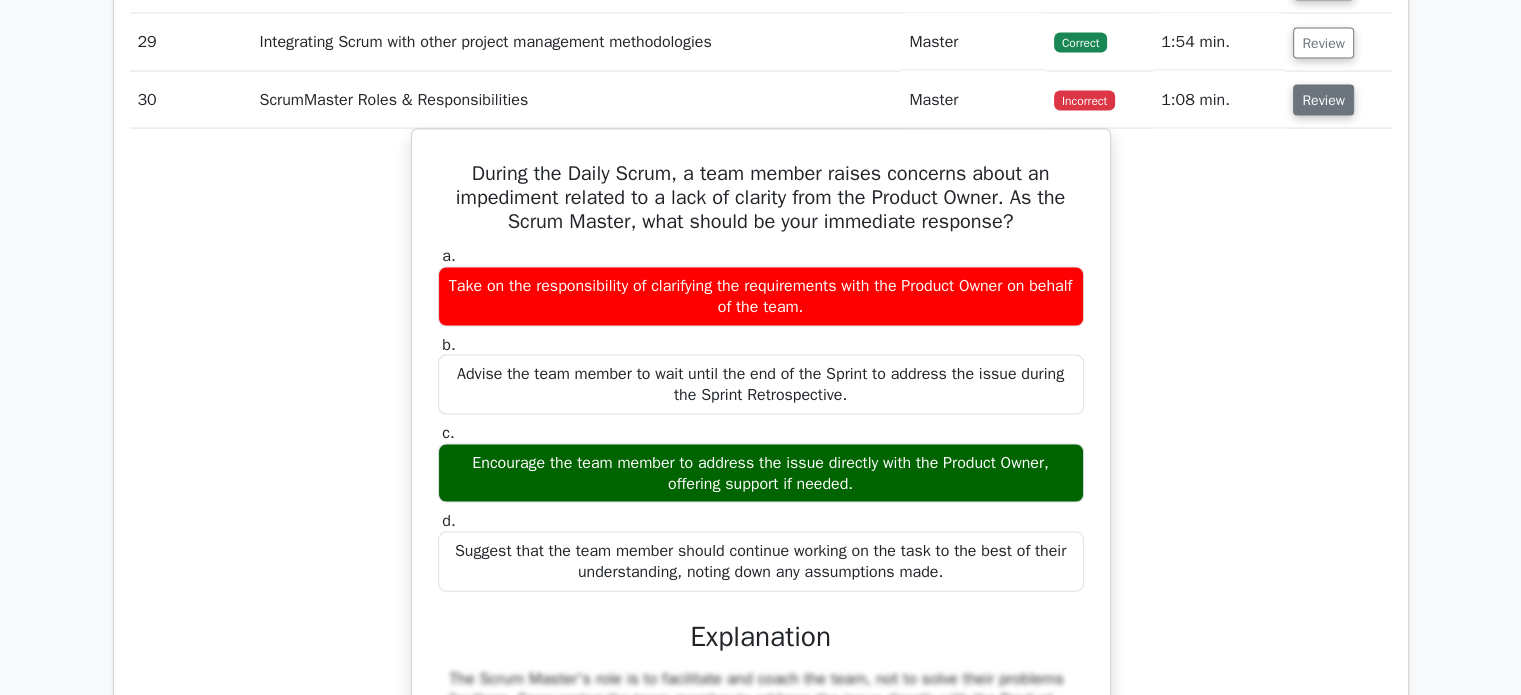 click on "Review" at bounding box center (1323, 100) 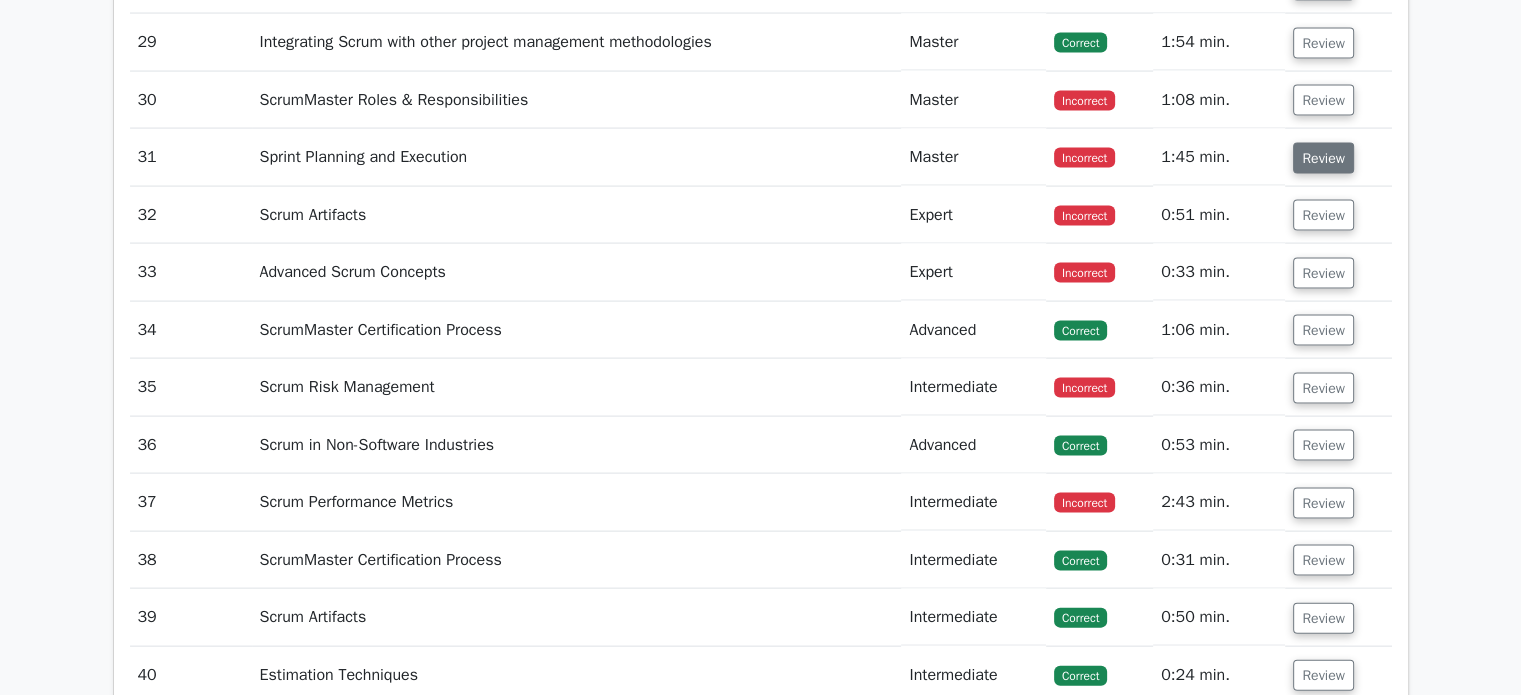 click on "Review" at bounding box center [1323, 158] 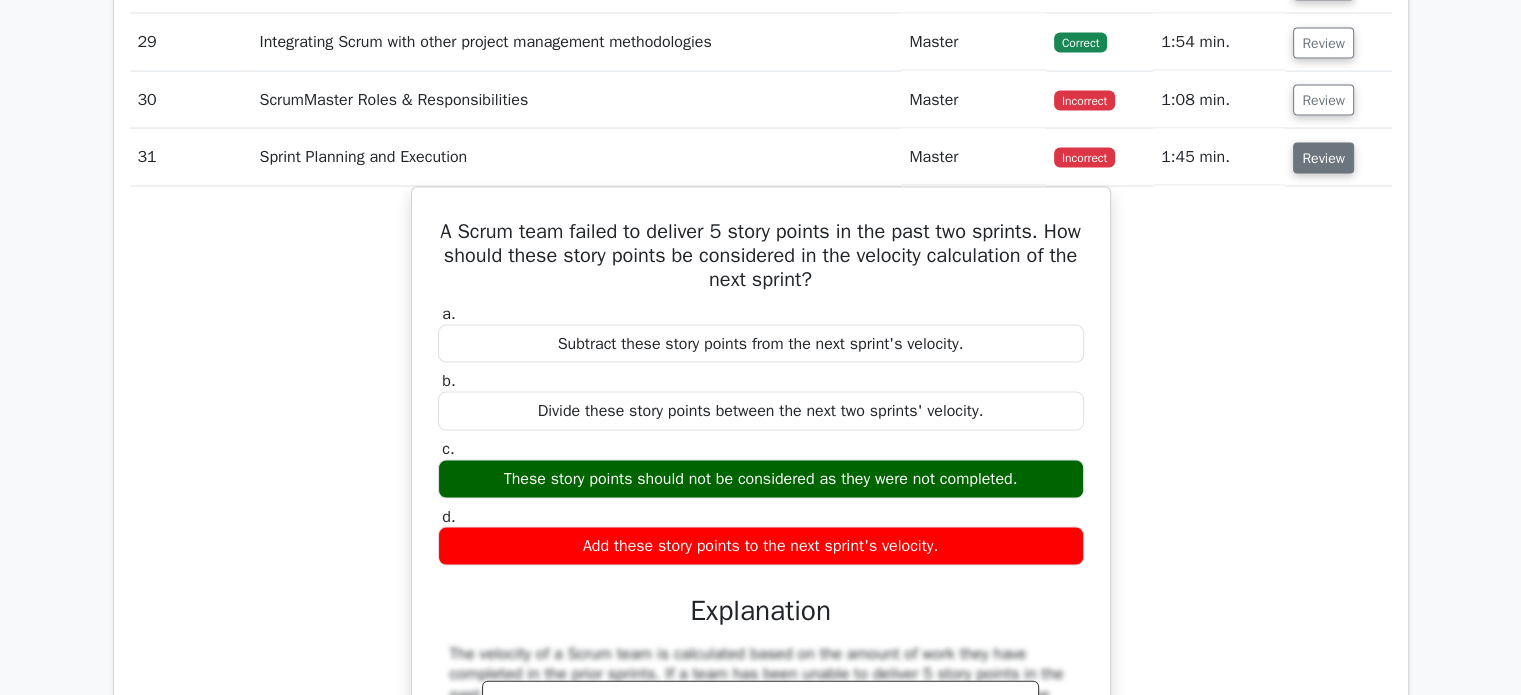 click on "Review" at bounding box center [1323, 158] 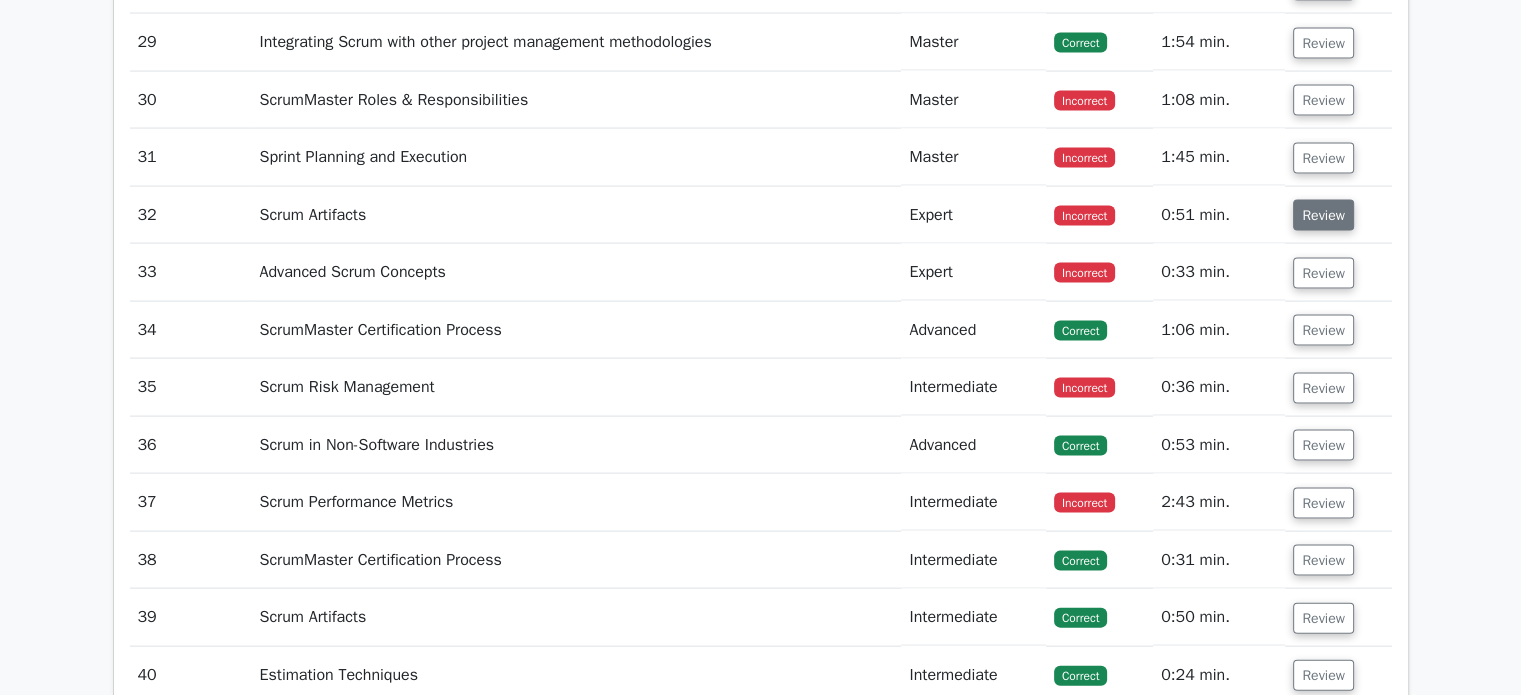 click on "Review" at bounding box center (1323, 215) 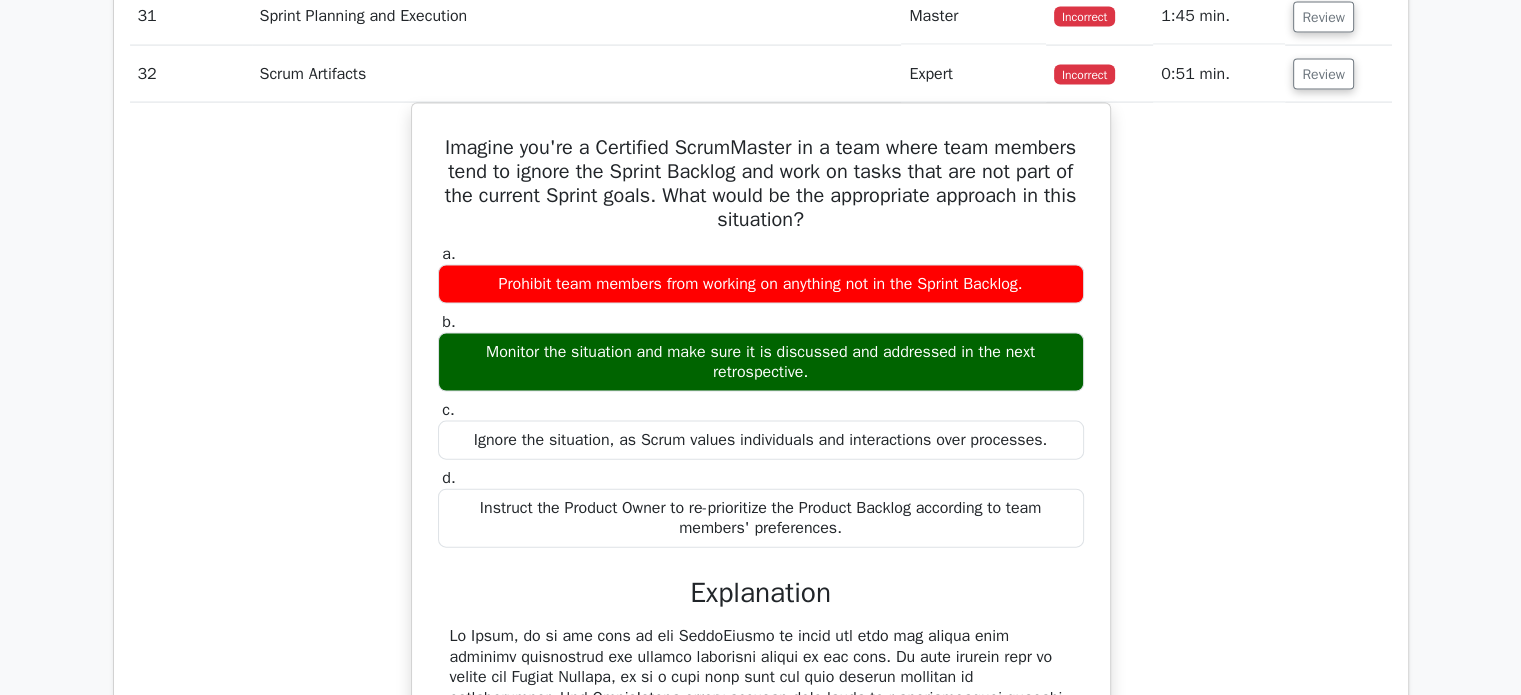 scroll, scrollTop: 4234, scrollLeft: 0, axis: vertical 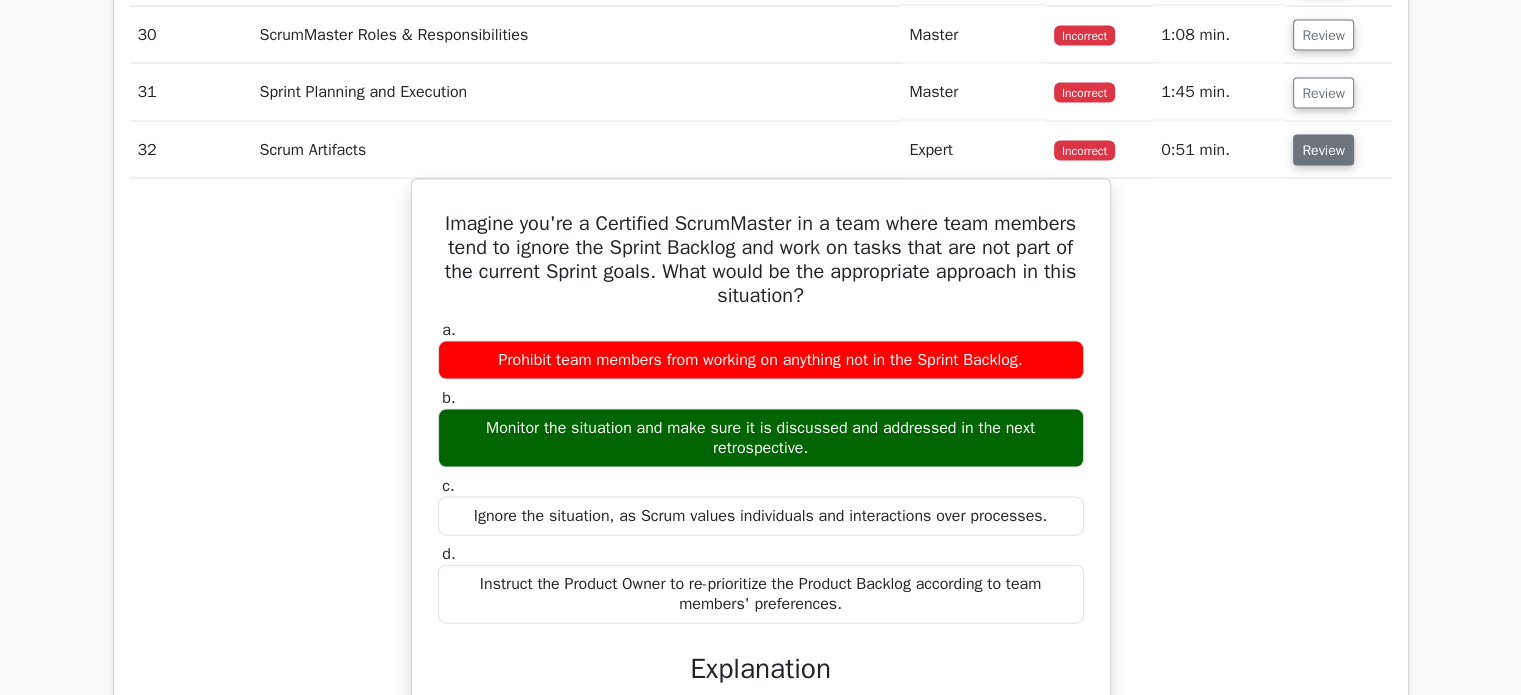 click on "Review" at bounding box center (1323, 150) 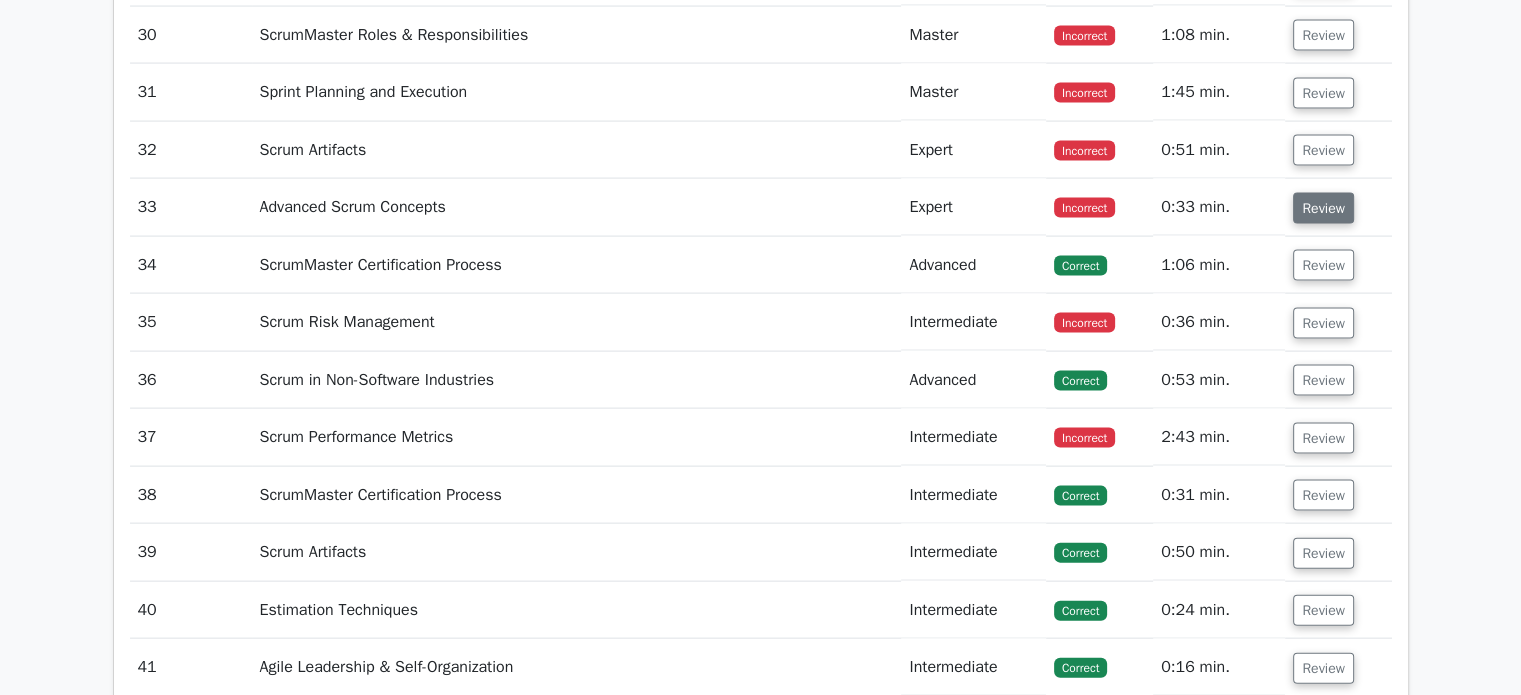 click on "Review" at bounding box center (1323, 208) 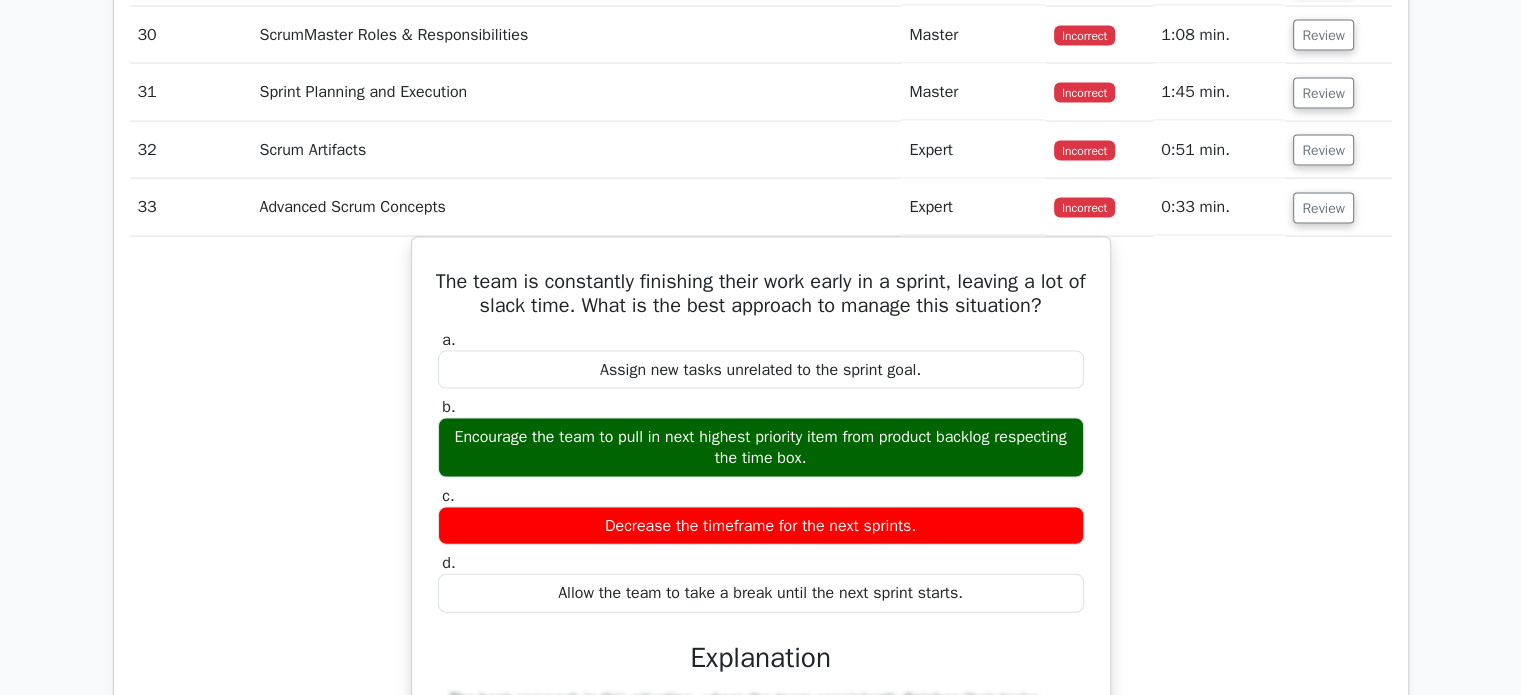 type 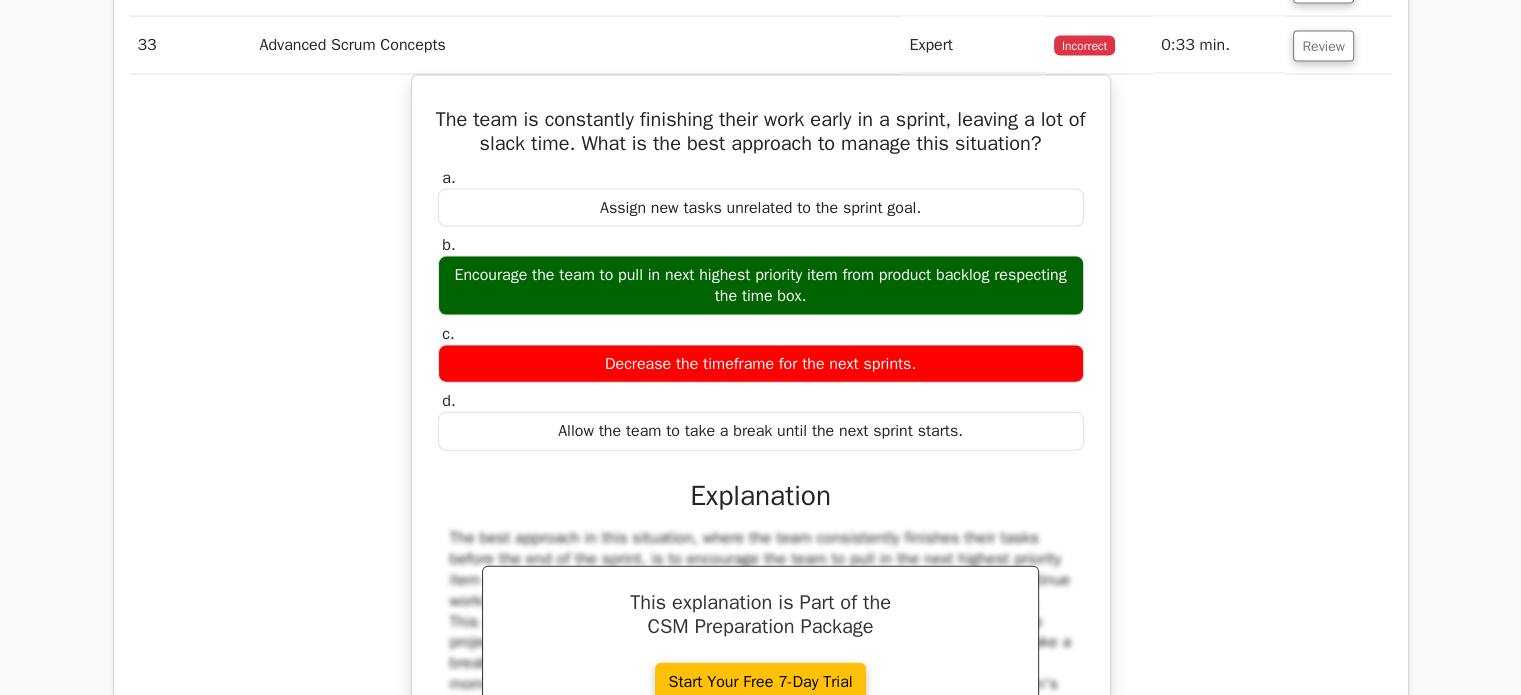 scroll, scrollTop: 4394, scrollLeft: 0, axis: vertical 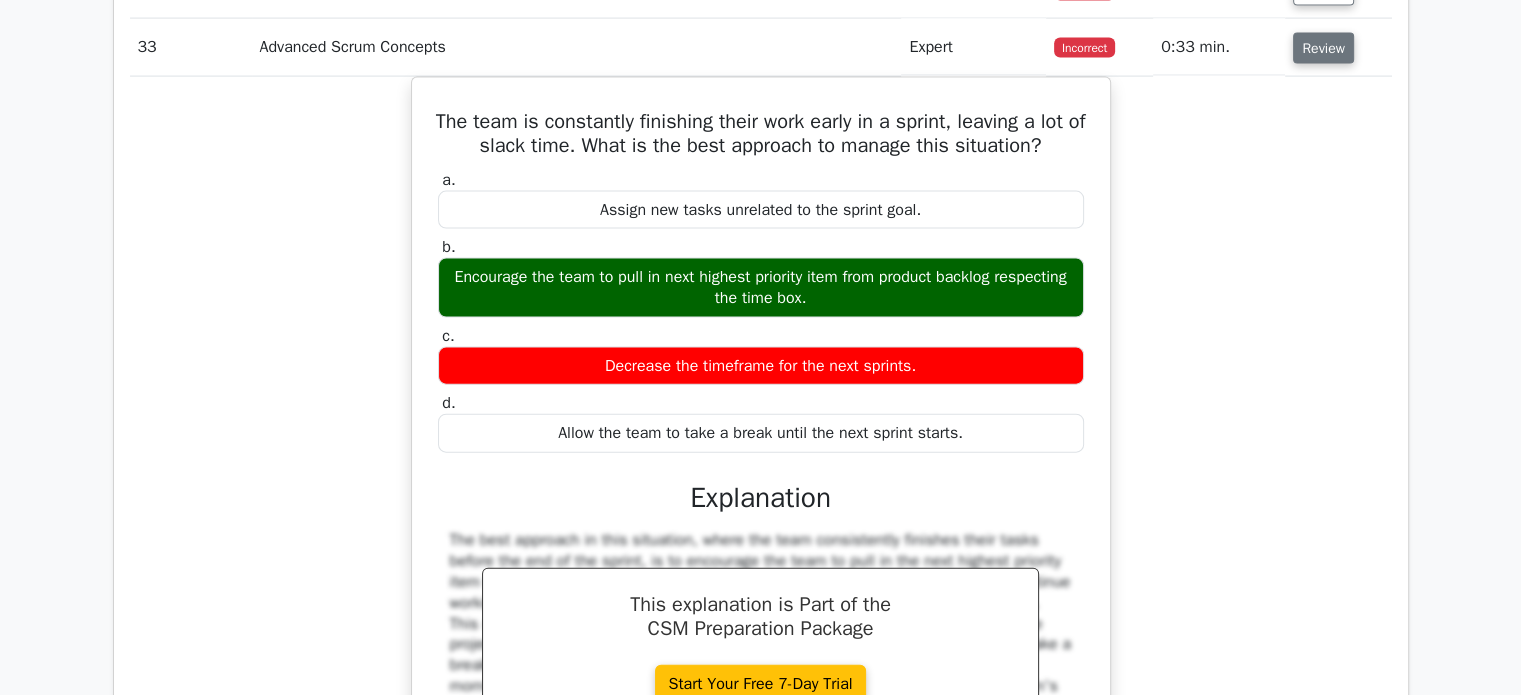 click on "Review" at bounding box center [1323, 48] 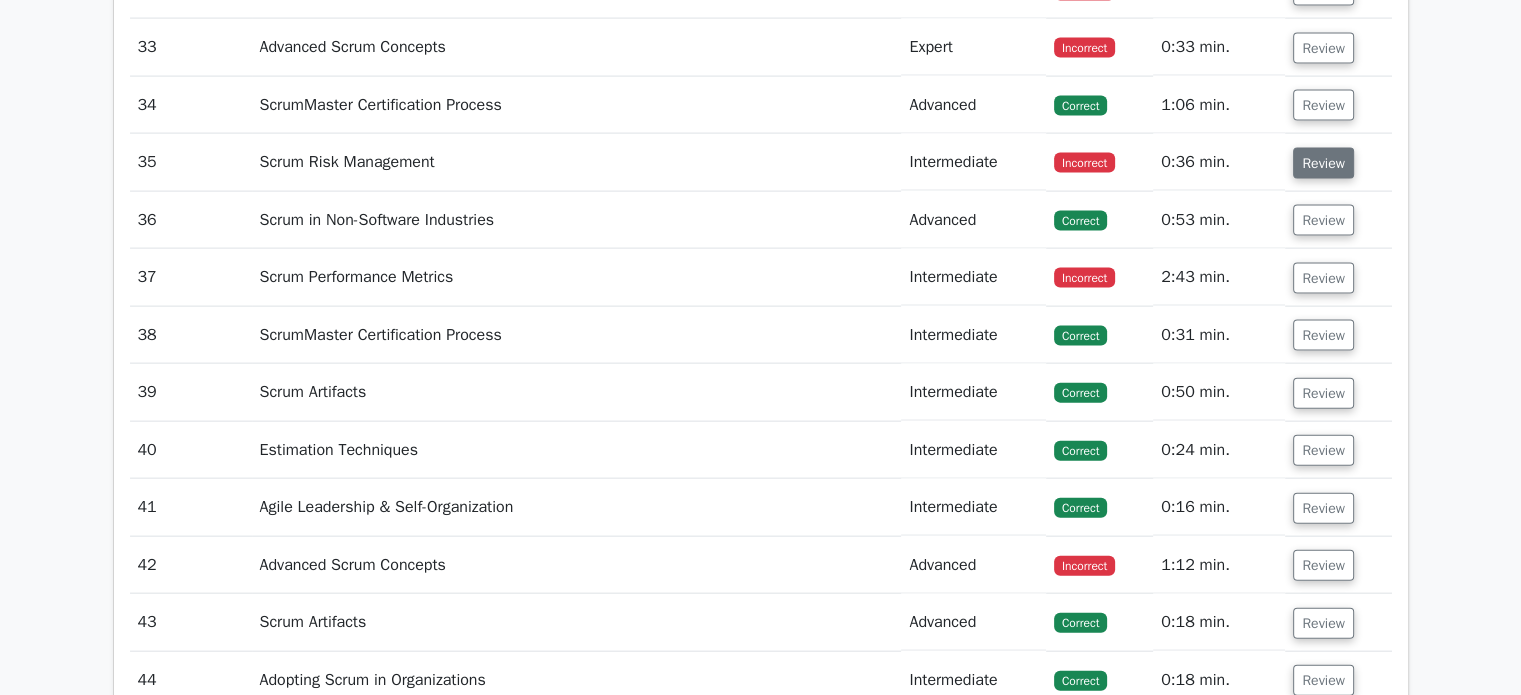 click on "Review" at bounding box center (1323, 163) 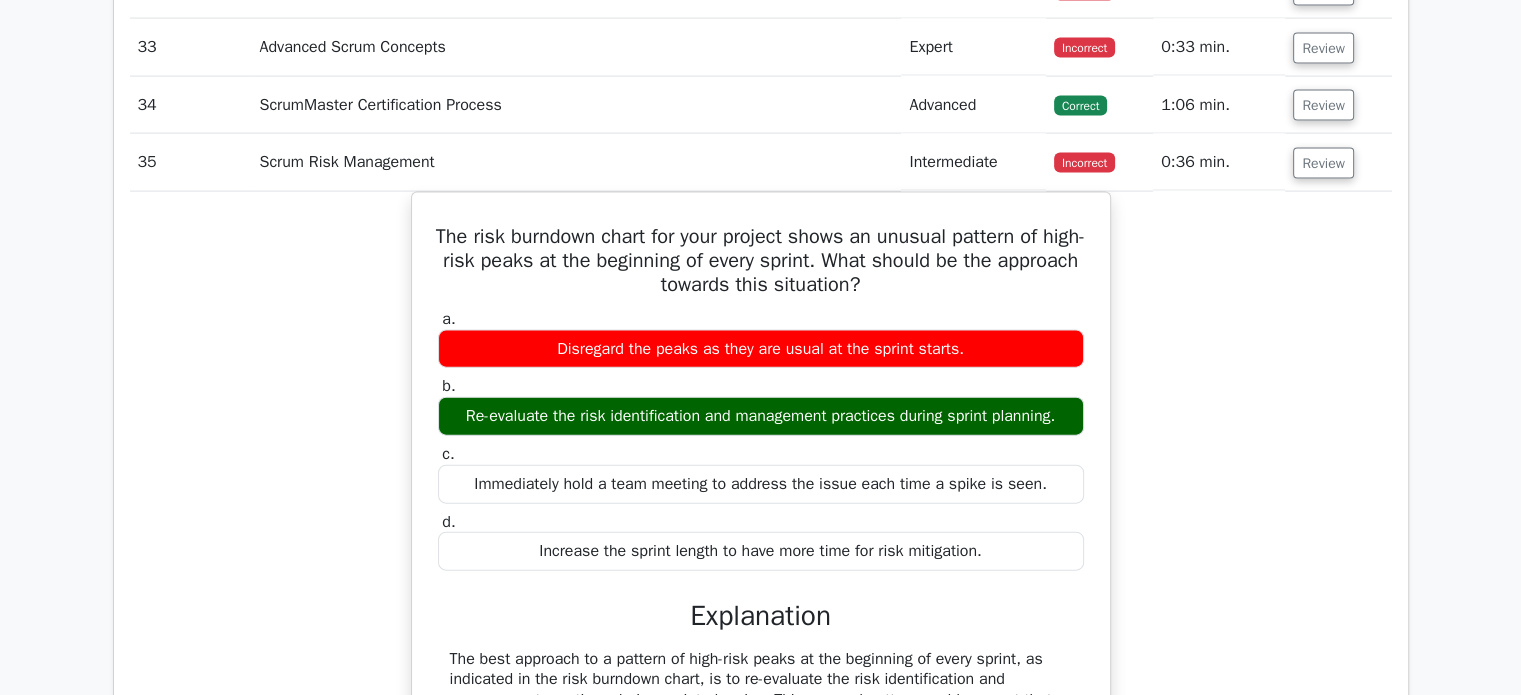 click on "Review" at bounding box center (1338, 162) 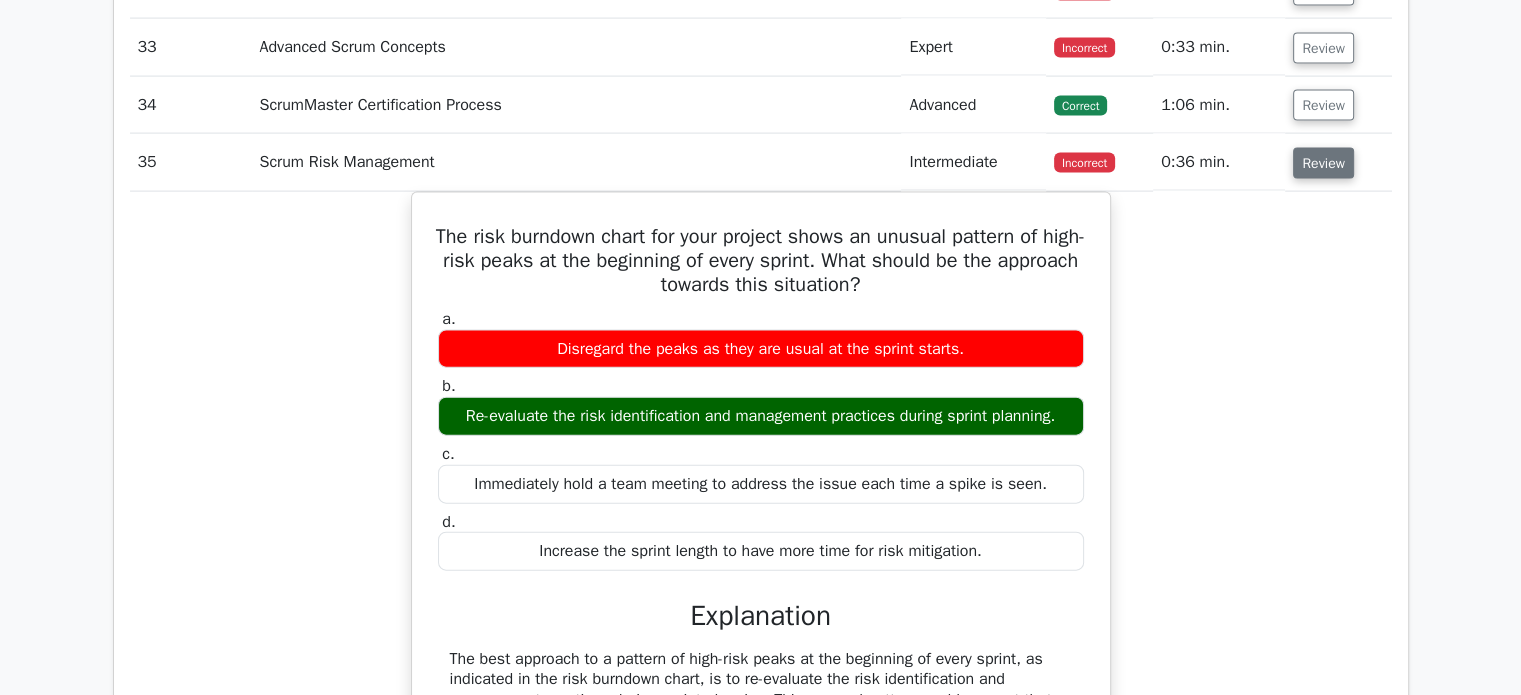click on "Review" at bounding box center [1323, 163] 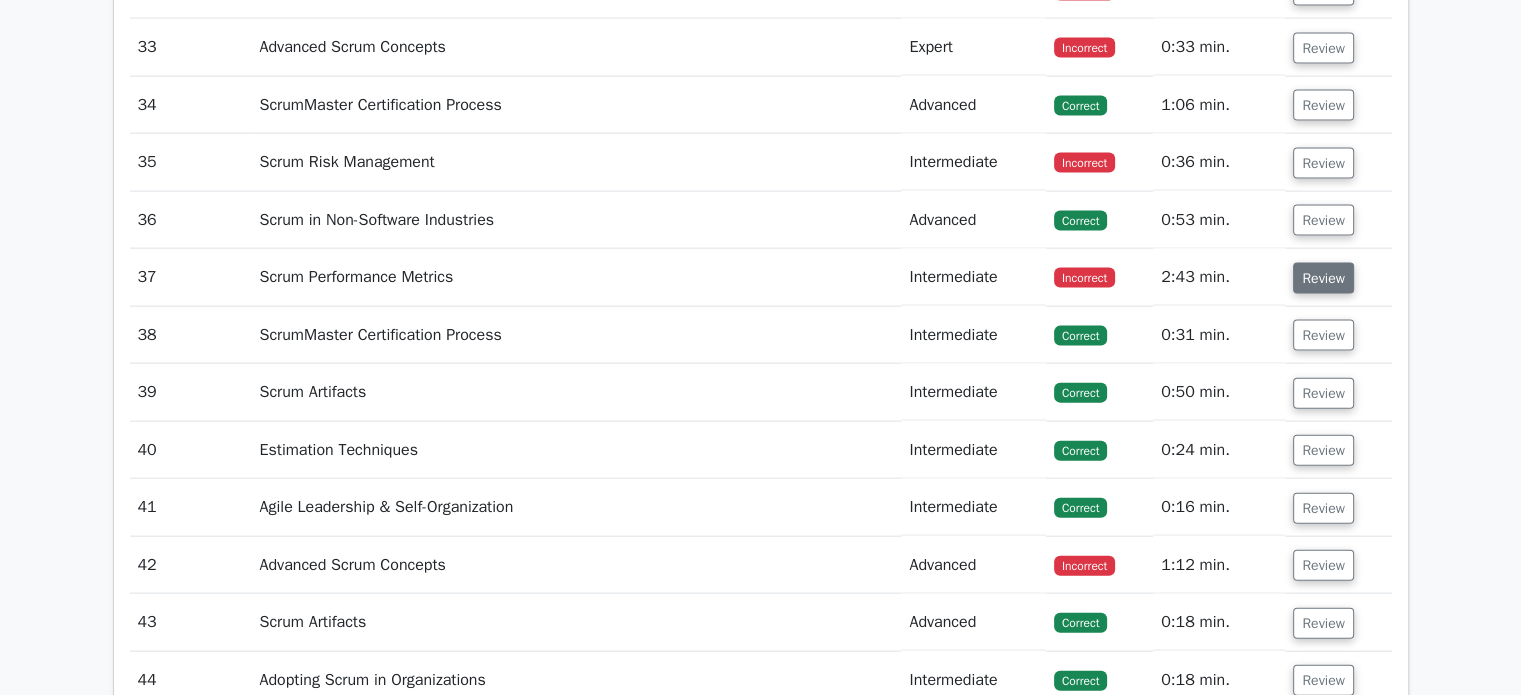 click on "Review" at bounding box center (1323, 278) 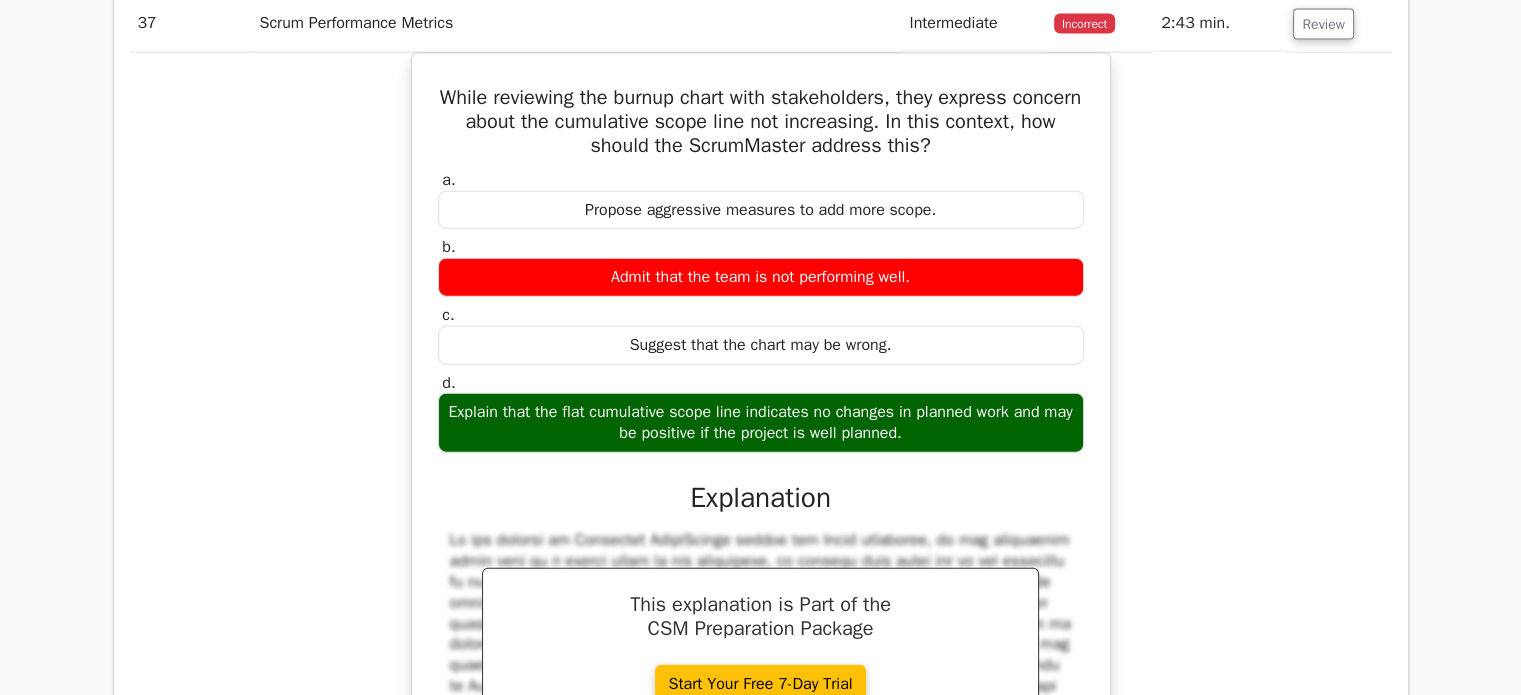 scroll, scrollTop: 4636, scrollLeft: 0, axis: vertical 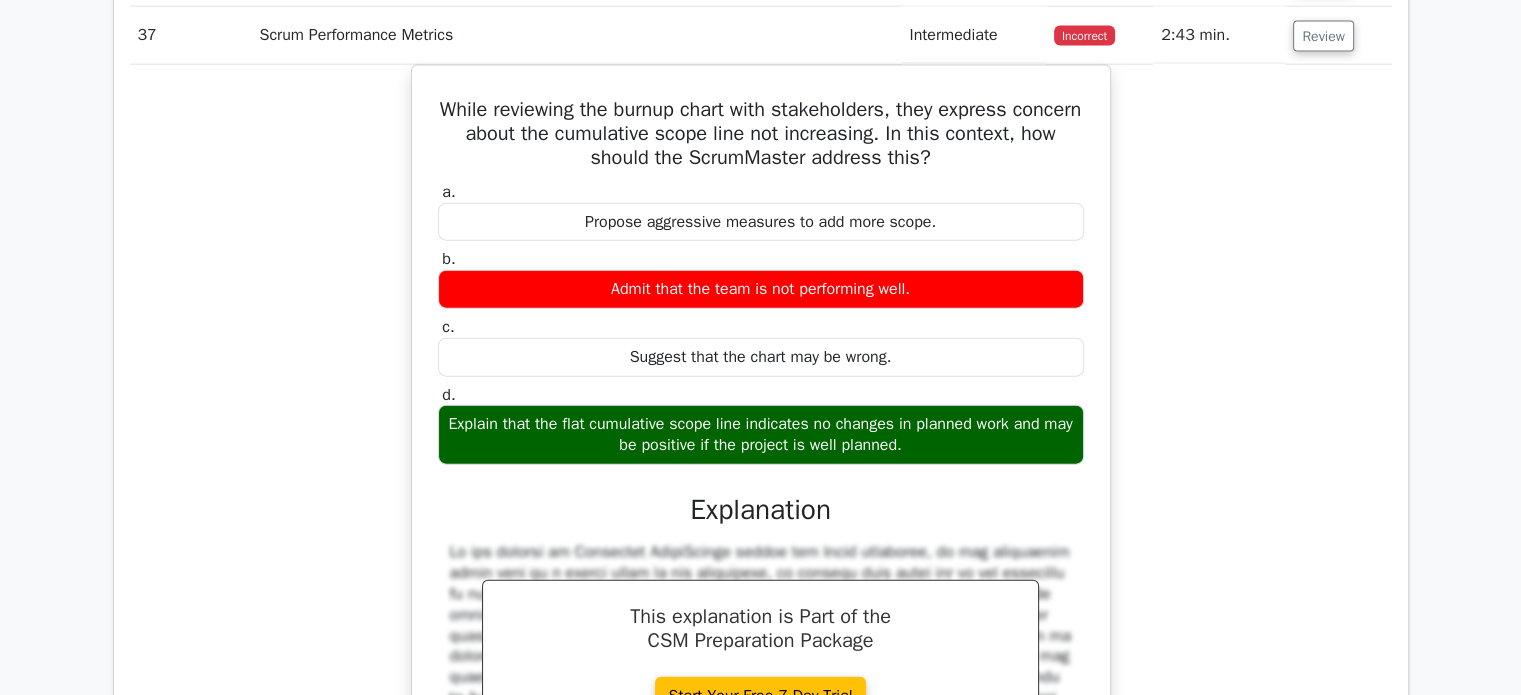 click on "Review" at bounding box center [1338, 35] 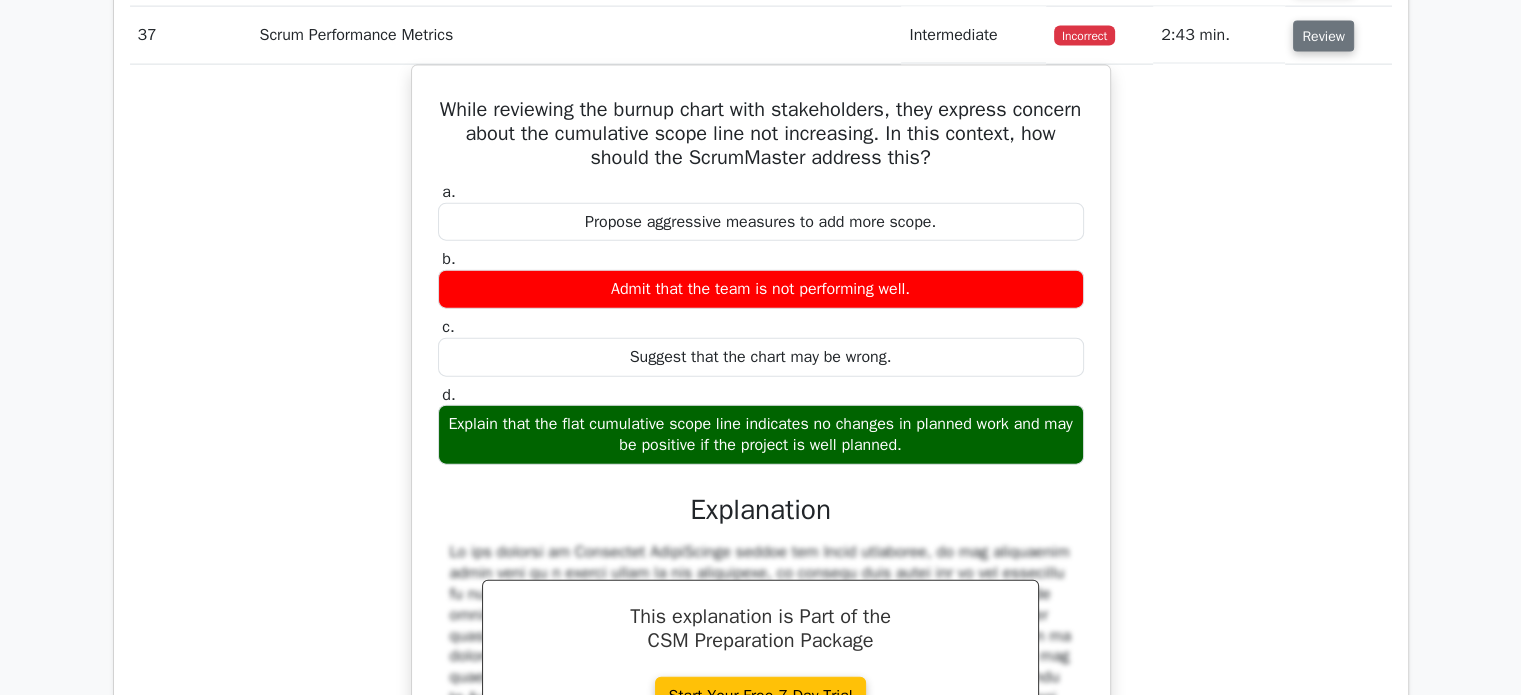 click on "Review" at bounding box center (1323, 36) 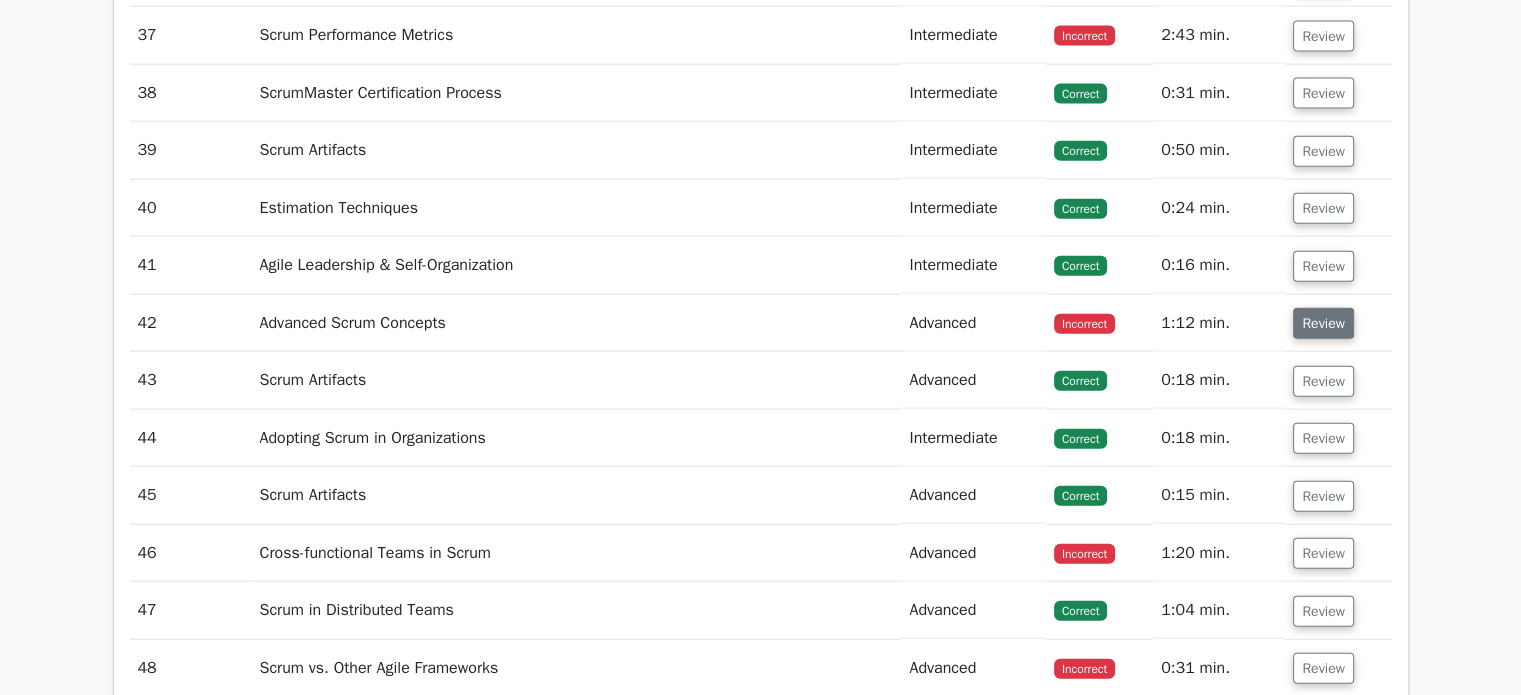 click on "Review" at bounding box center (1323, 323) 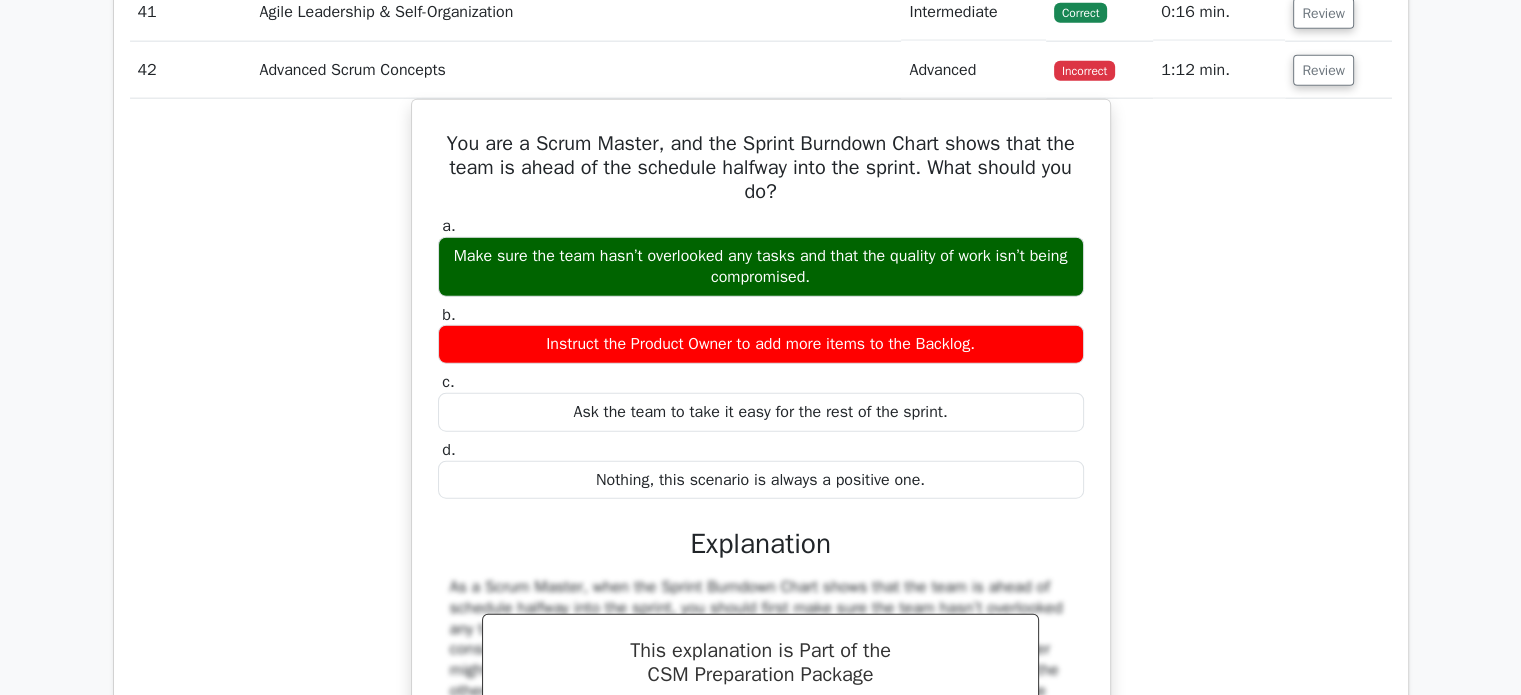 scroll, scrollTop: 4929, scrollLeft: 0, axis: vertical 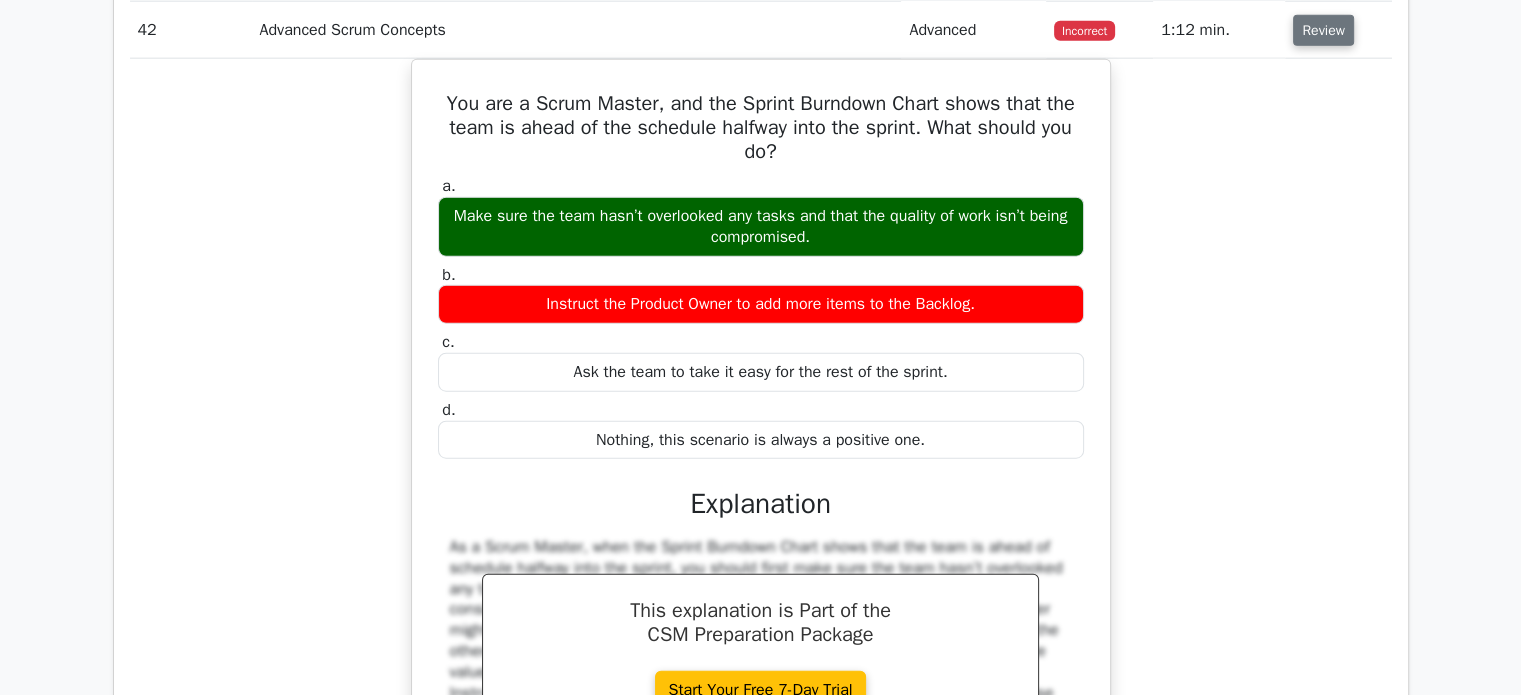 click on "Review" at bounding box center (1323, 30) 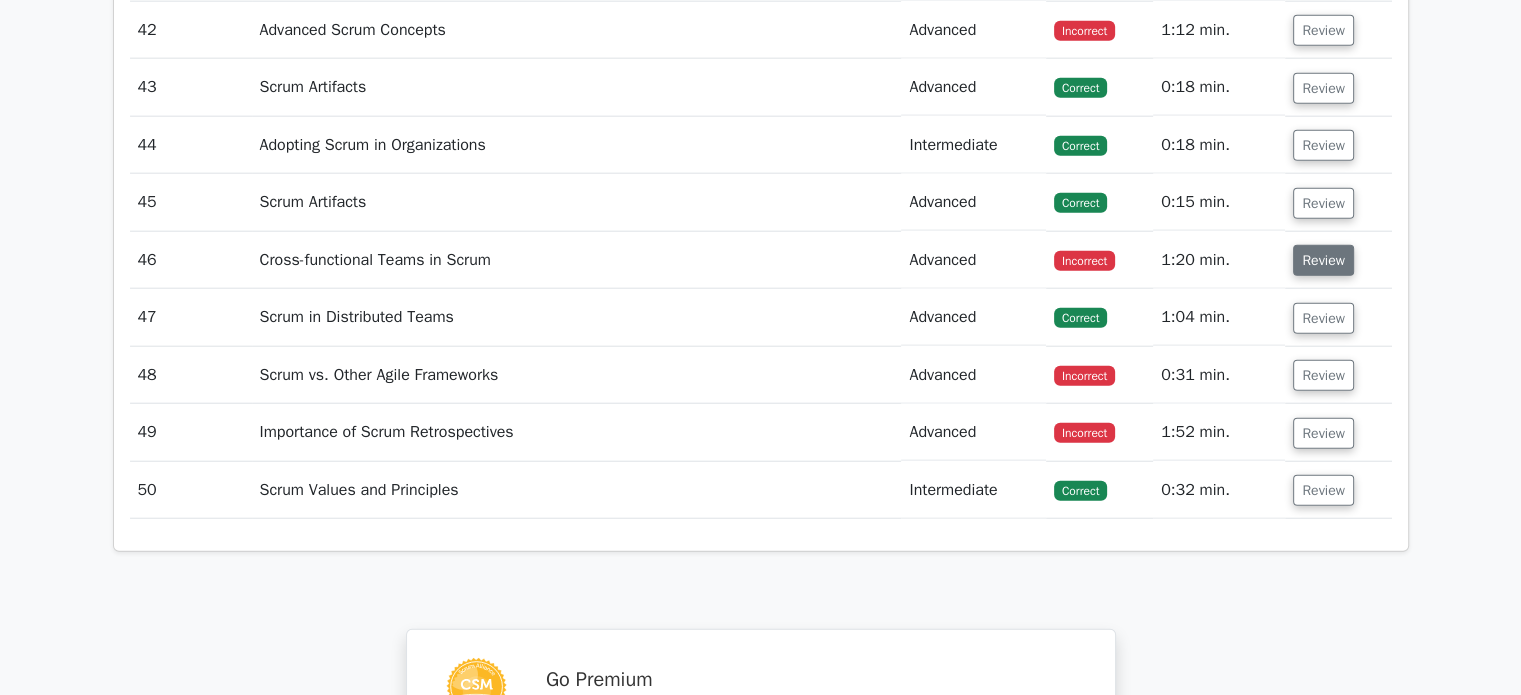 click on "Review" at bounding box center (1323, 260) 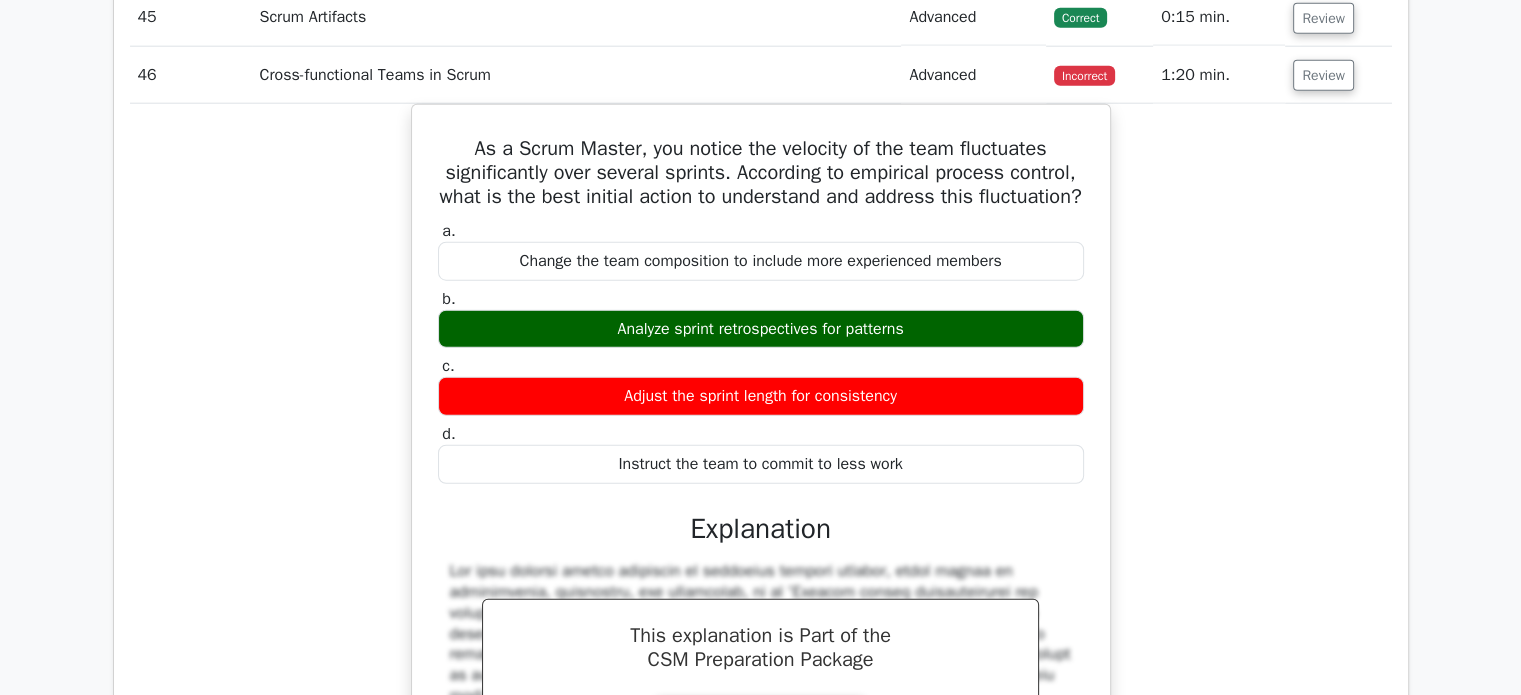 scroll, scrollTop: 5101, scrollLeft: 0, axis: vertical 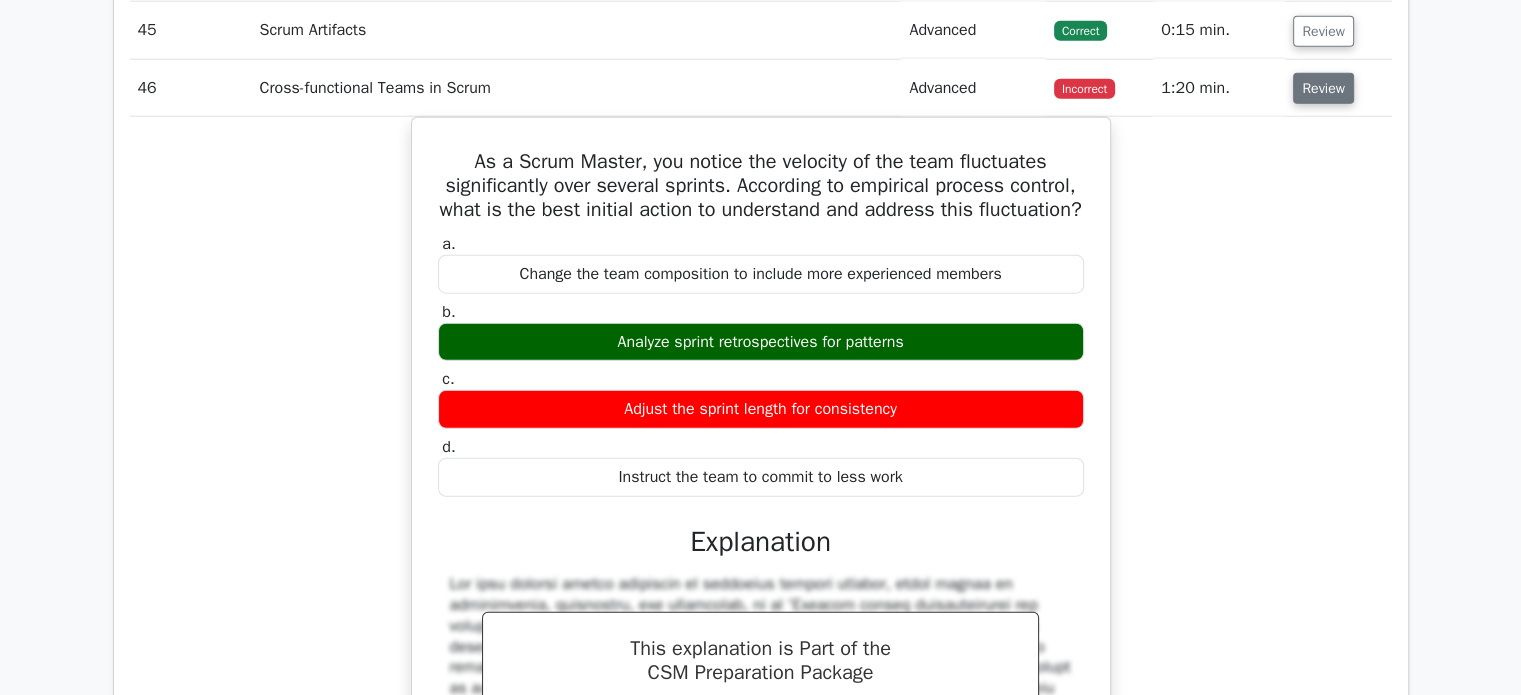 click on "Review" at bounding box center (1323, 88) 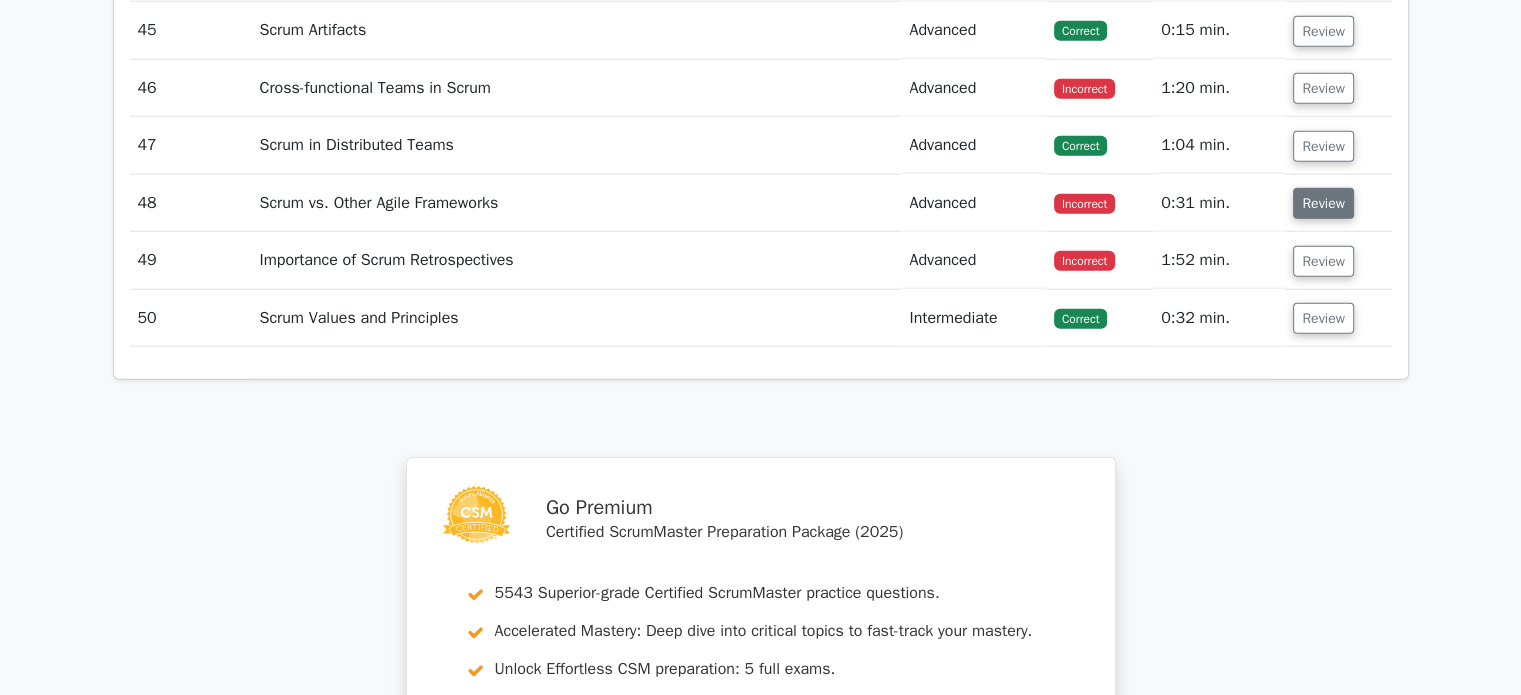 click on "Review" at bounding box center (1323, 203) 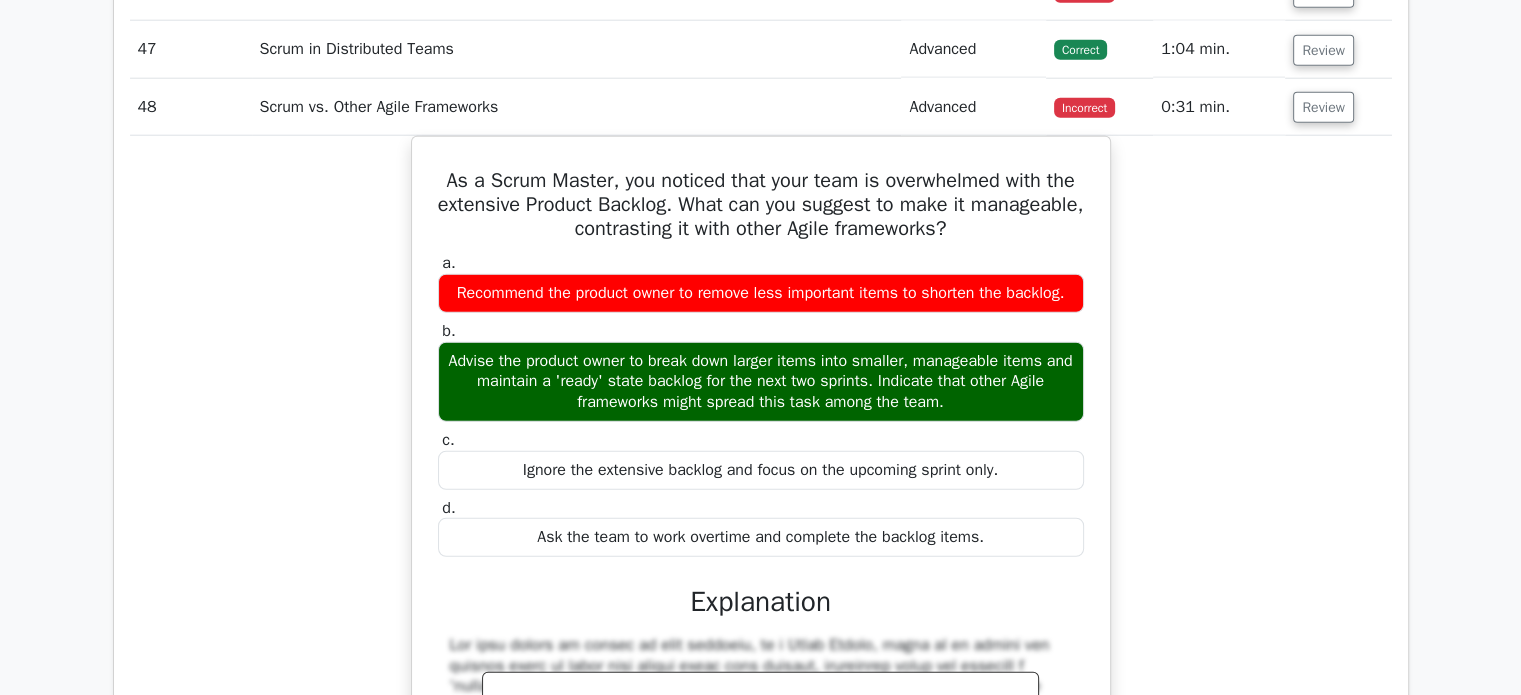 scroll, scrollTop: 5228, scrollLeft: 0, axis: vertical 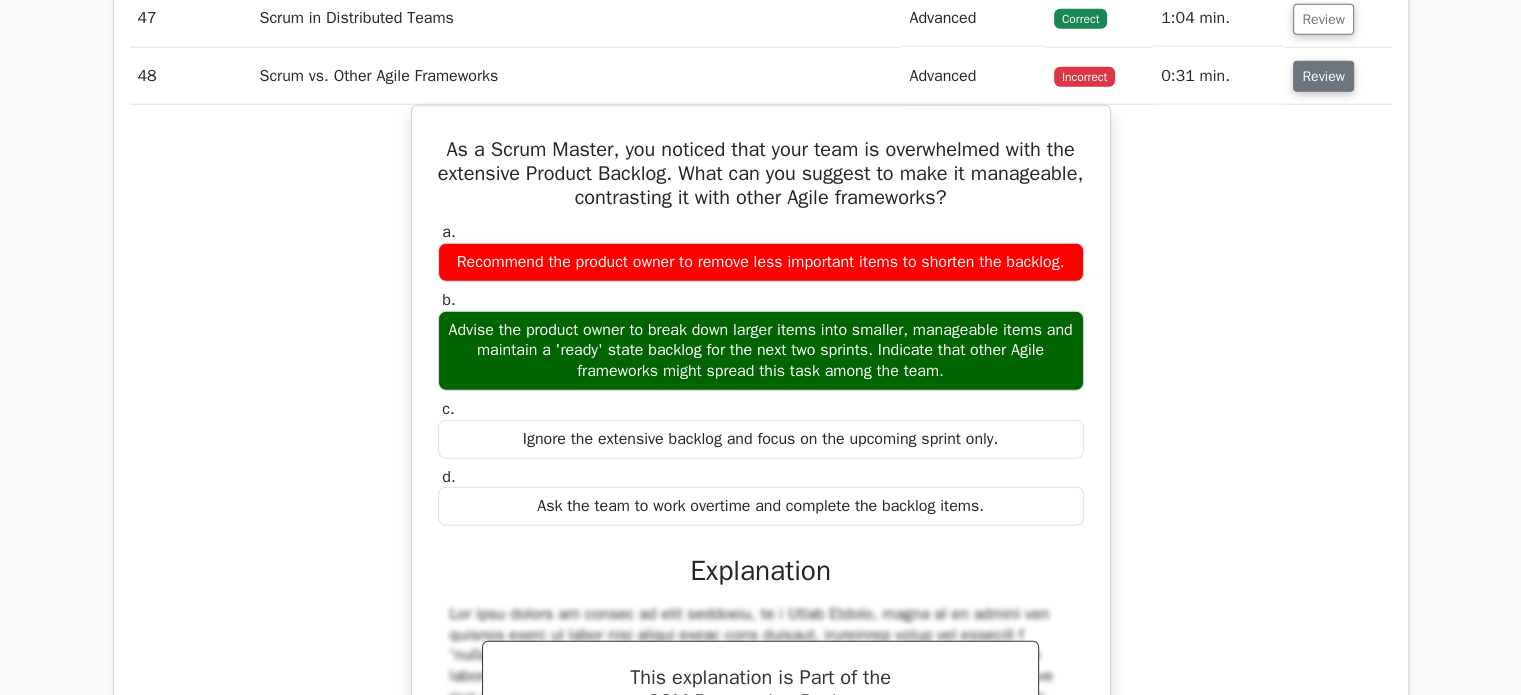 click on "Review" at bounding box center [1323, 76] 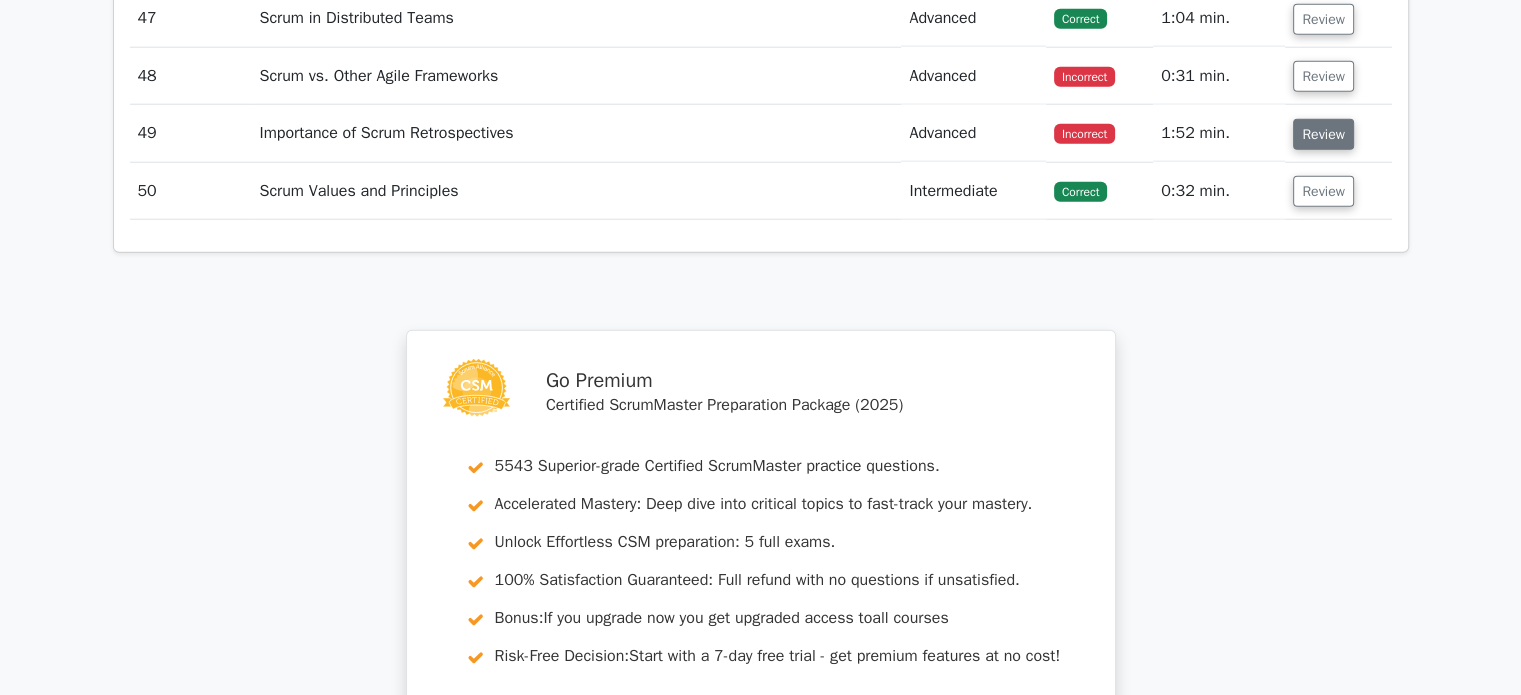 click on "Review" at bounding box center (1323, 134) 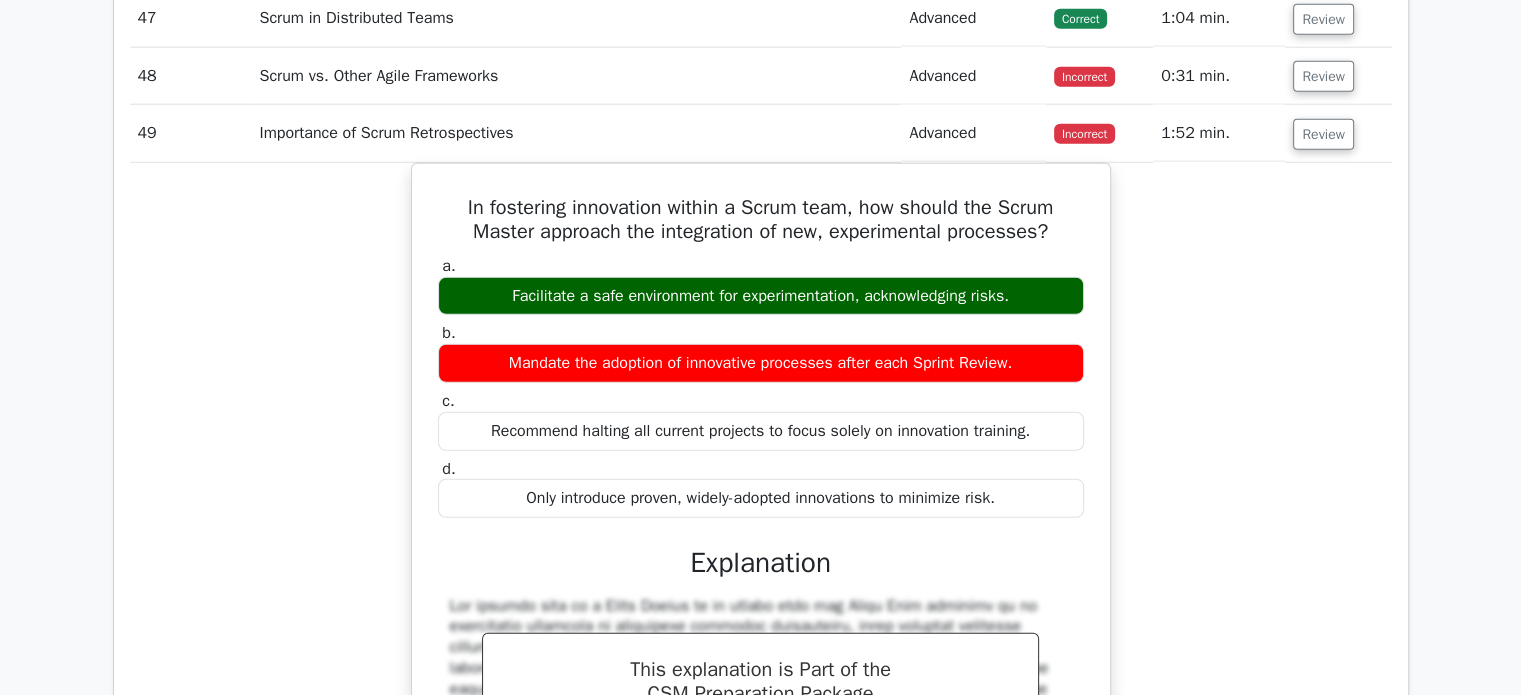 click on "Review" at bounding box center [1338, 133] 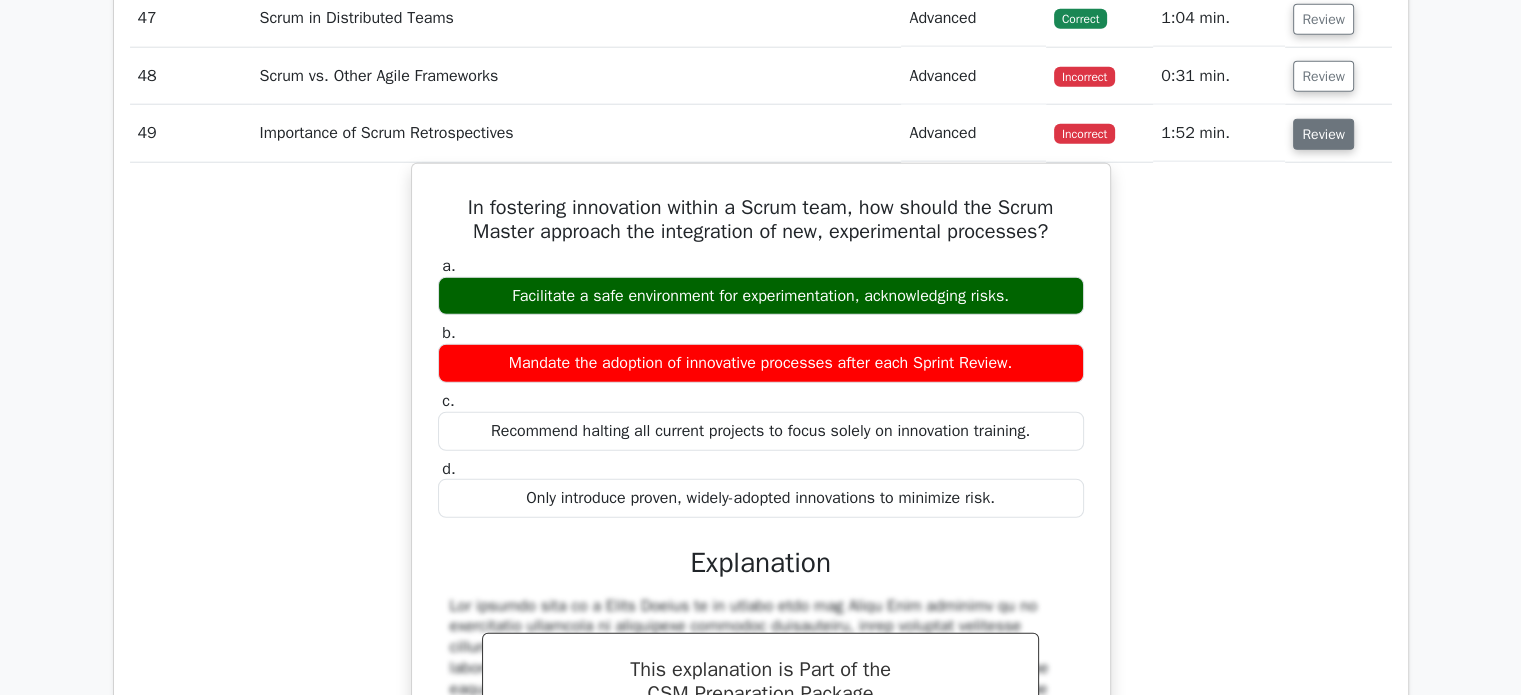 click on "Review" at bounding box center (1323, 134) 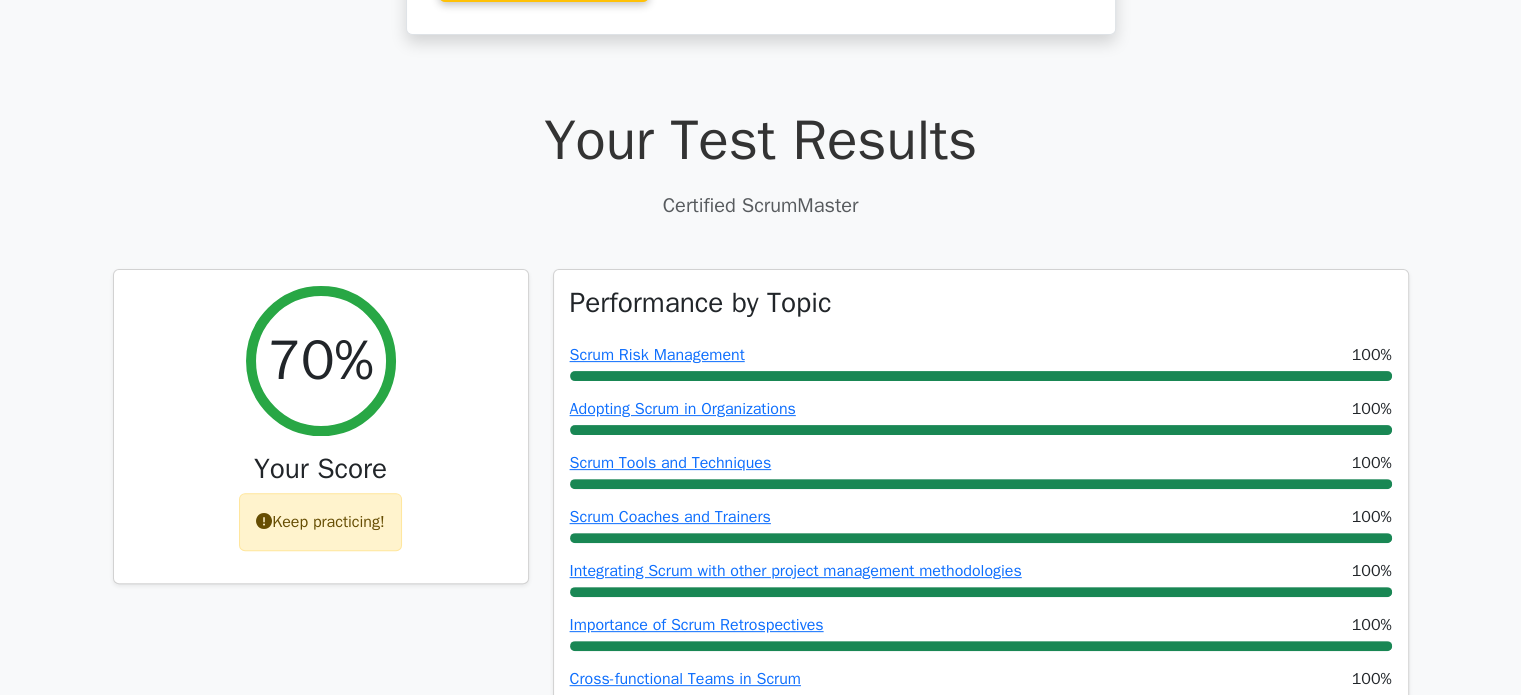 scroll, scrollTop: 0, scrollLeft: 0, axis: both 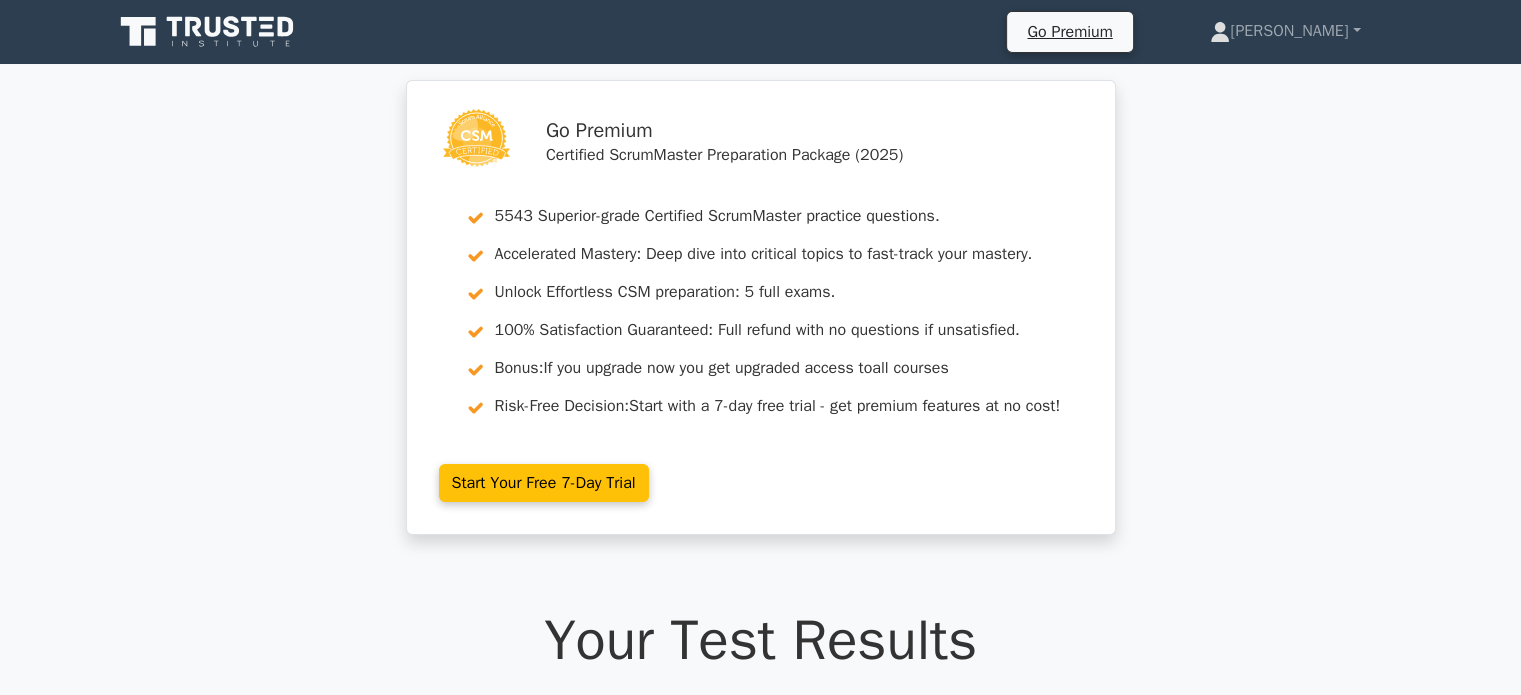click 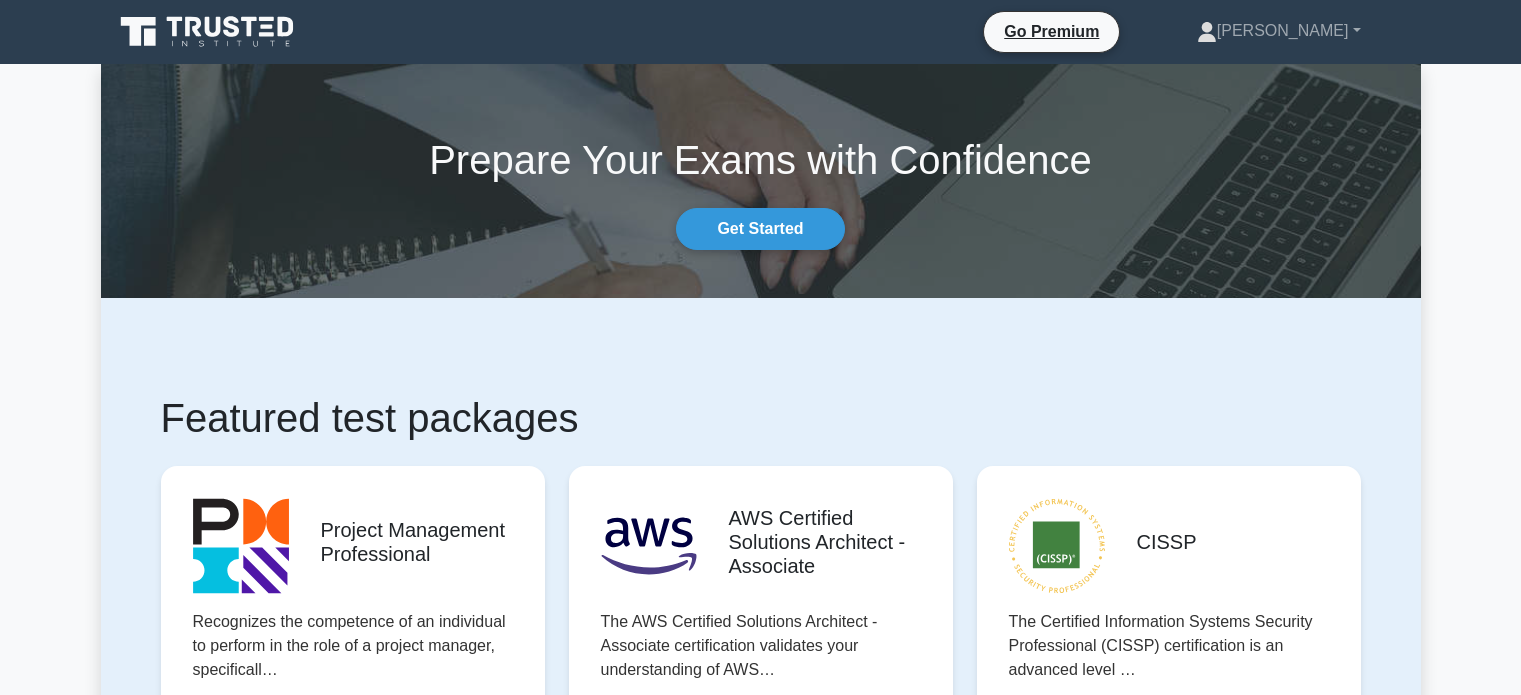 scroll, scrollTop: 0, scrollLeft: 0, axis: both 